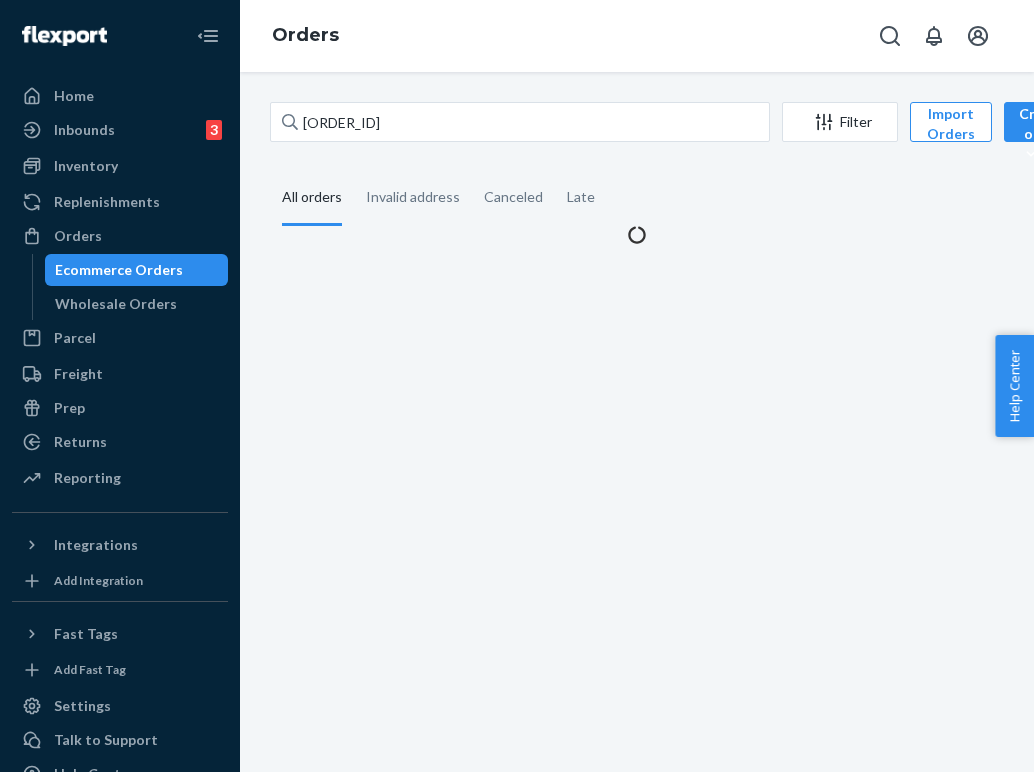 scroll, scrollTop: 0, scrollLeft: 0, axis: both 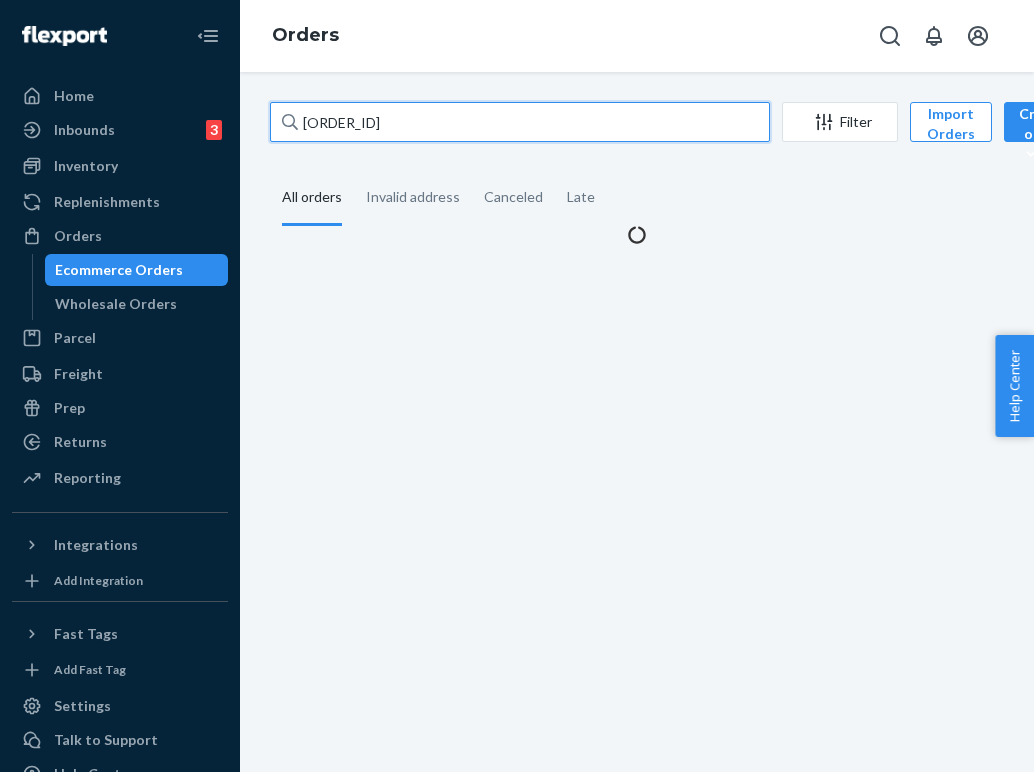 click on "[ORDER_ID]" at bounding box center [520, 122] 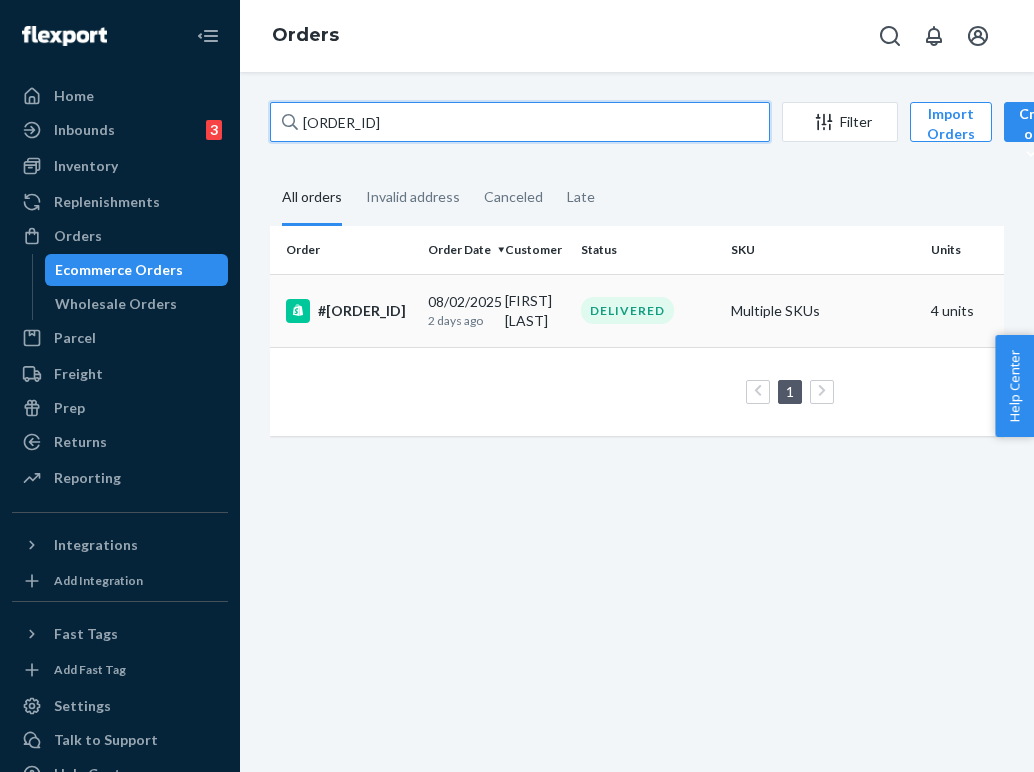 type on "[ORDER_ID]" 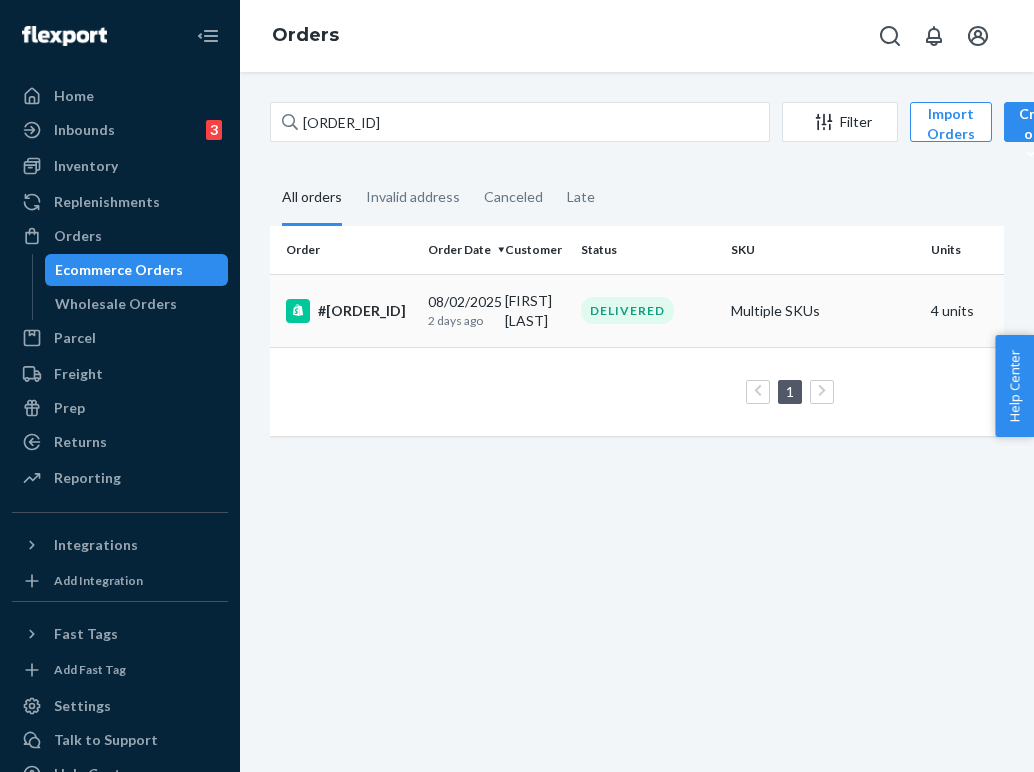 click on "DELIVERED" at bounding box center (648, 310) 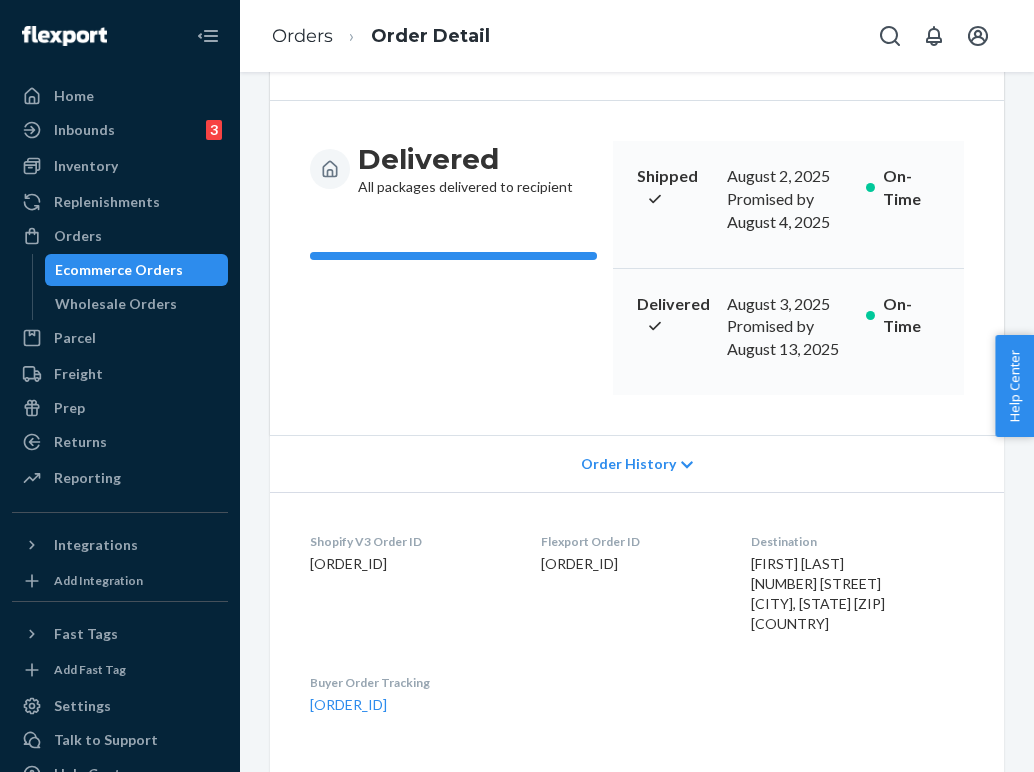 scroll, scrollTop: 177, scrollLeft: 0, axis: vertical 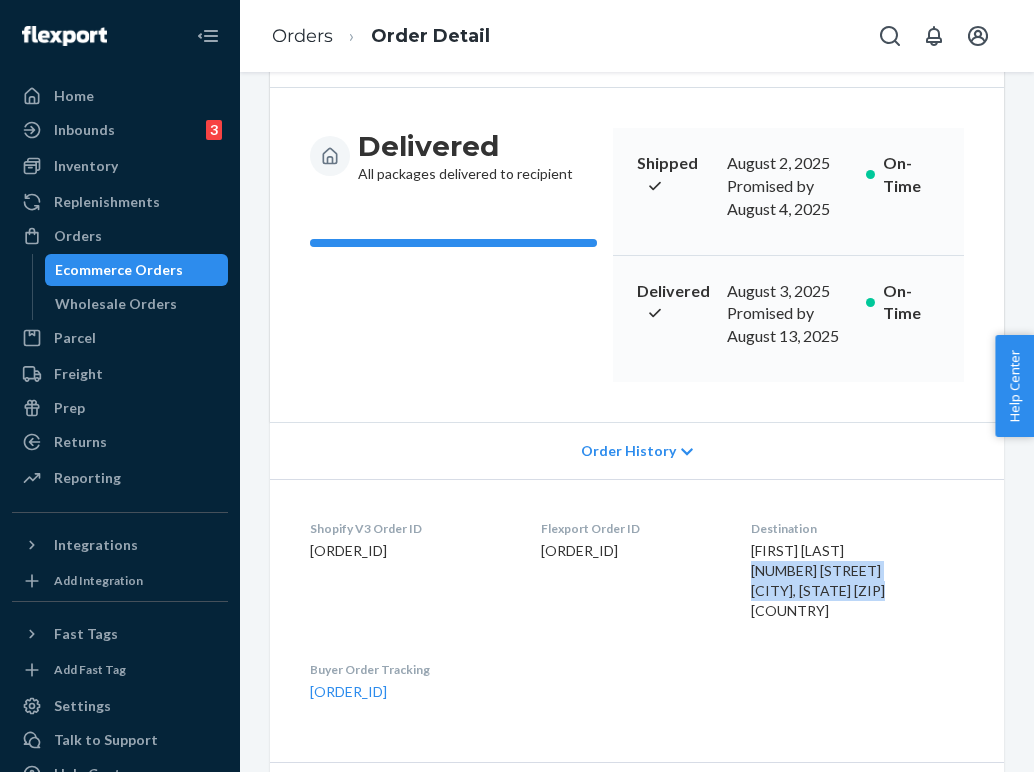 drag, startPoint x: 801, startPoint y: 564, endPoint x: 765, endPoint y: 518, distance: 58.412327 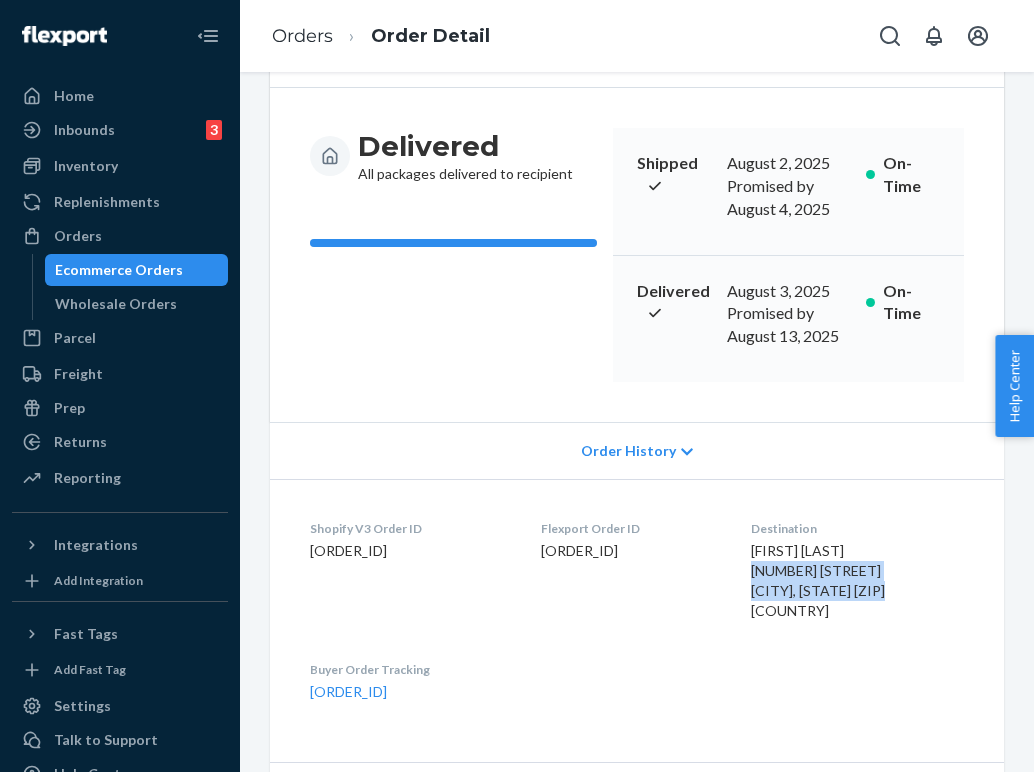 copy on "[NUMBER] [STREET]
[CITY], [STATE] [ZIP]
[COUNTRY]" 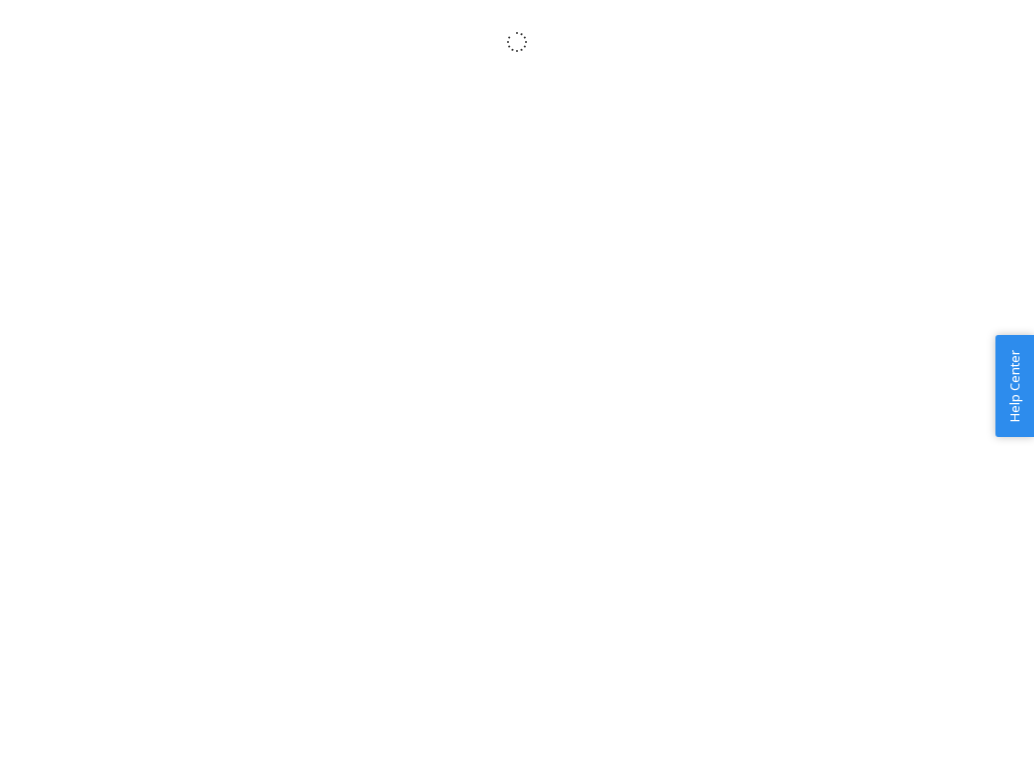 scroll, scrollTop: 0, scrollLeft: 0, axis: both 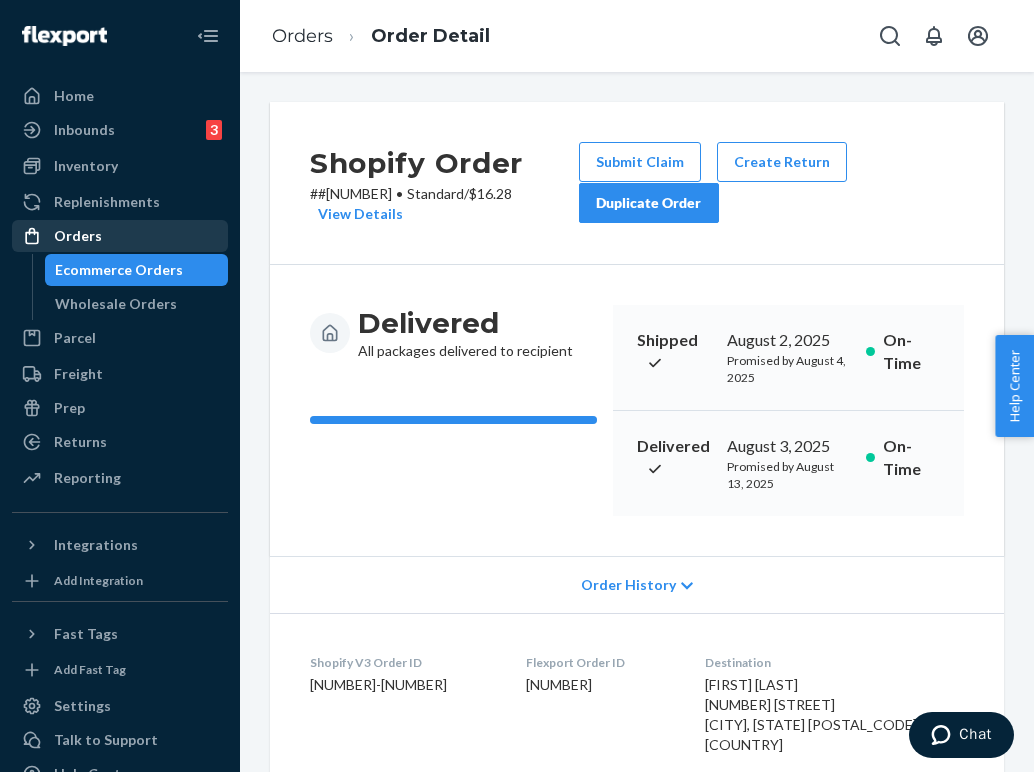 click on "Orders" at bounding box center (120, 236) 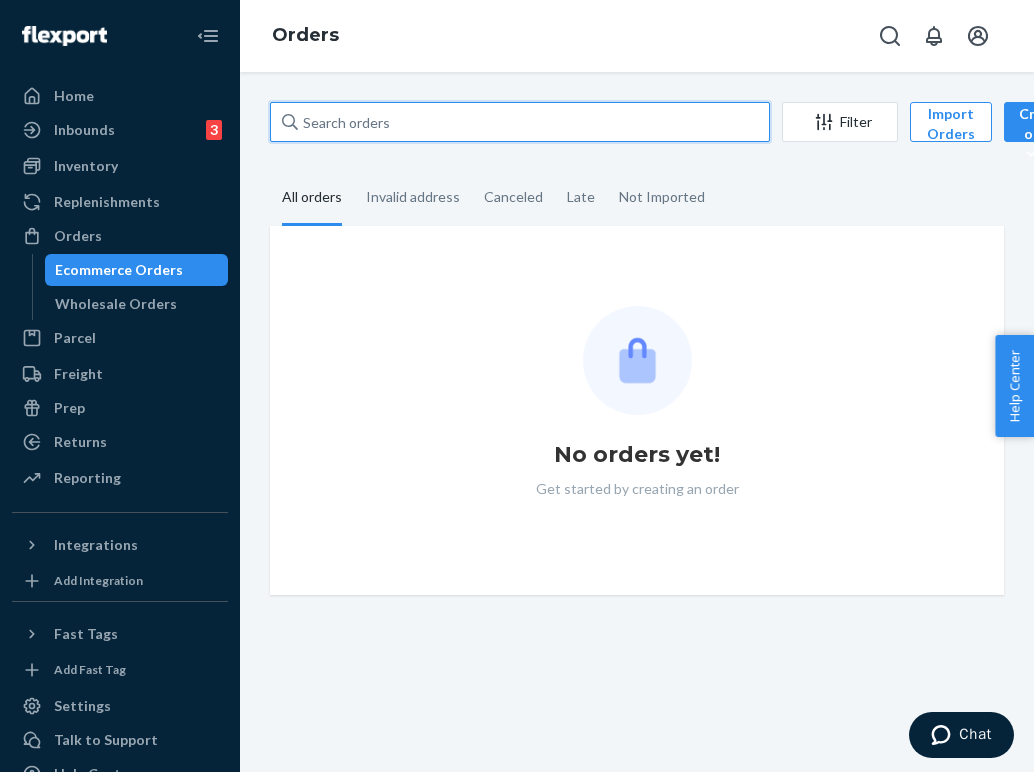 click at bounding box center (520, 122) 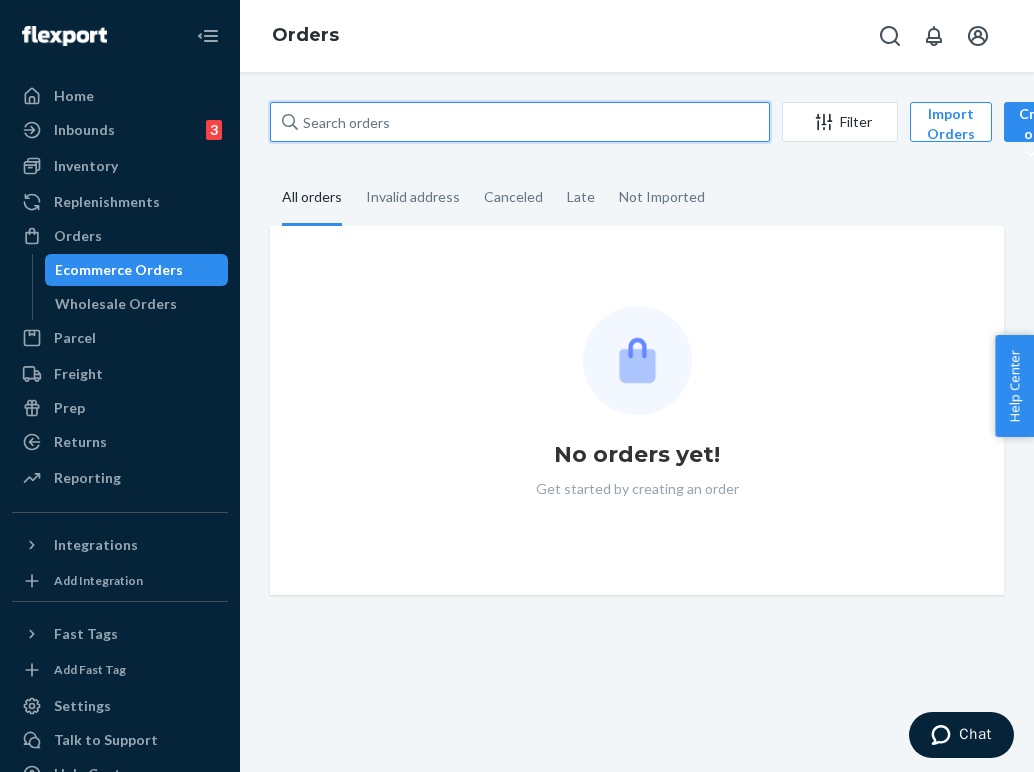 click at bounding box center [520, 122] 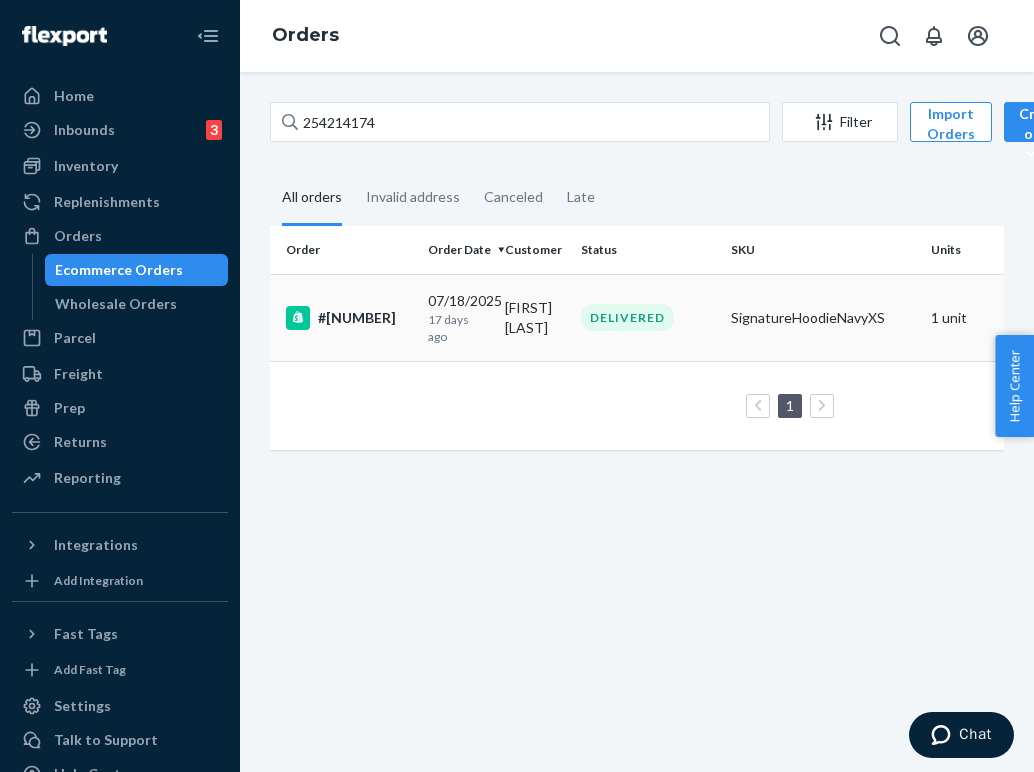 click on "DELIVERED" at bounding box center [627, 317] 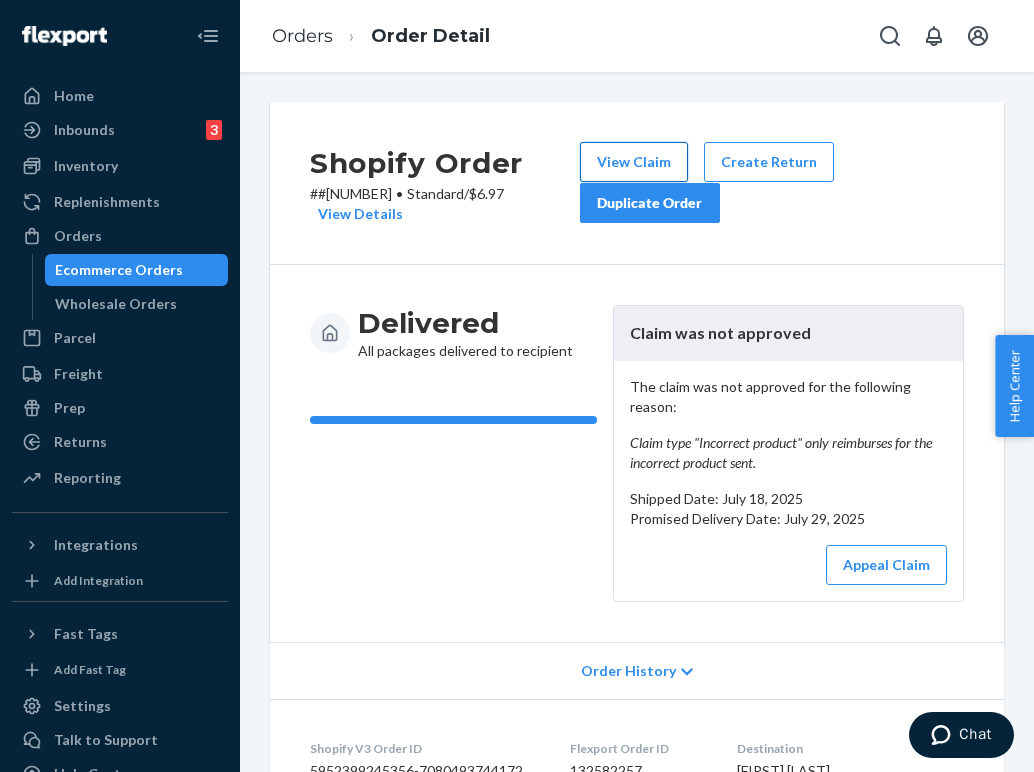 scroll, scrollTop: 0, scrollLeft: 0, axis: both 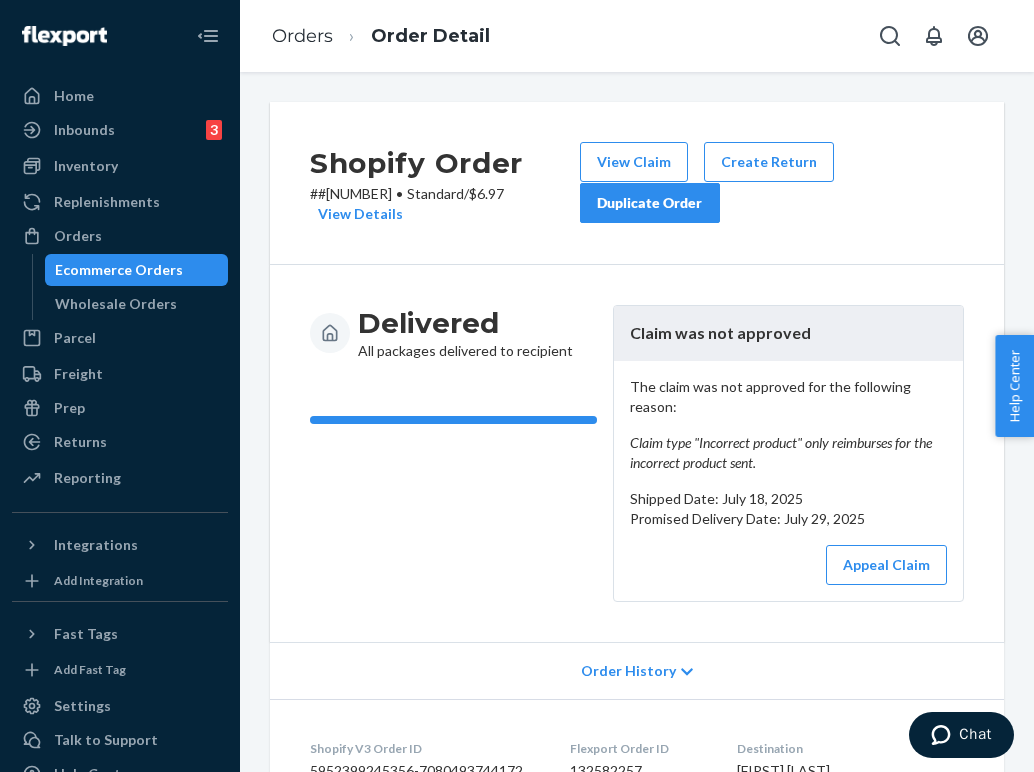 click on "Duplicate Order" at bounding box center [650, 203] 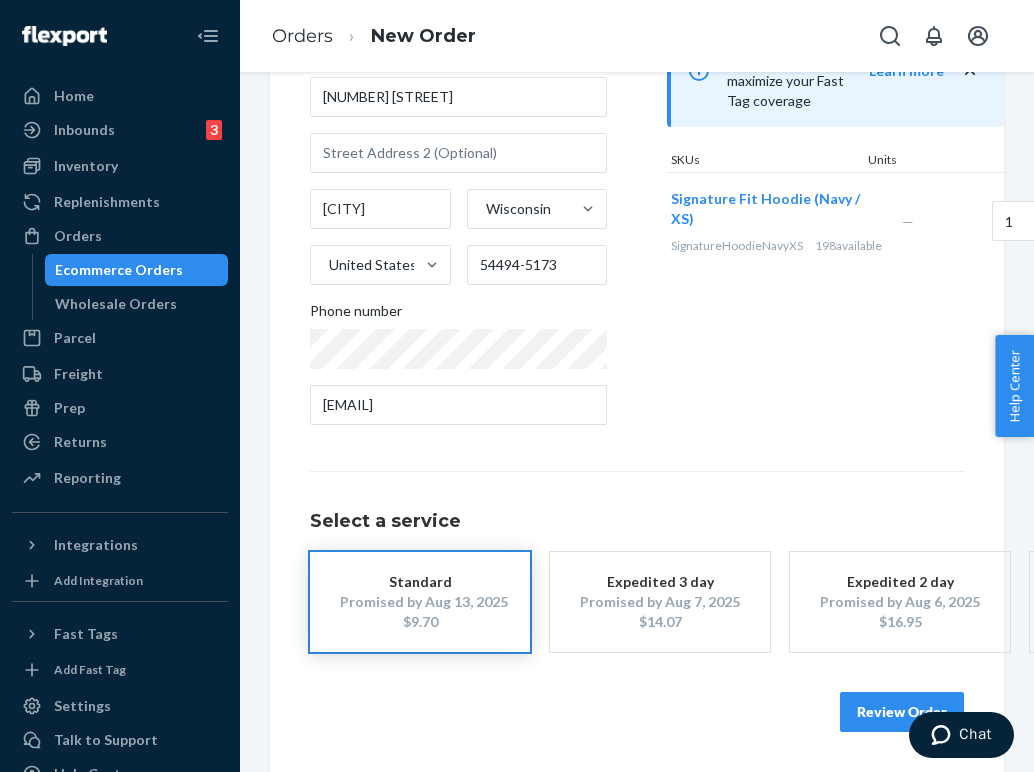 scroll, scrollTop: 237, scrollLeft: 0, axis: vertical 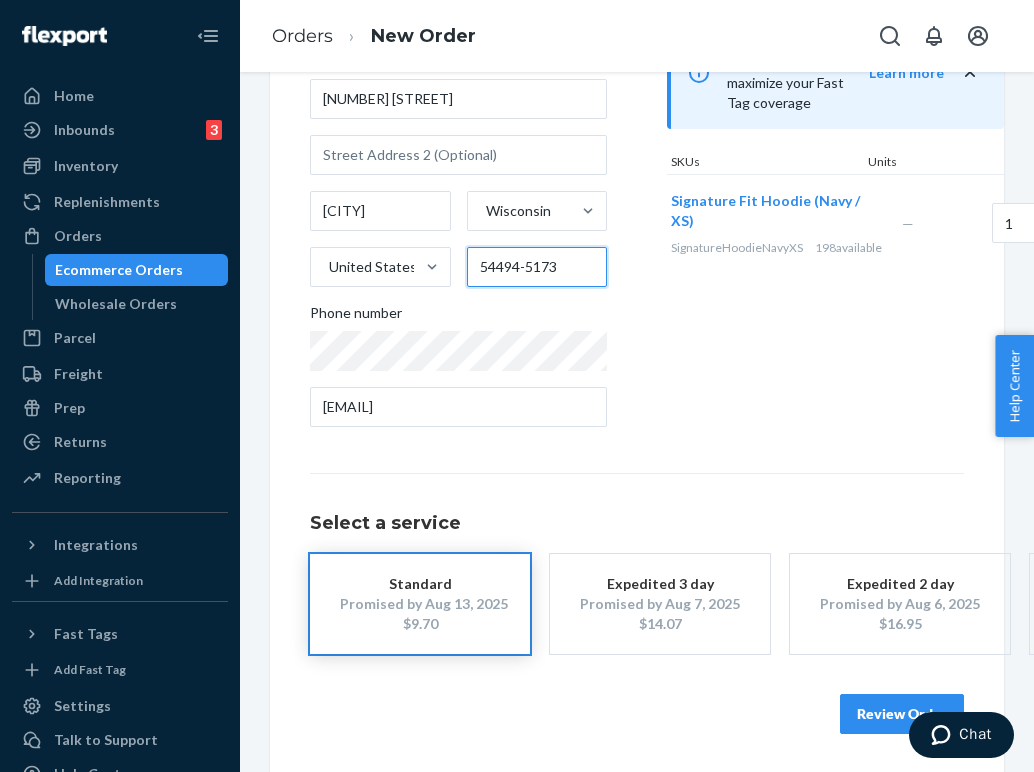 drag, startPoint x: 521, startPoint y: 268, endPoint x: 663, endPoint y: 262, distance: 142.12671 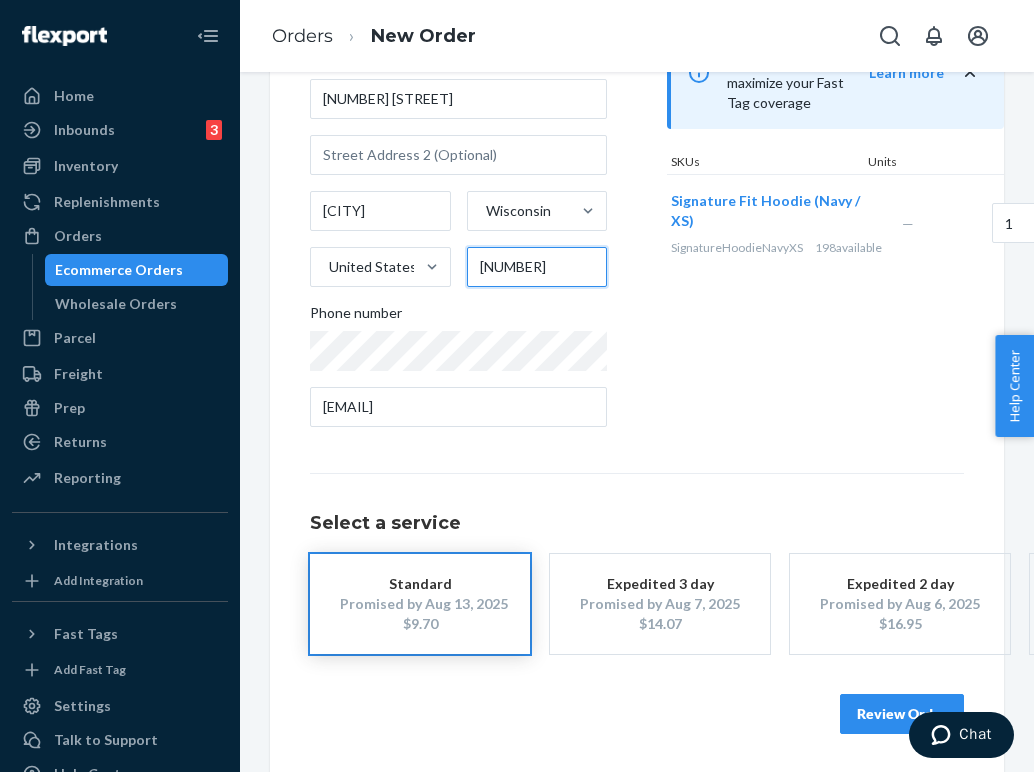 type on "[NUMBER]" 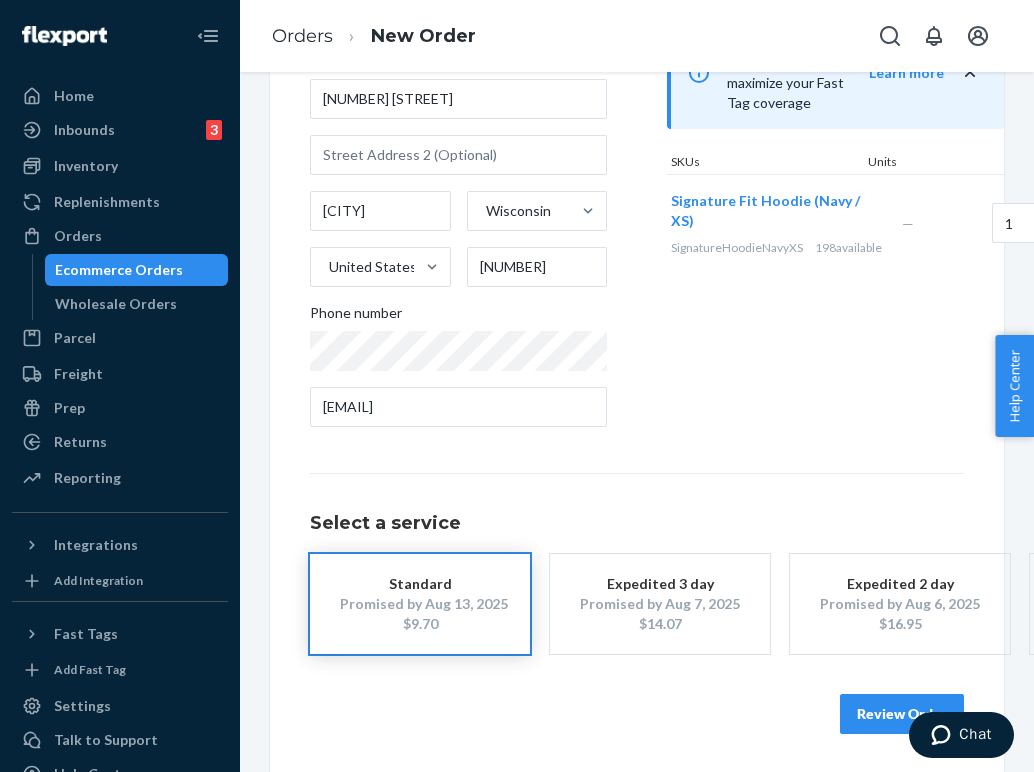 click on "Review Order" at bounding box center (902, 714) 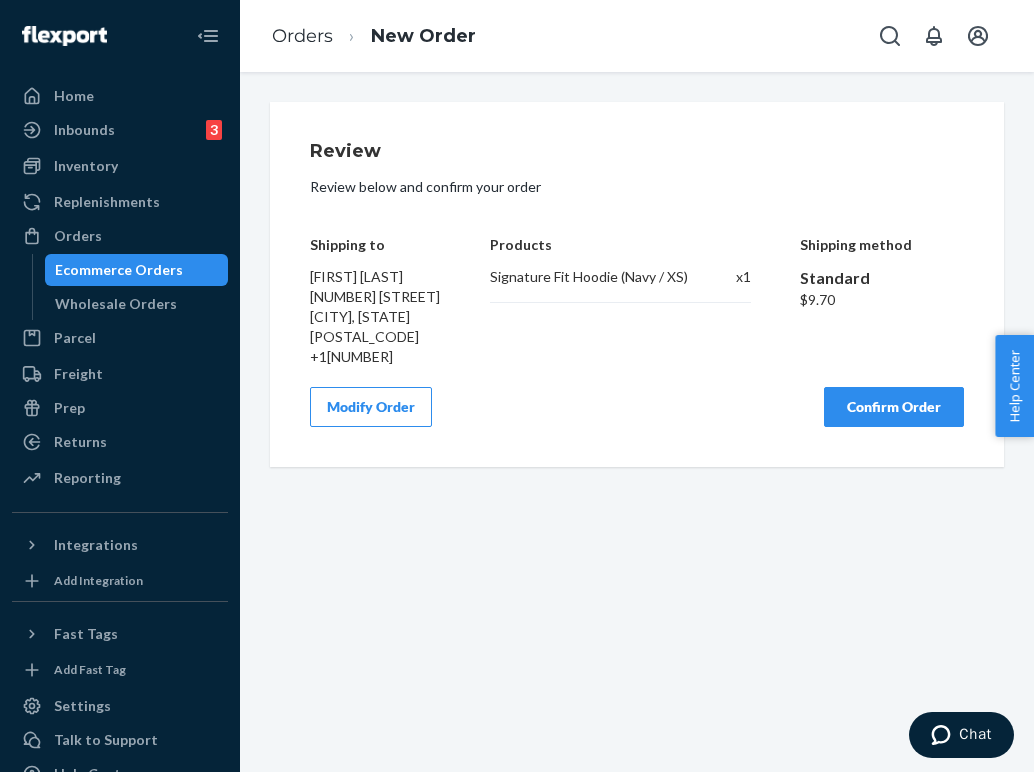 scroll, scrollTop: 0, scrollLeft: 0, axis: both 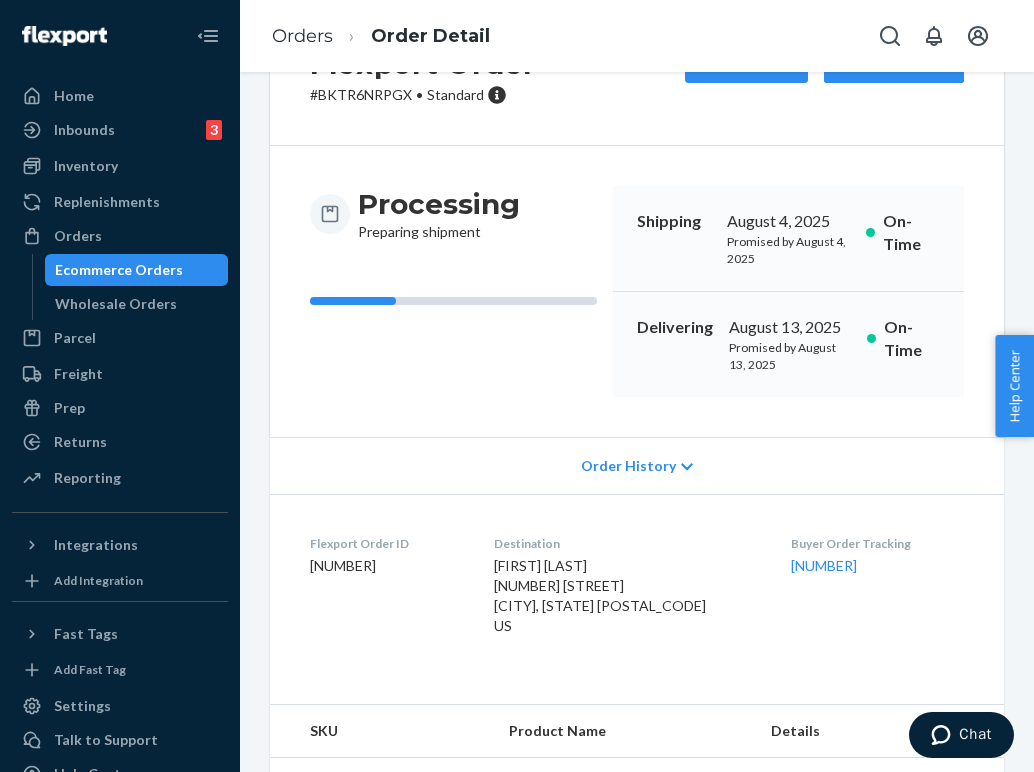 drag, startPoint x: 879, startPoint y: 566, endPoint x: 793, endPoint y: 534, distance: 91.76056 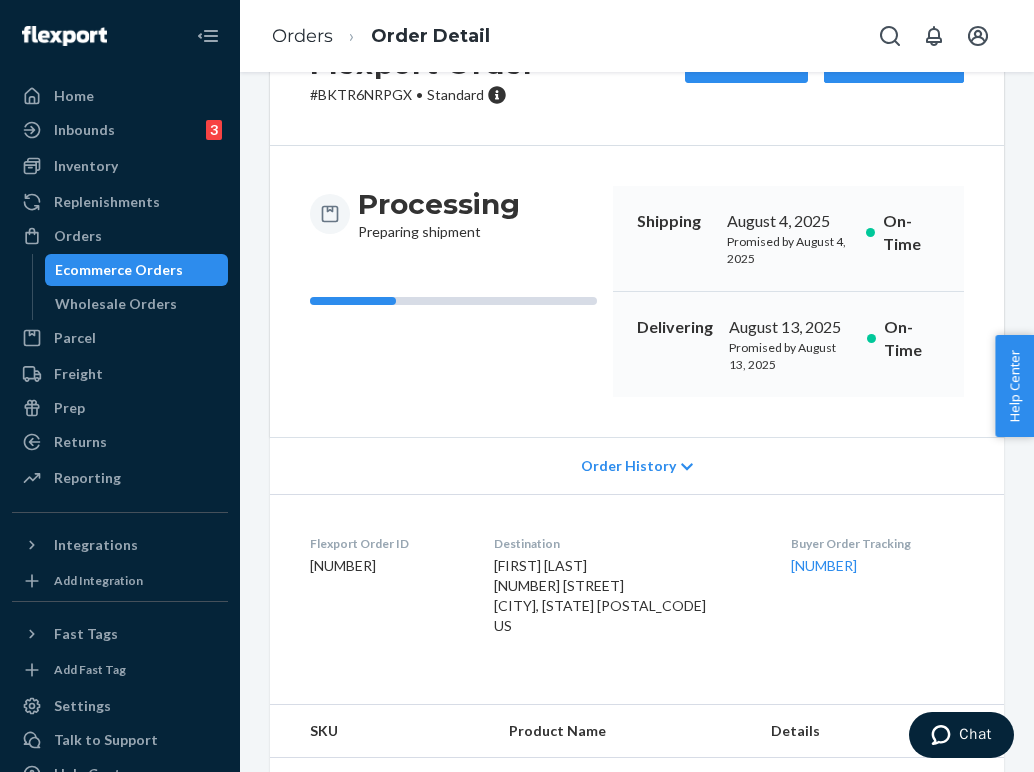 click on "Buyer Order Tracking [NUMBER]" at bounding box center [877, 589] 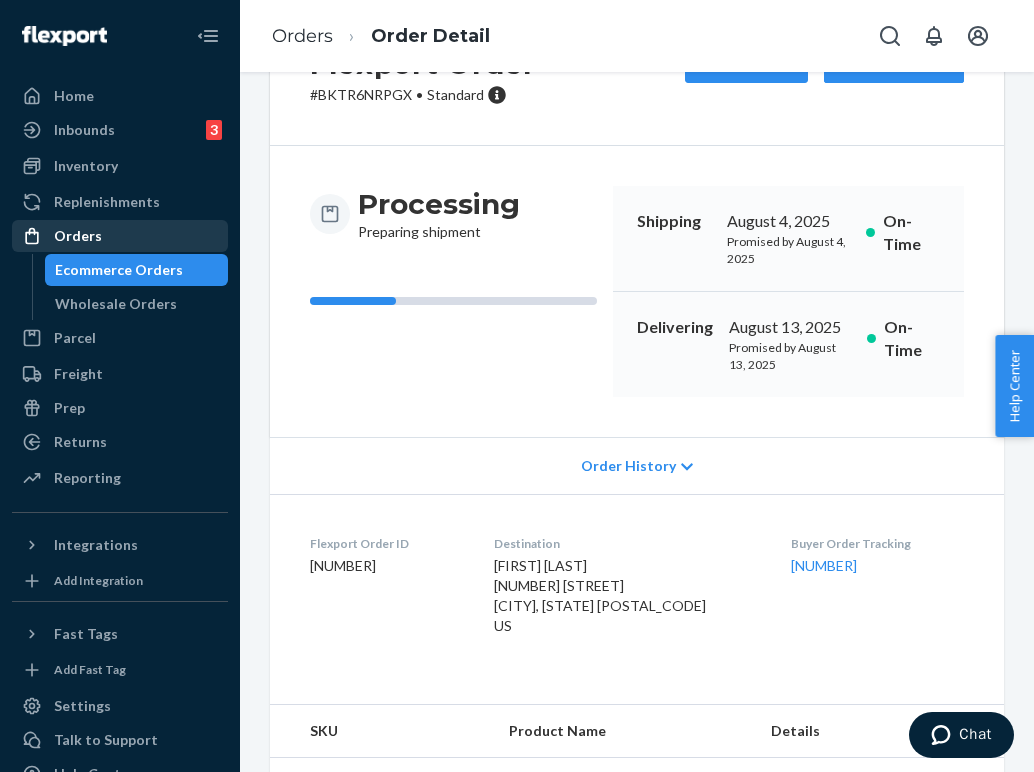 click on "Orders" at bounding box center [120, 236] 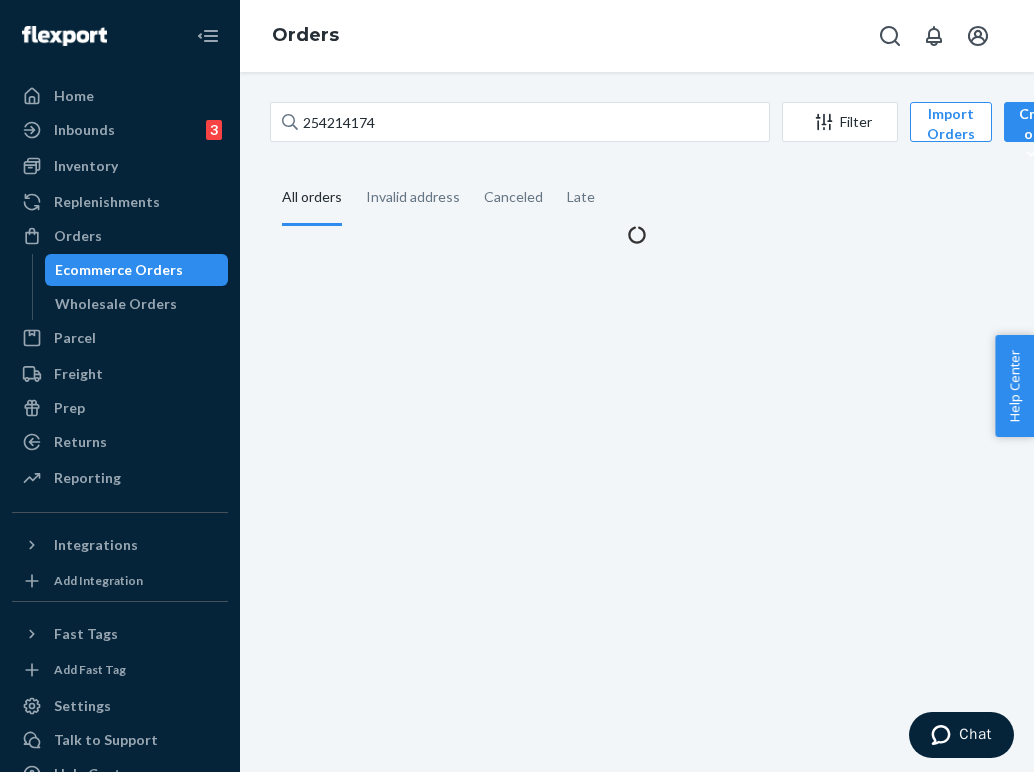 scroll, scrollTop: 0, scrollLeft: 0, axis: both 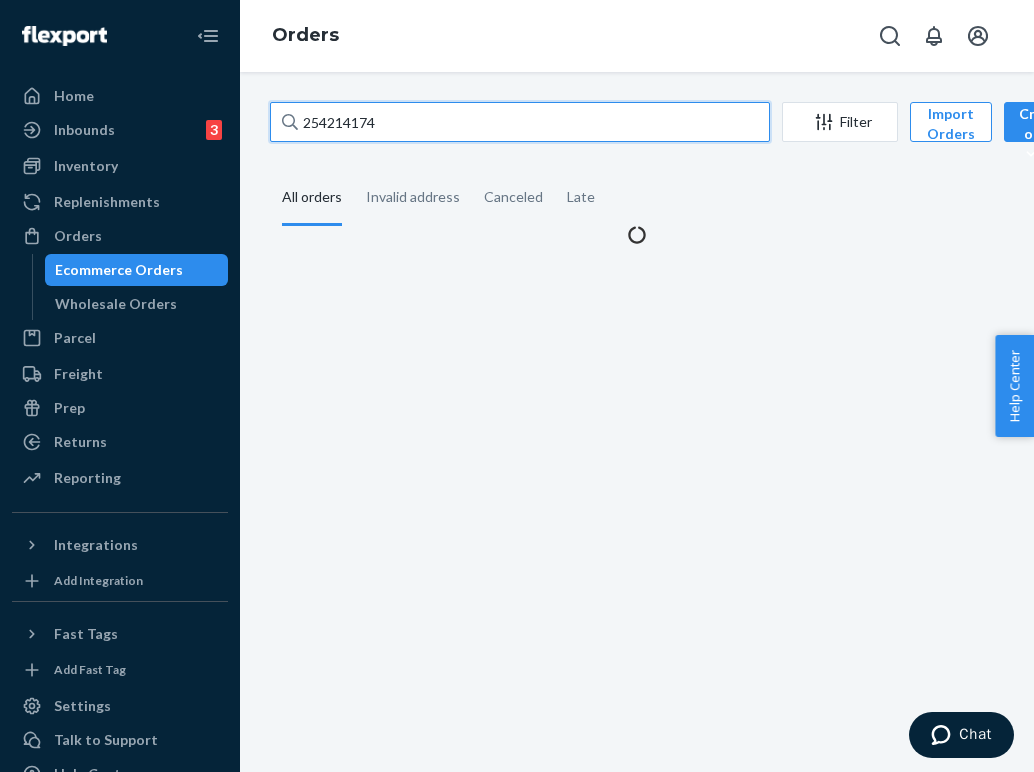 click on "254214174" at bounding box center [520, 122] 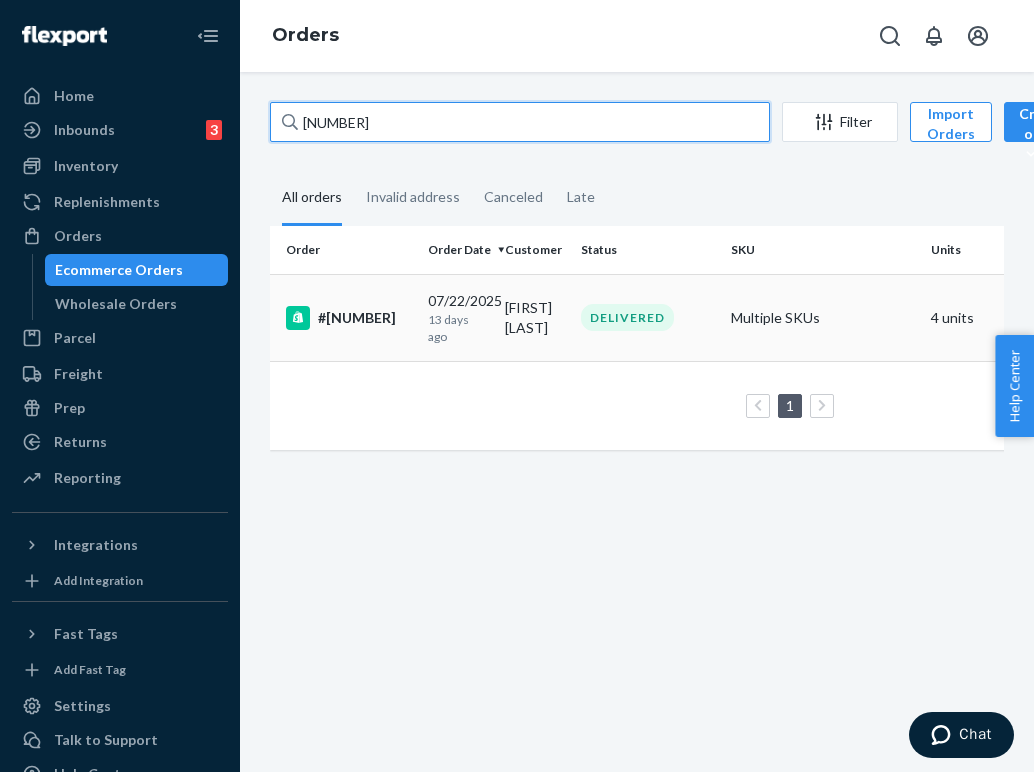 type on "[NUMBER]" 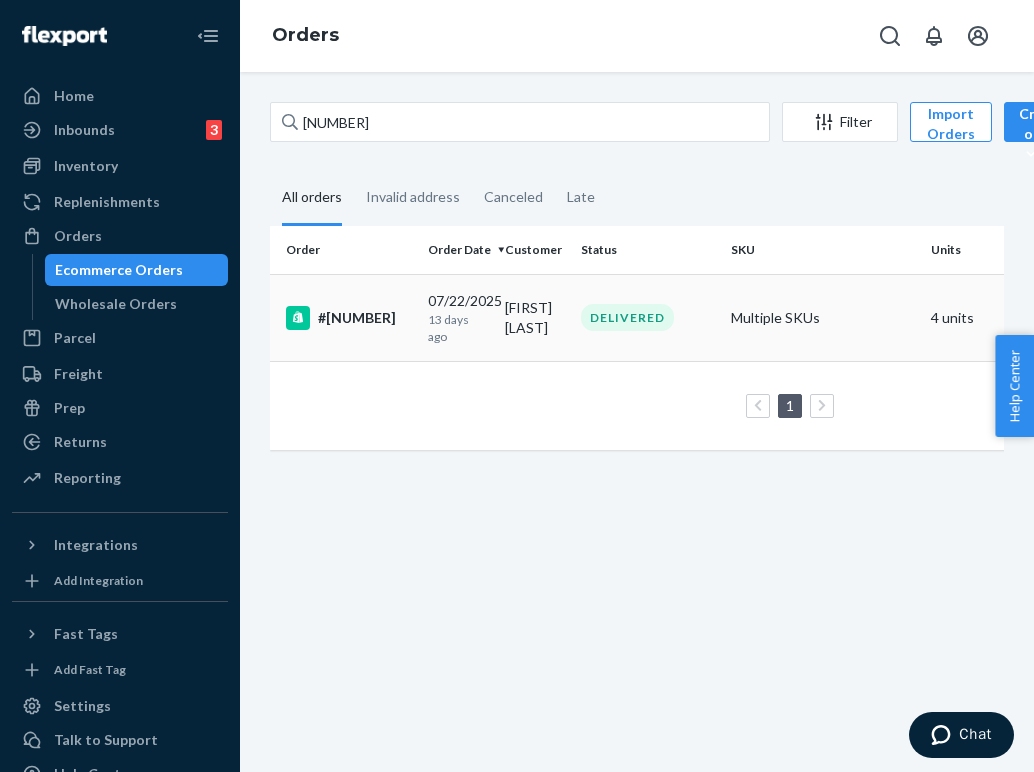 click on "[DATE] [TIME] ago" at bounding box center [458, 318] 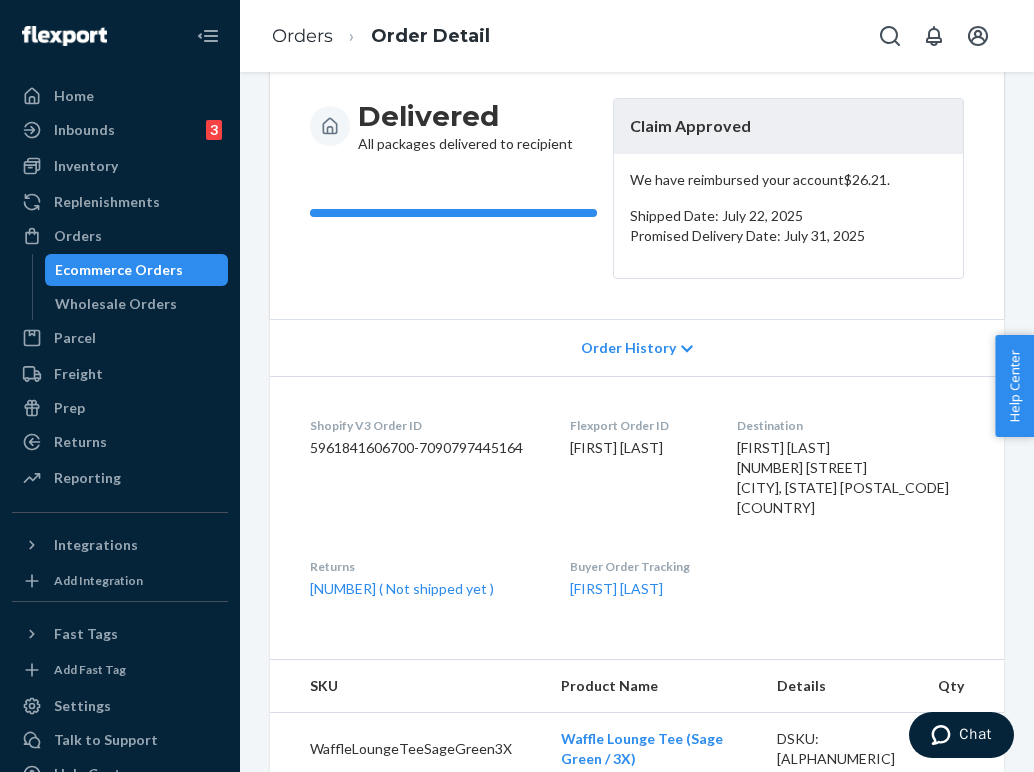 scroll, scrollTop: 205, scrollLeft: 0, axis: vertical 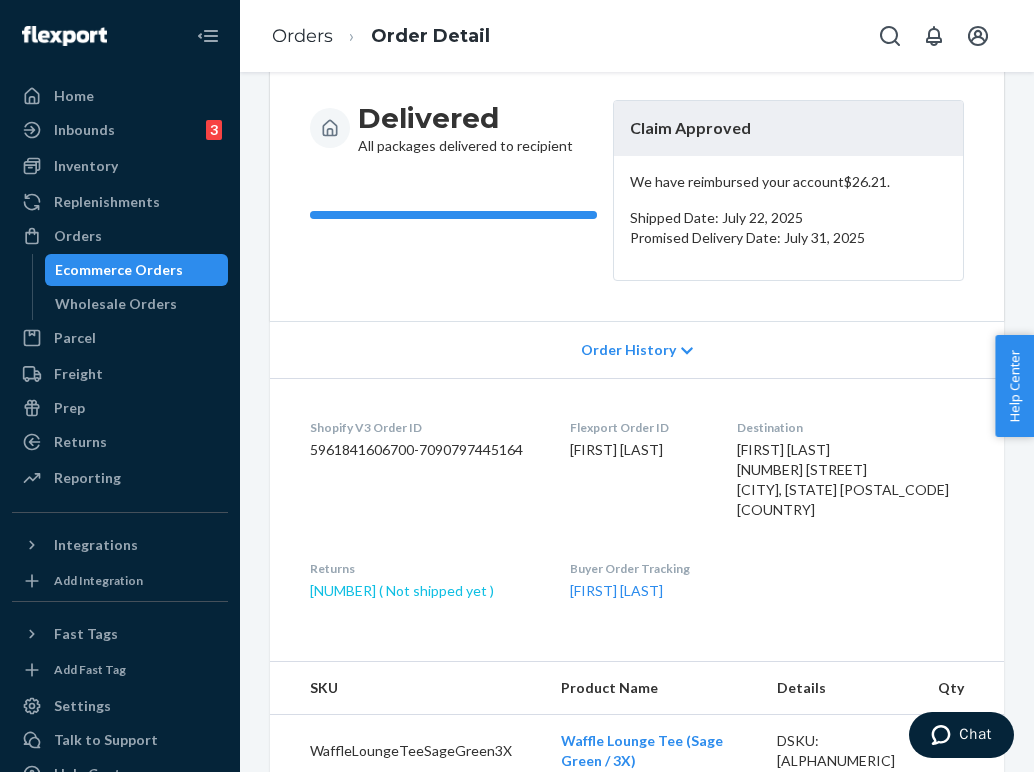 click on "[NUMBER] ( Not shipped yet )" at bounding box center (402, 590) 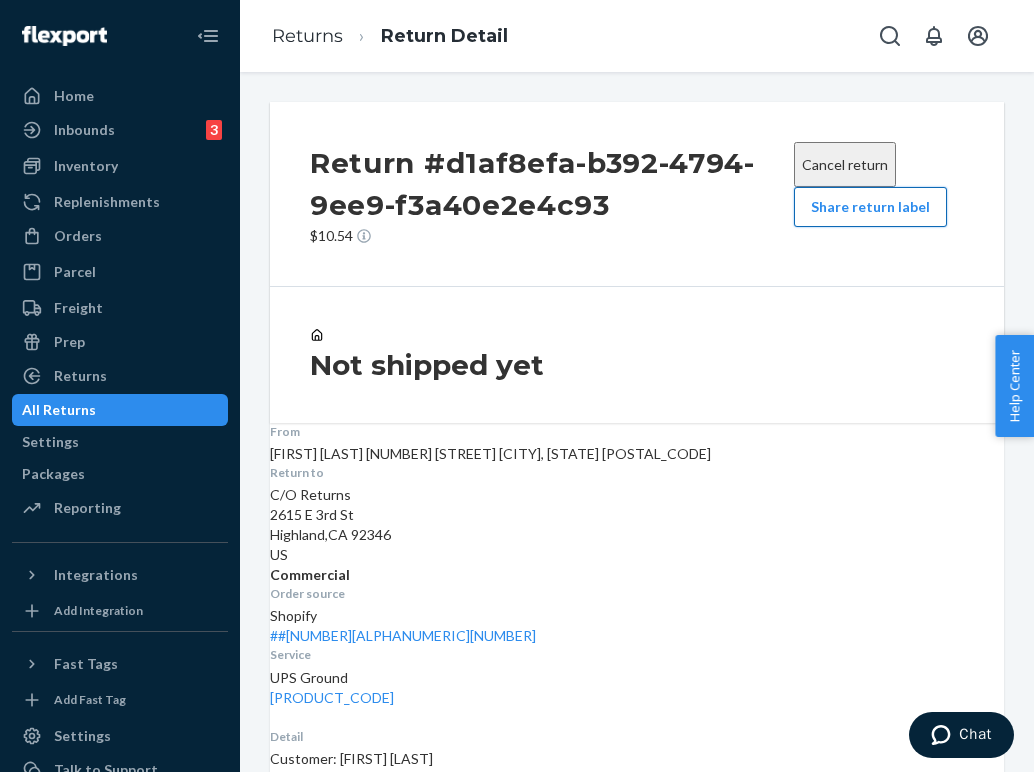 click on "Share return label" at bounding box center (870, 207) 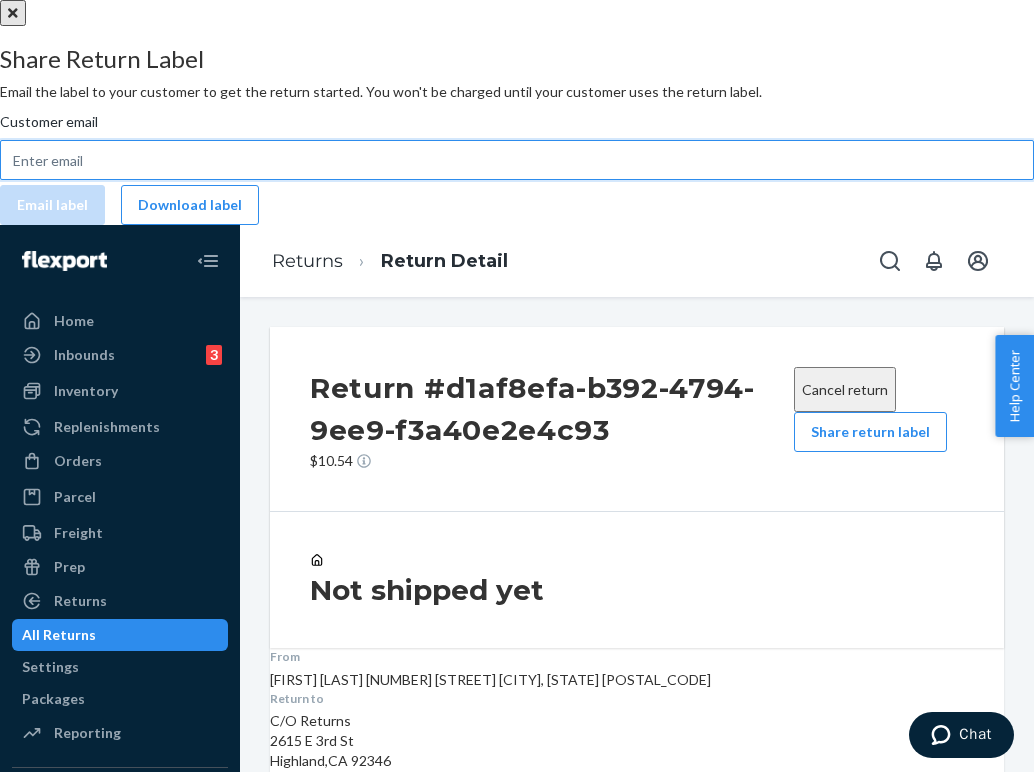 click on "Customer email" at bounding box center [517, 160] 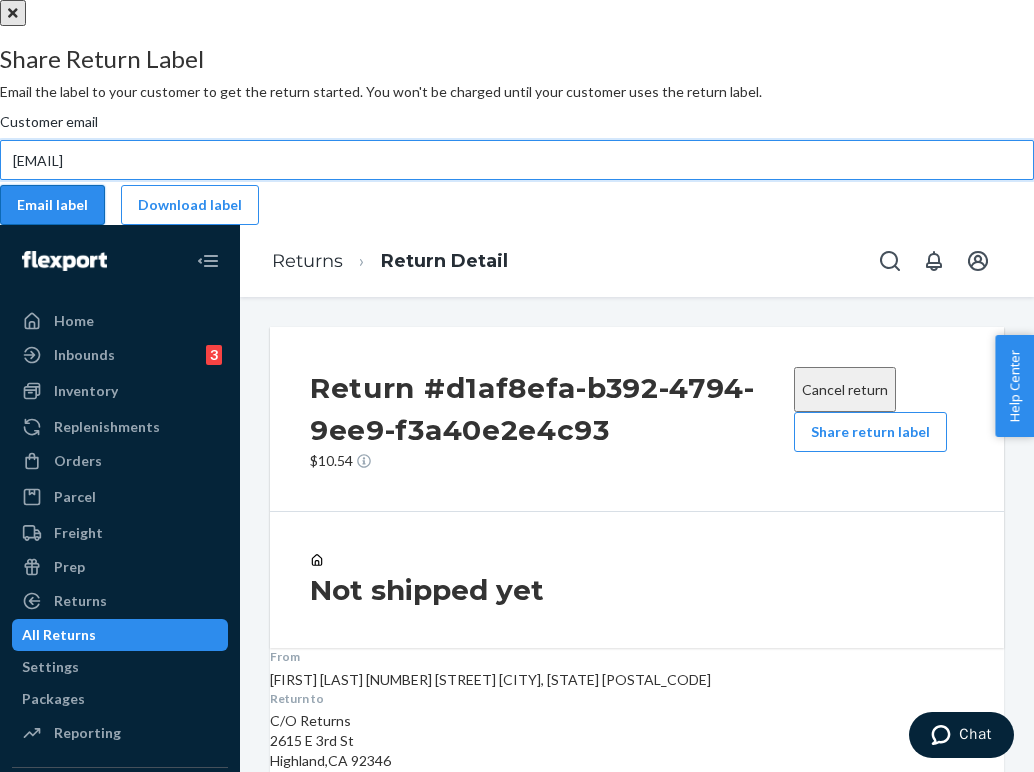 type on "[EMAIL]" 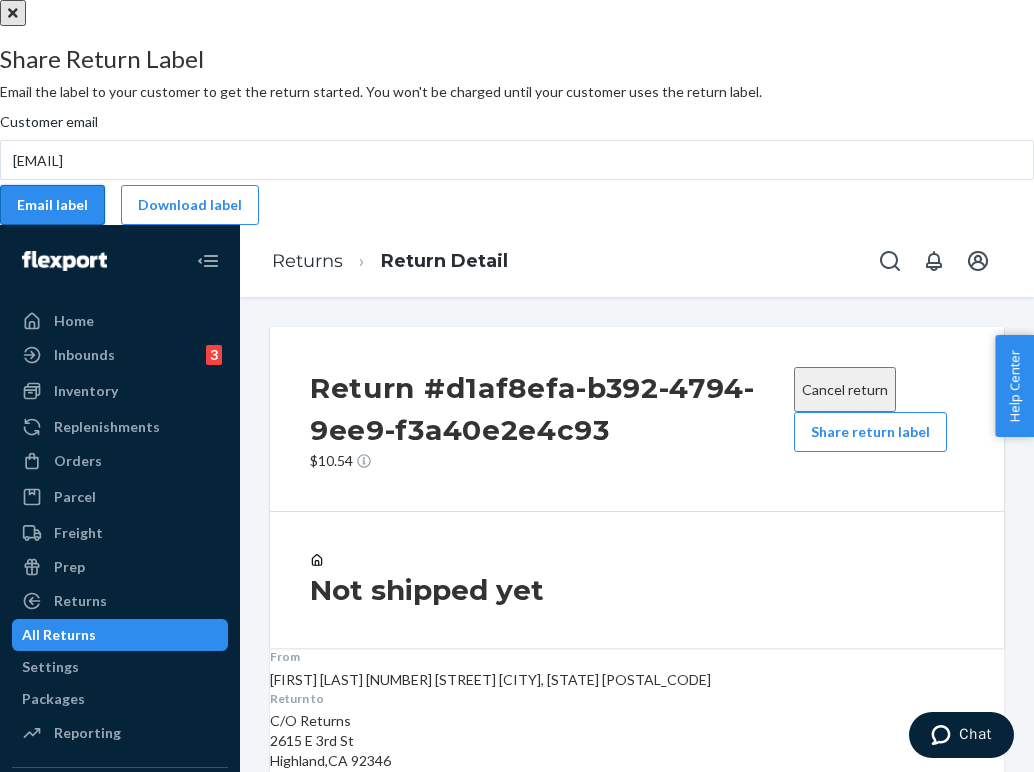 click on "Email label" at bounding box center (52, 205) 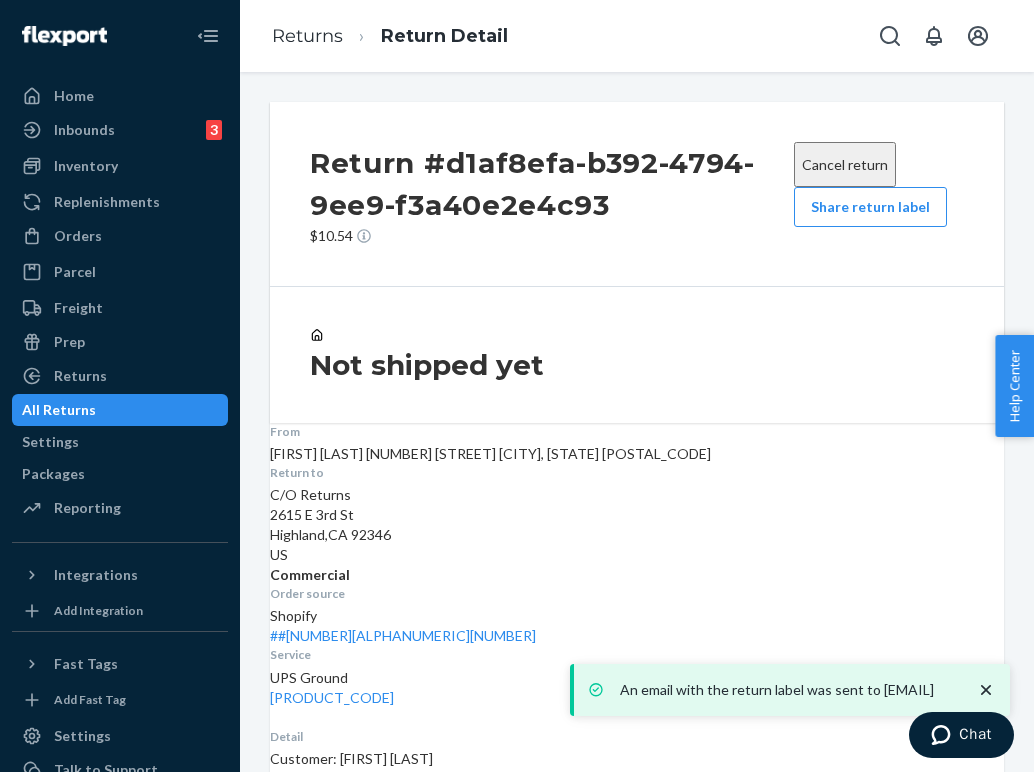 click on "Home Inbounds 3 Shipping Plans Problems 3 Inventory Products Replenishments Orders Ecommerce Orders Wholesale Orders Parcel Parcel orders Integrations Freight Prep Returns All Returns Settings Packages Reporting Reports Analytics Integrations Add Integration Fast Tags Add Fast Tag Settings Talk to Support Help Center Give Feedback" at bounding box center (120, 386) 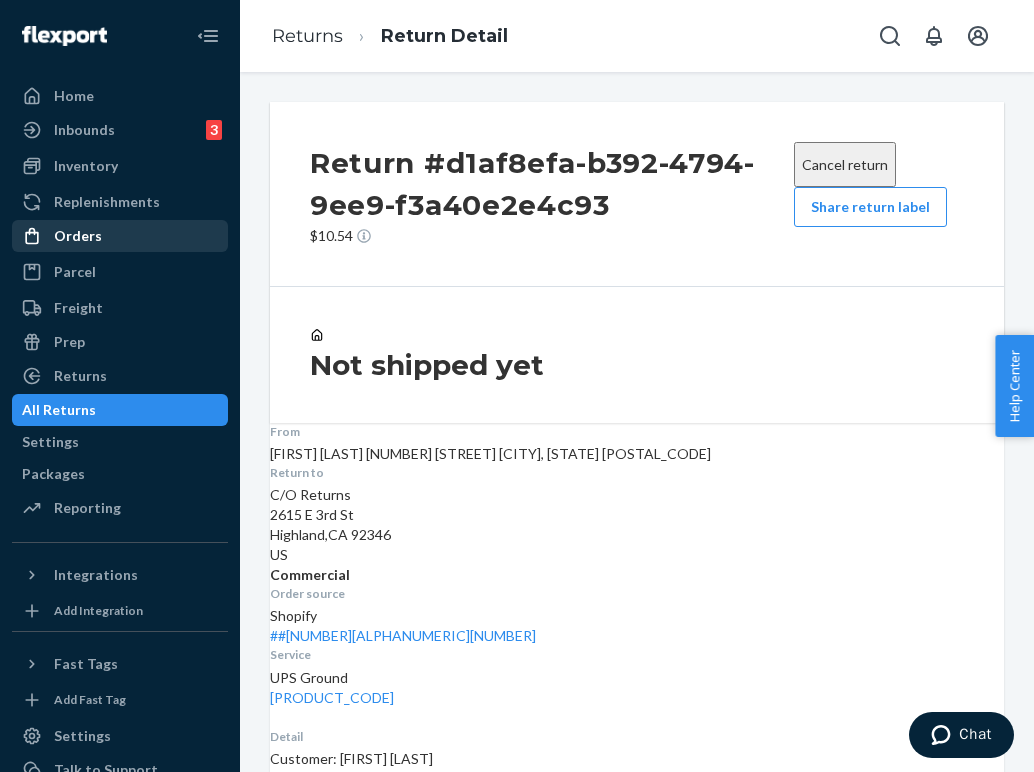 click on "Orders" at bounding box center (120, 236) 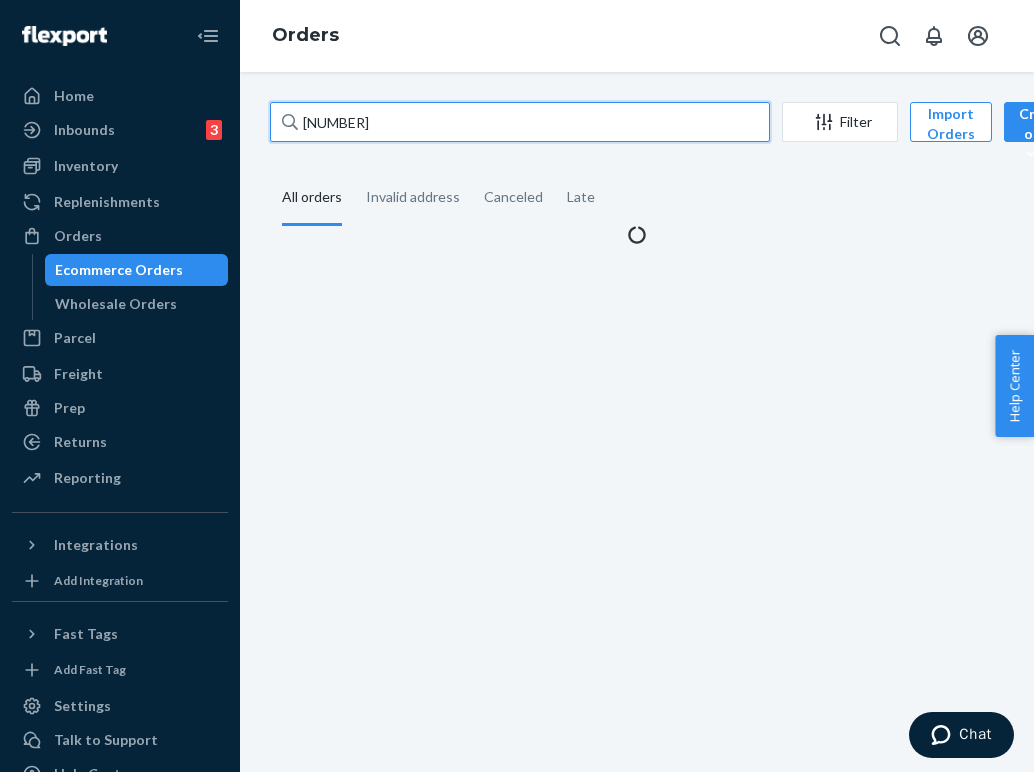 click on "[NUMBER]" at bounding box center [520, 122] 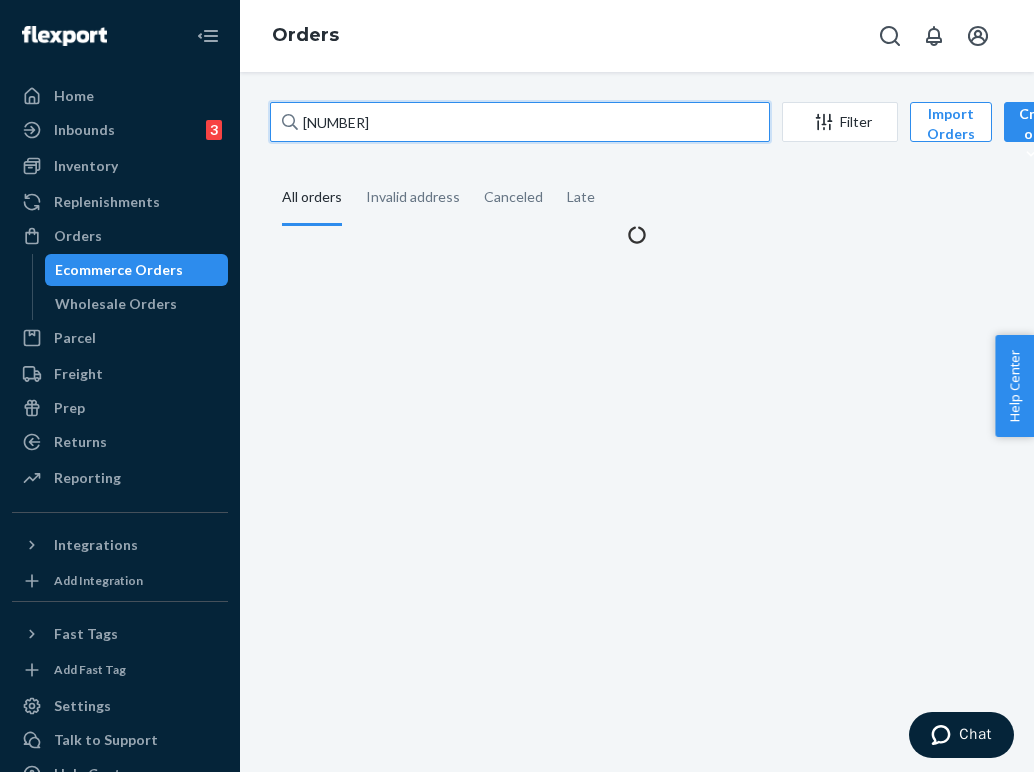 click on "[NUMBER]" at bounding box center [520, 122] 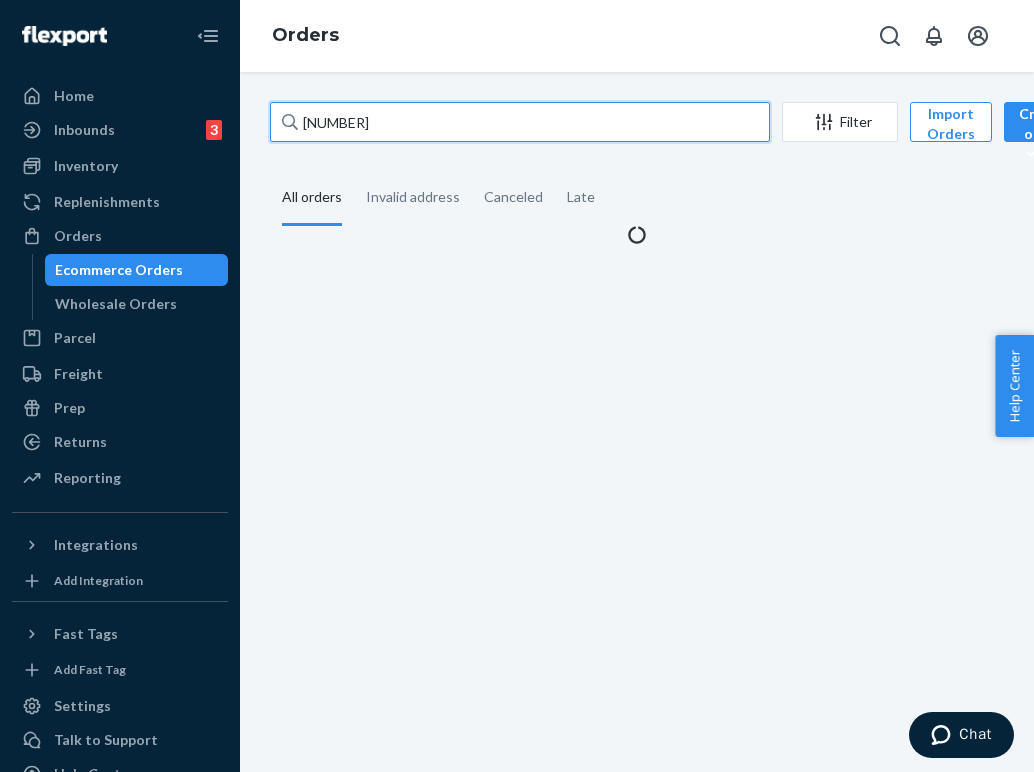 click on "[NUMBER]" at bounding box center [520, 122] 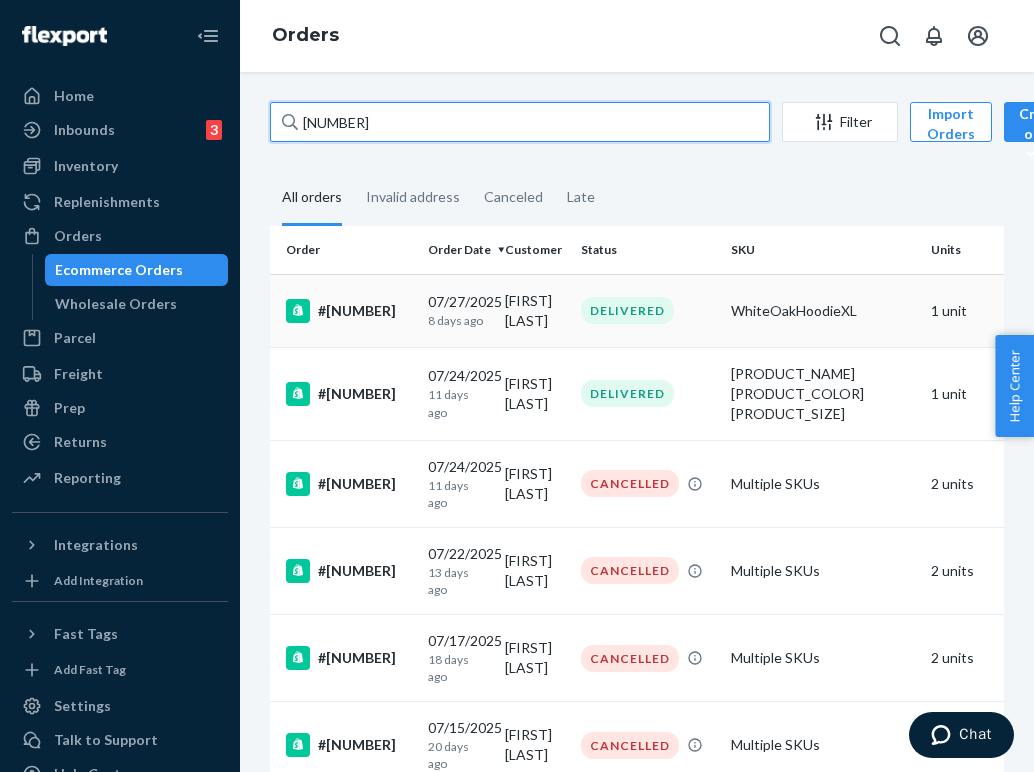 type on "[NUMBER]" 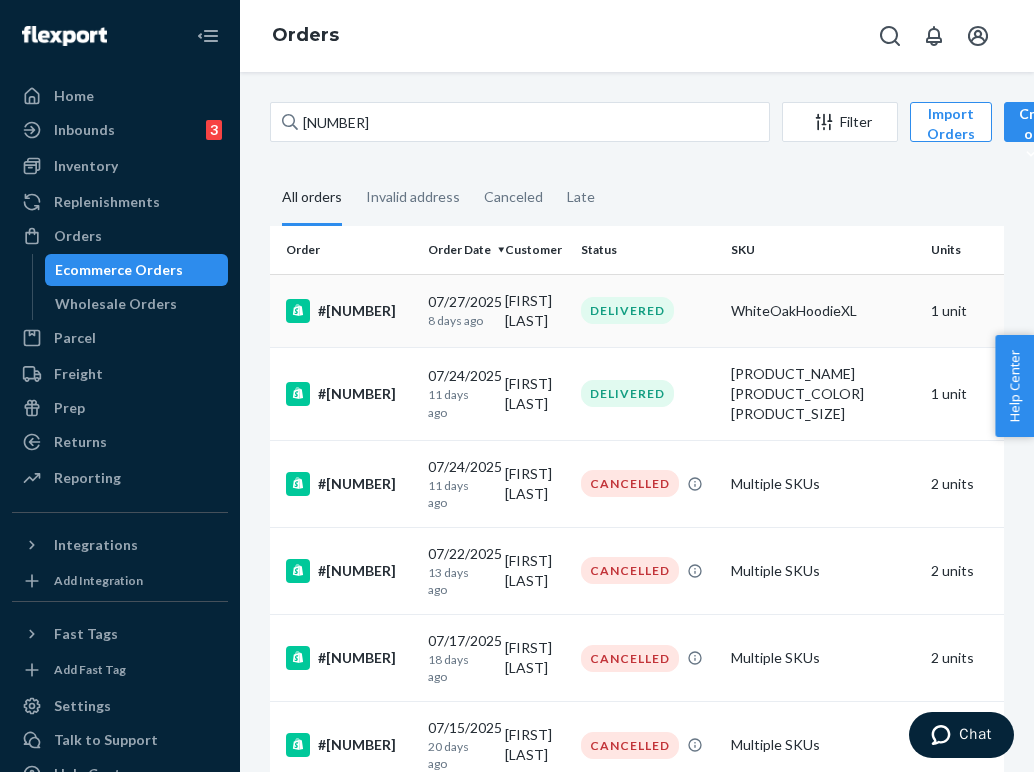 click on "DELIVERED" at bounding box center [648, 310] 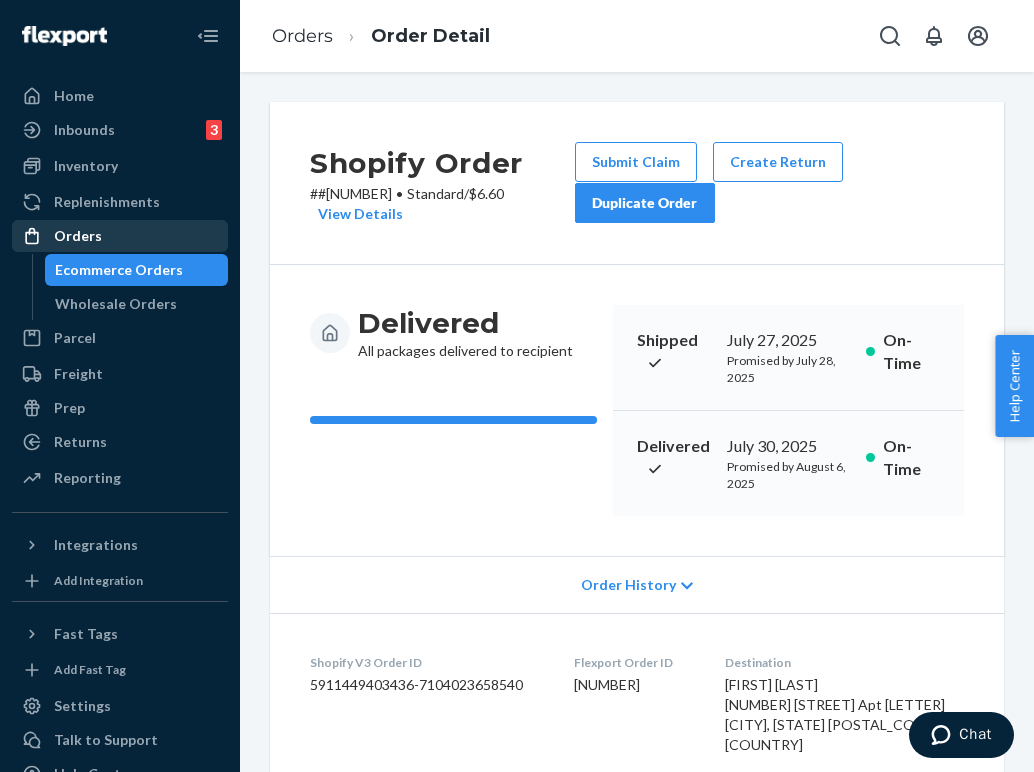 scroll, scrollTop: 0, scrollLeft: 0, axis: both 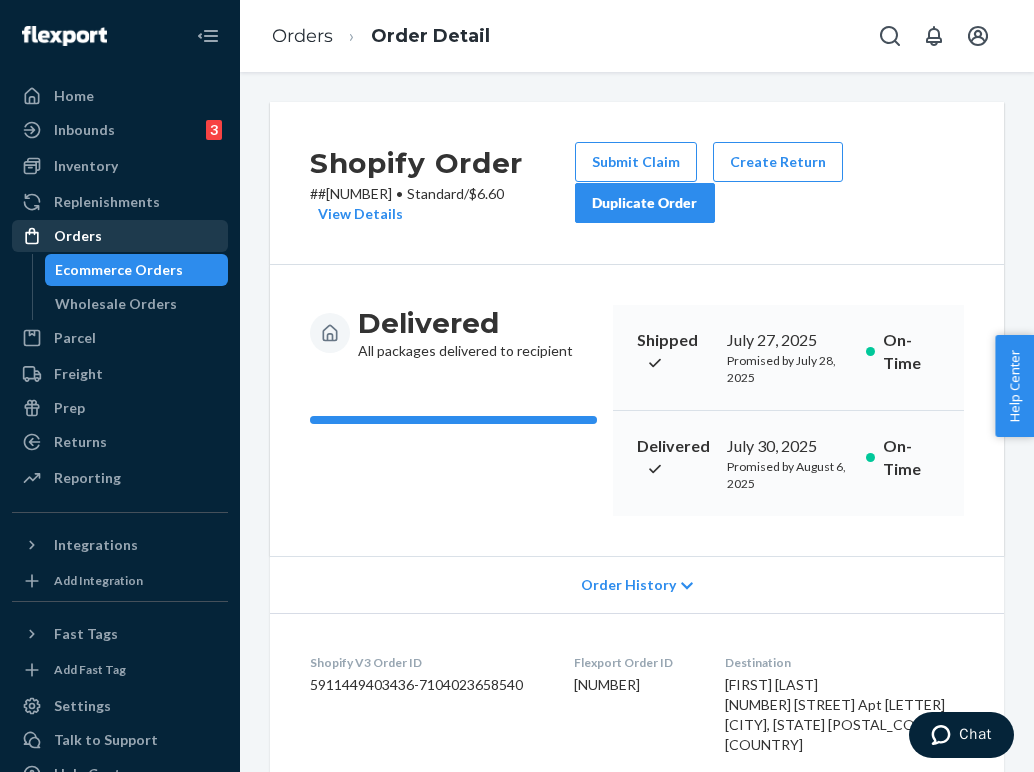 click on "Orders" at bounding box center [120, 236] 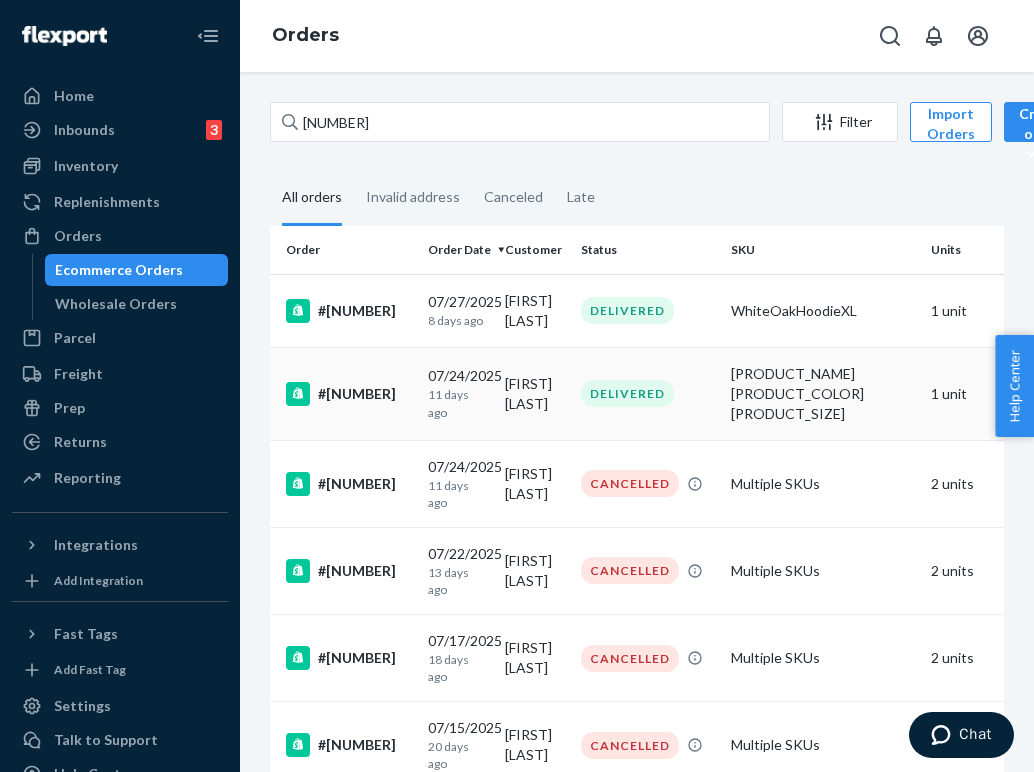click on "DELIVERED" at bounding box center [627, 393] 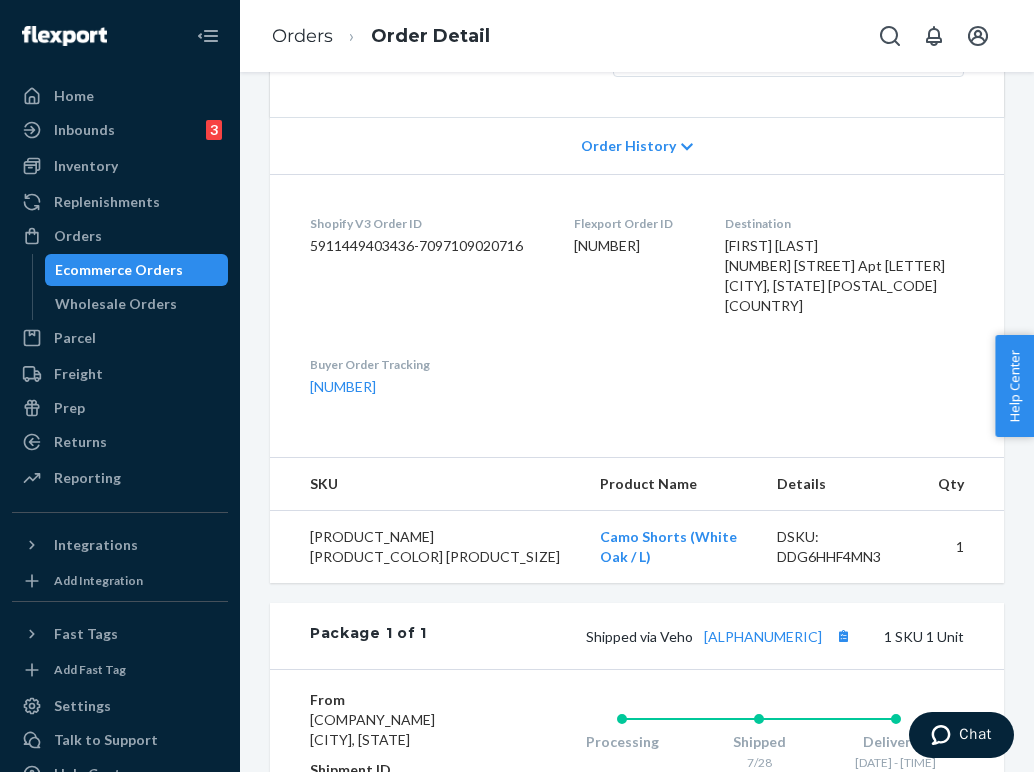 scroll, scrollTop: 17, scrollLeft: 0, axis: vertical 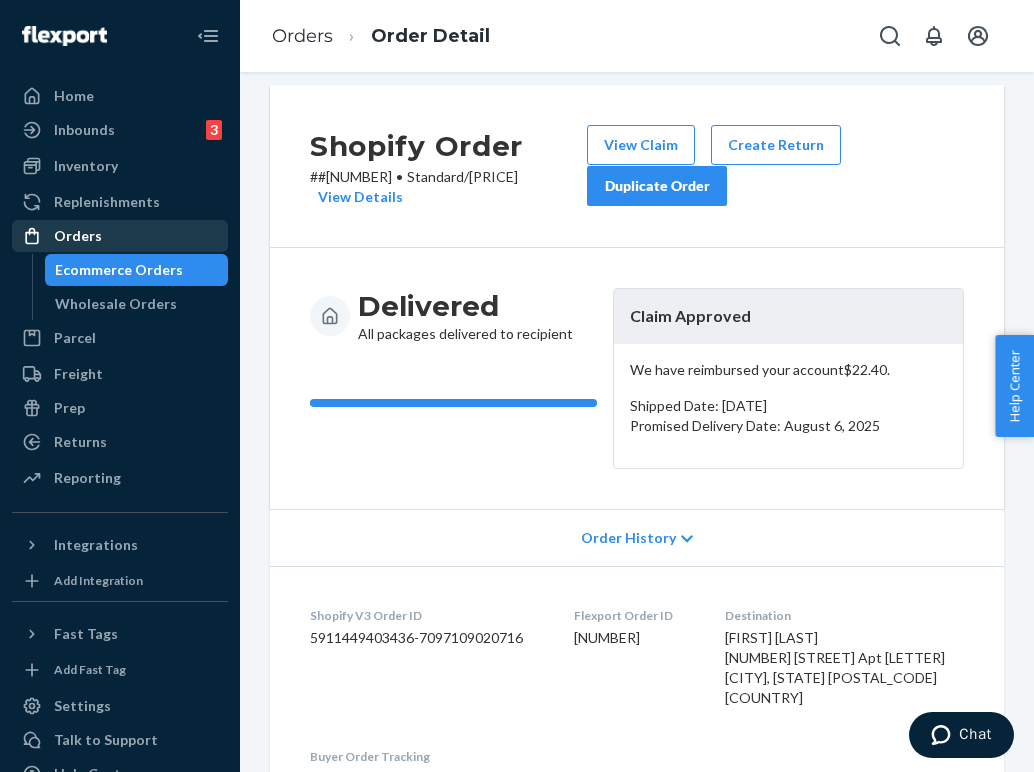 click on "Orders" at bounding box center [120, 236] 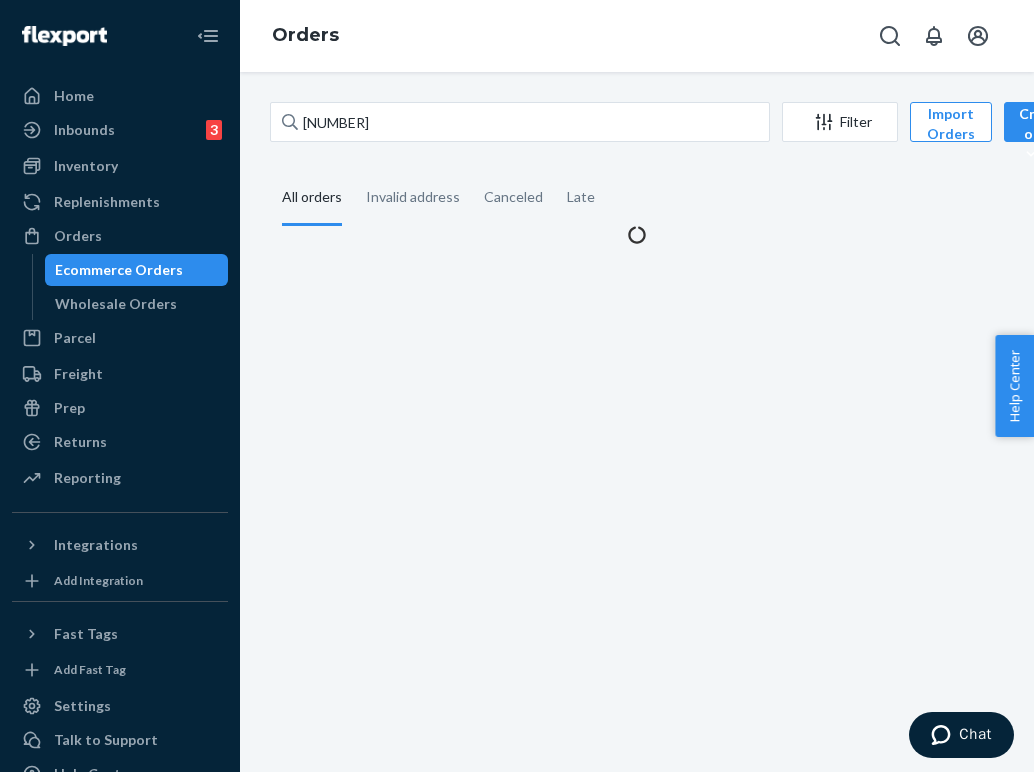 scroll, scrollTop: 0, scrollLeft: 0, axis: both 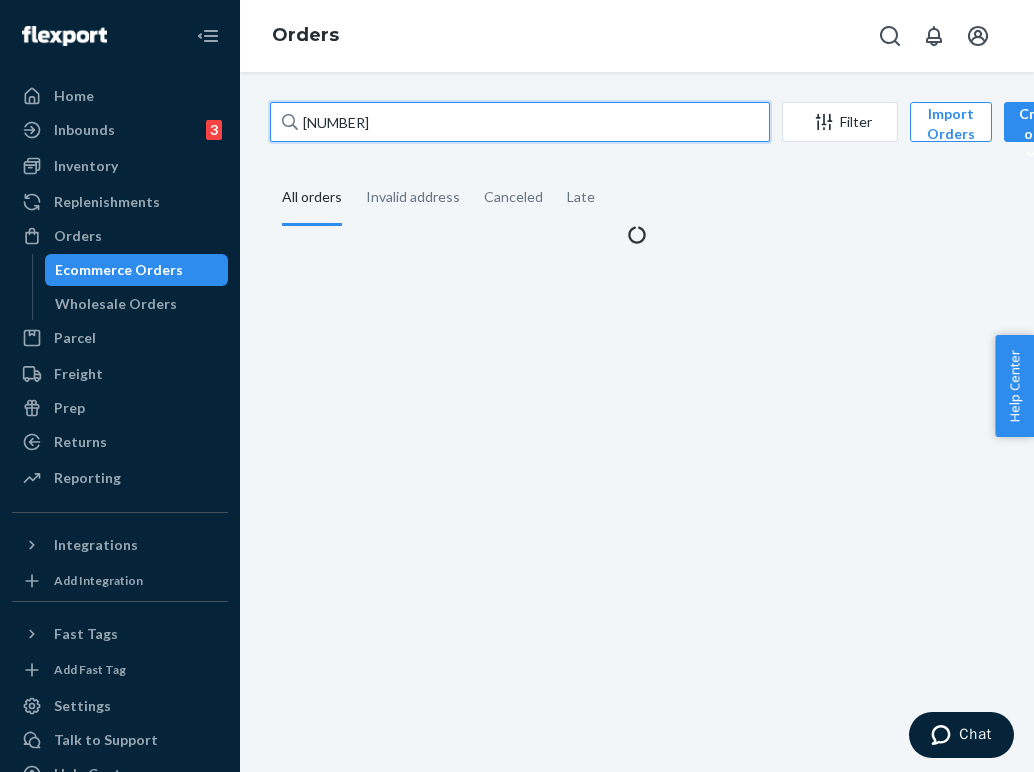 click on "[NUMBER]" at bounding box center (520, 122) 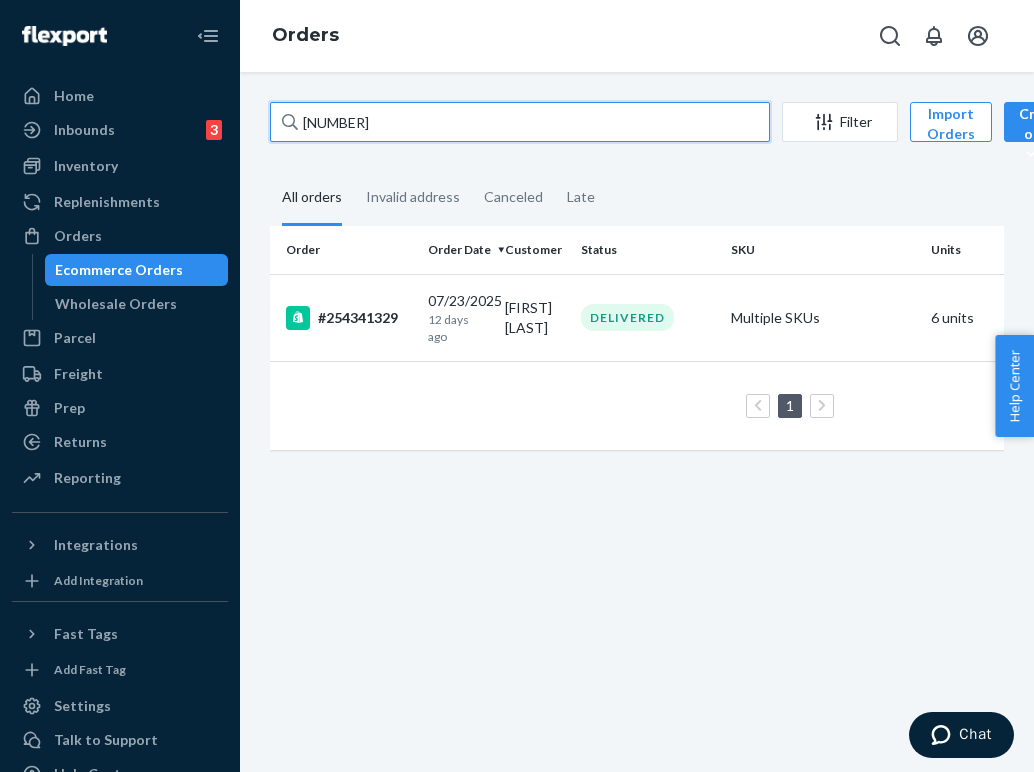 type on "[NUMBER]" 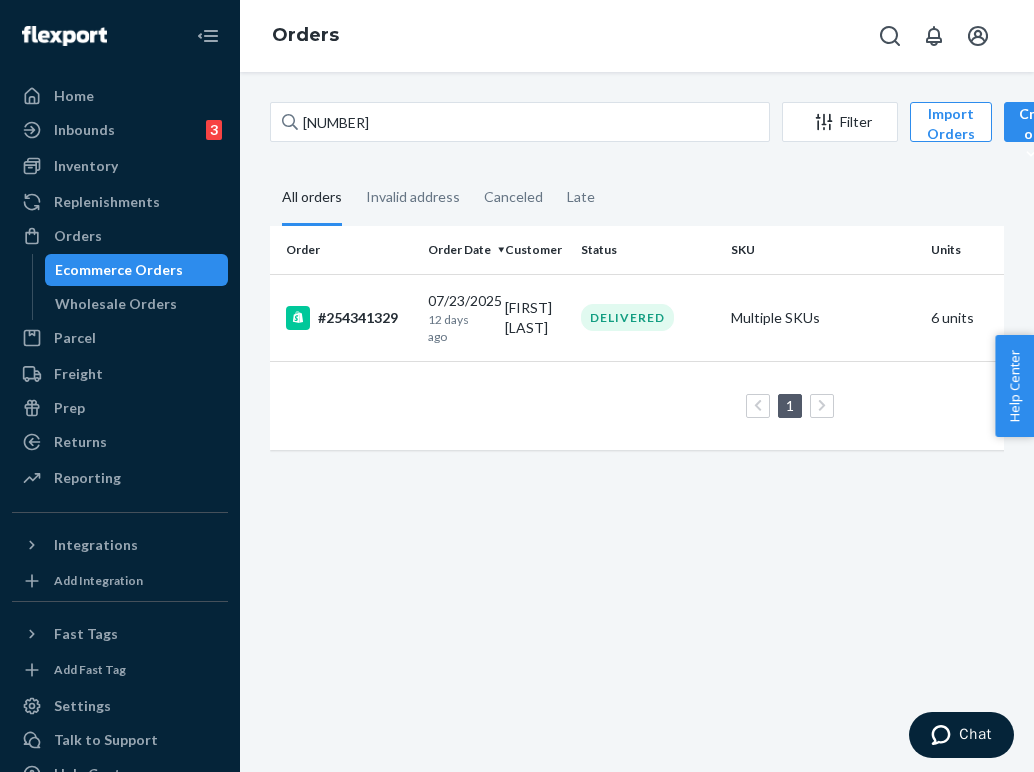 click on "[FIRST] [LAST]" at bounding box center (535, 317) 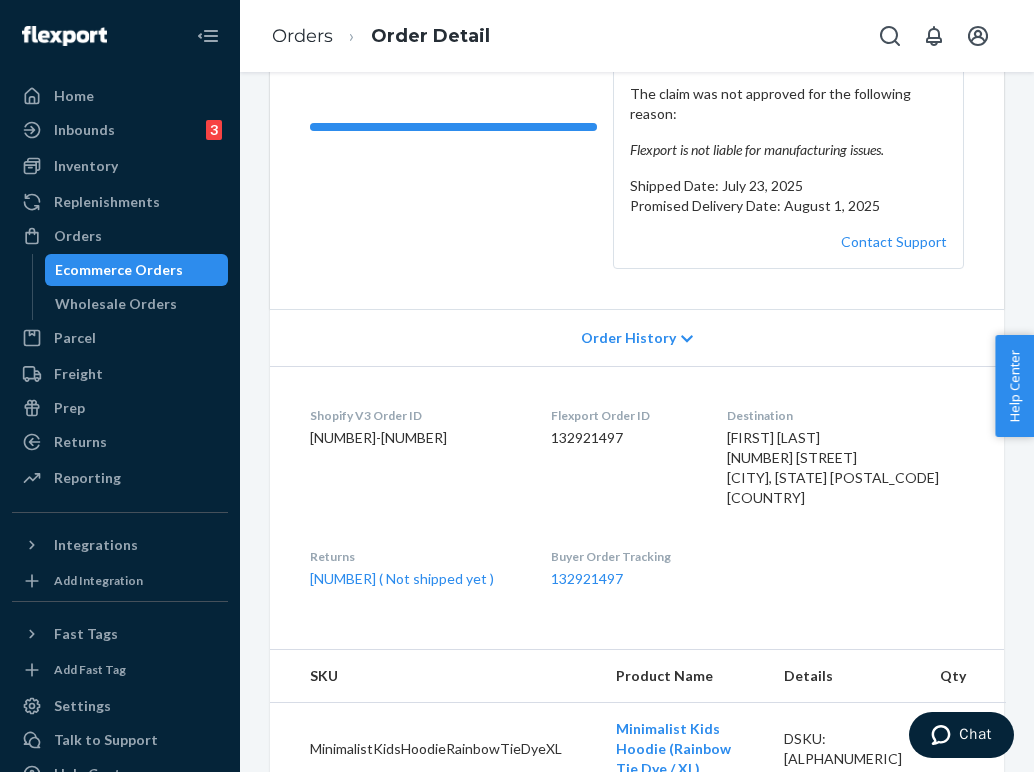 scroll, scrollTop: 314, scrollLeft: 0, axis: vertical 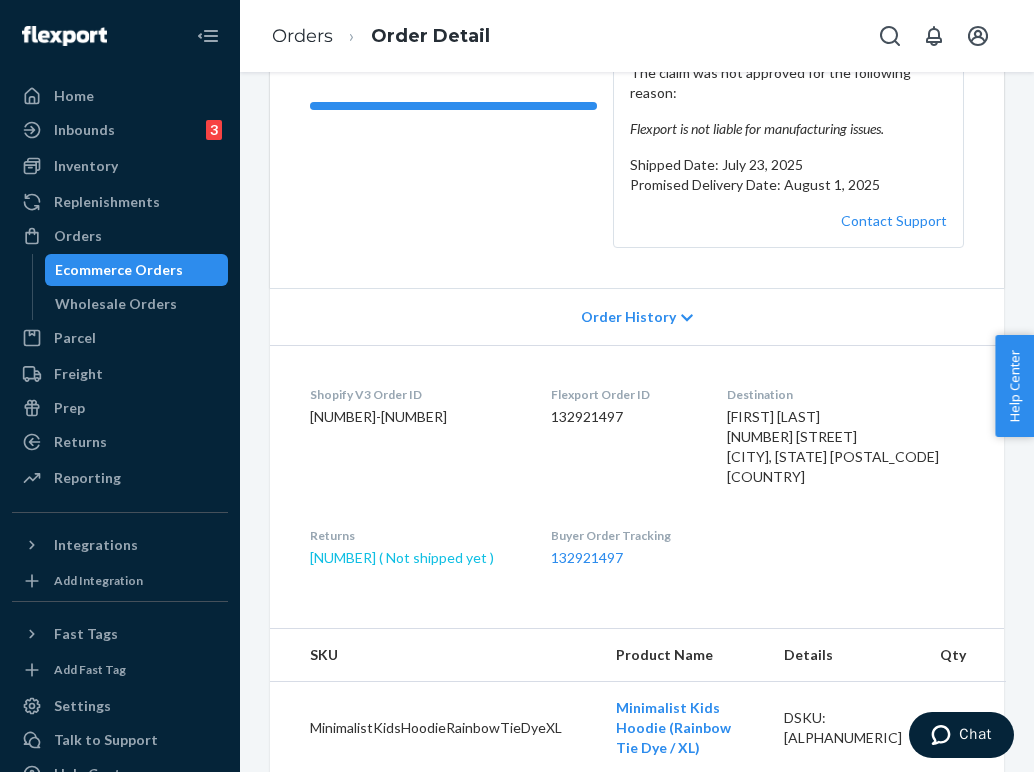 click on "[NUMBER] ( Not shipped yet )" at bounding box center [402, 557] 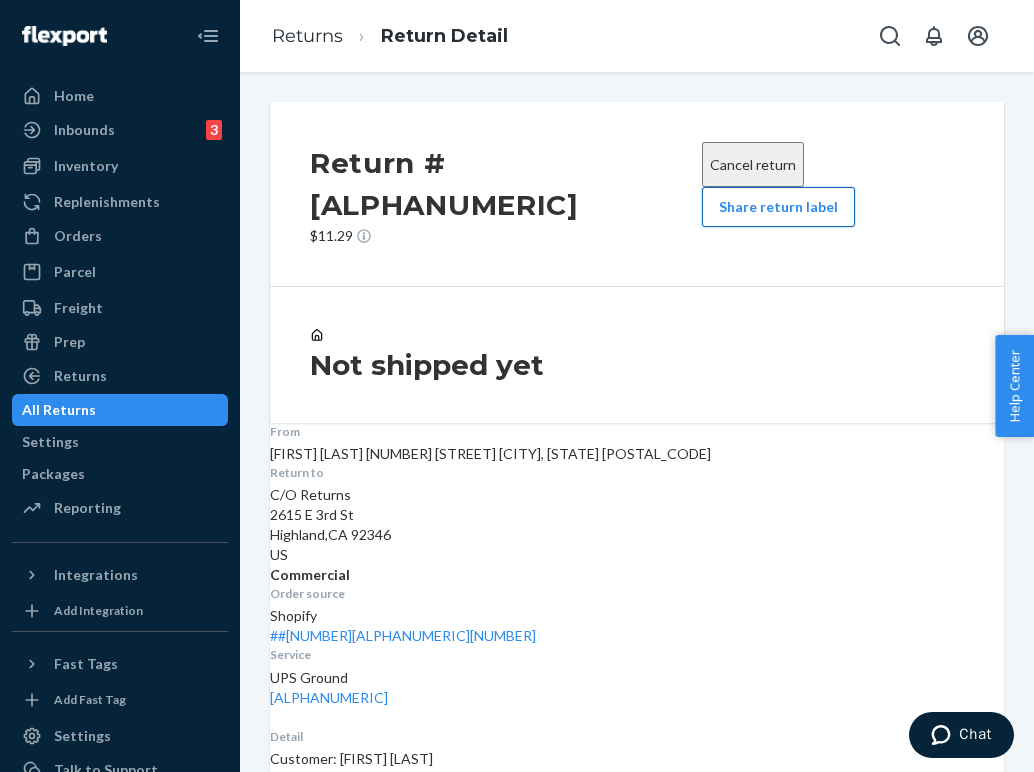 click on "Share return label" at bounding box center (778, 207) 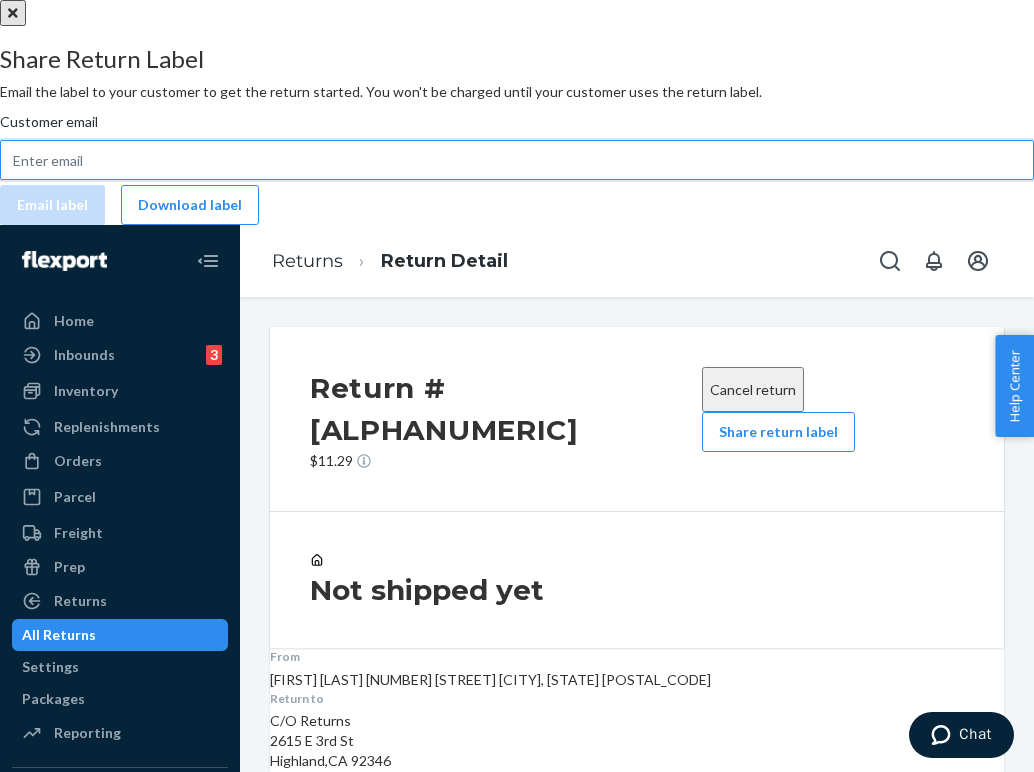 click on "Customer email" at bounding box center (517, 160) 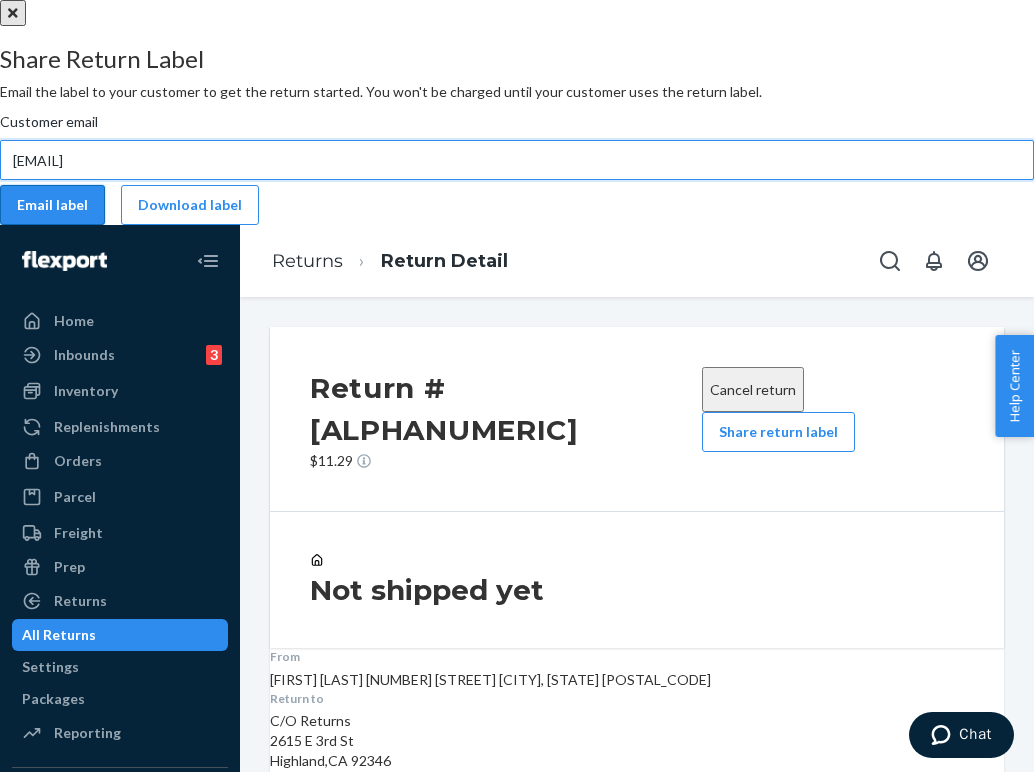 type on "[EMAIL]" 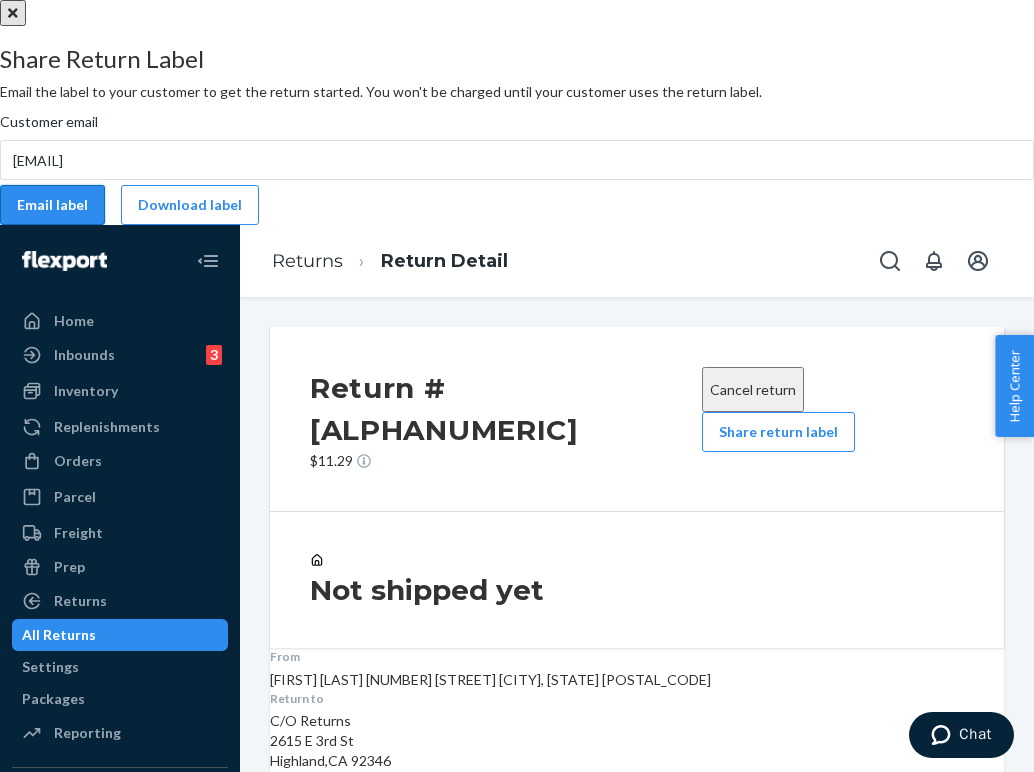 click on "Email label" at bounding box center [52, 205] 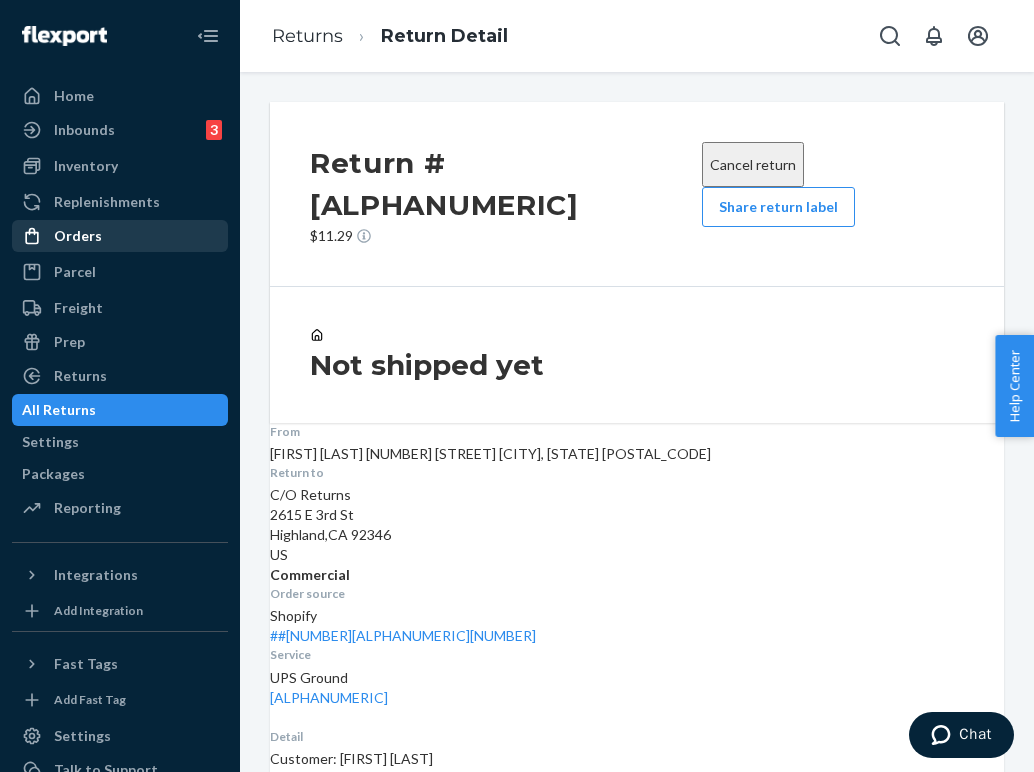 click on "Orders" at bounding box center [120, 236] 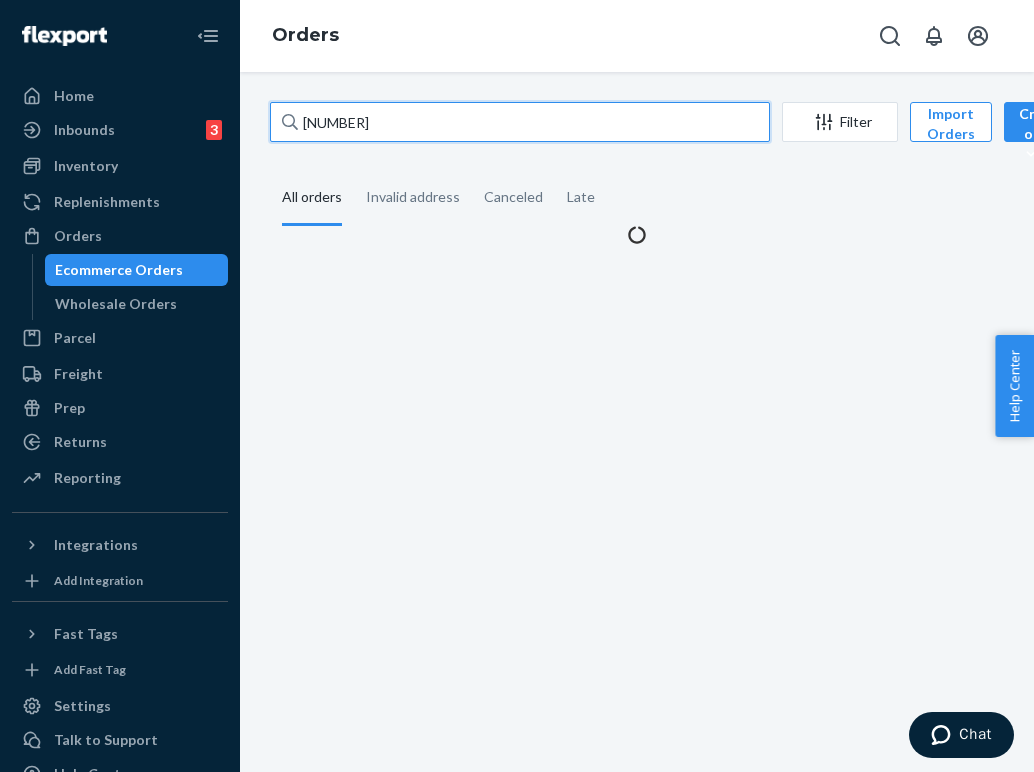 click on "[NUMBER]" at bounding box center [520, 122] 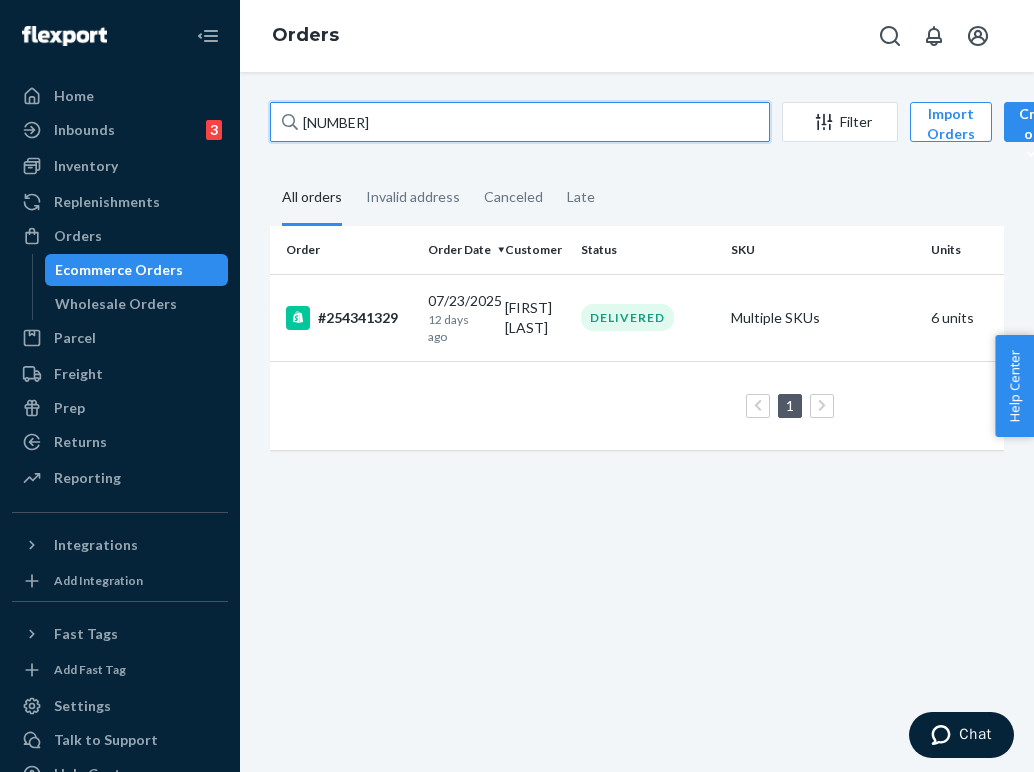 click on "[NUMBER]" at bounding box center (520, 122) 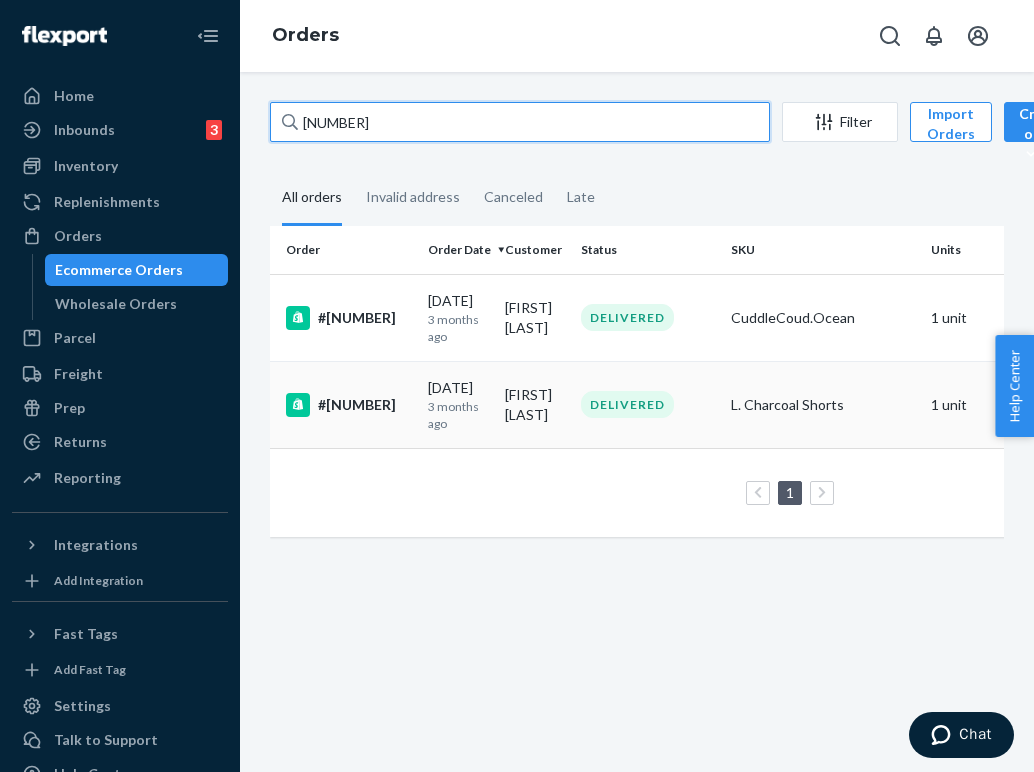 type on "[NUMBER]" 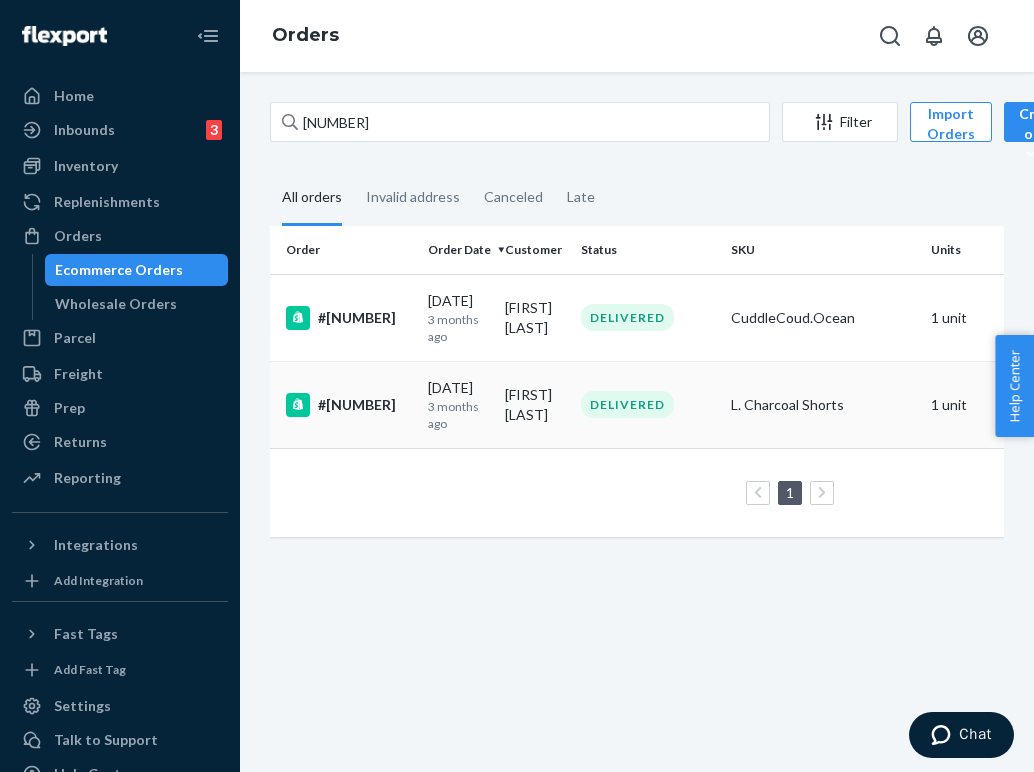 click on "L. Charcoal Shorts" at bounding box center [823, 404] 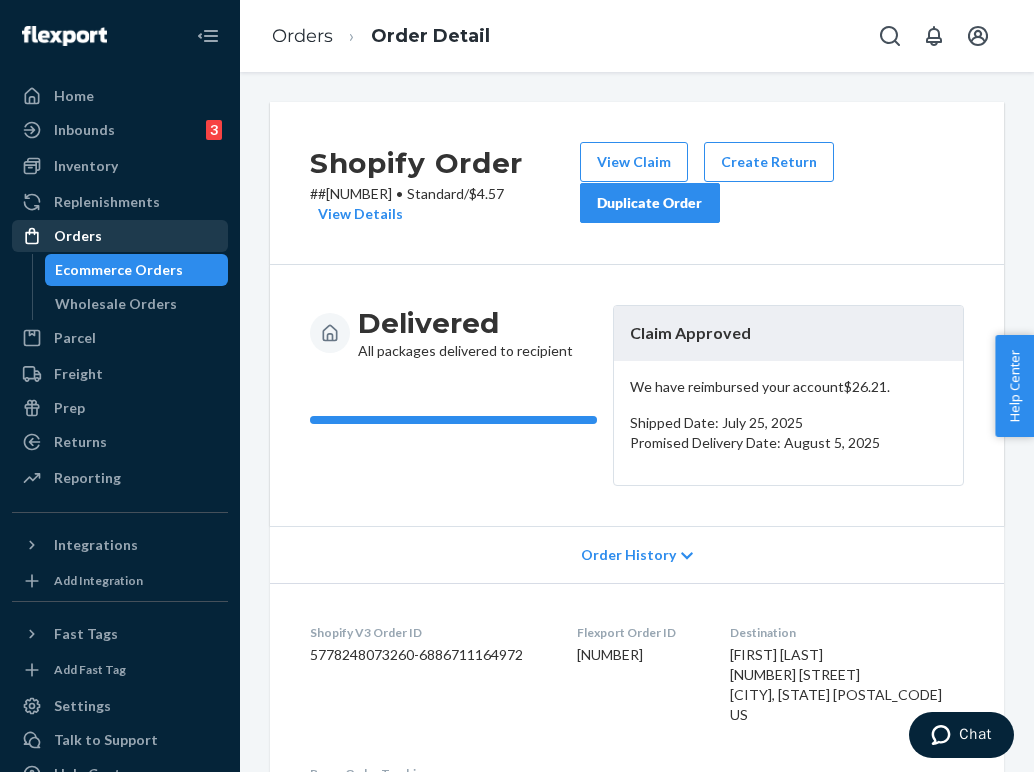 click on "Orders" at bounding box center (120, 236) 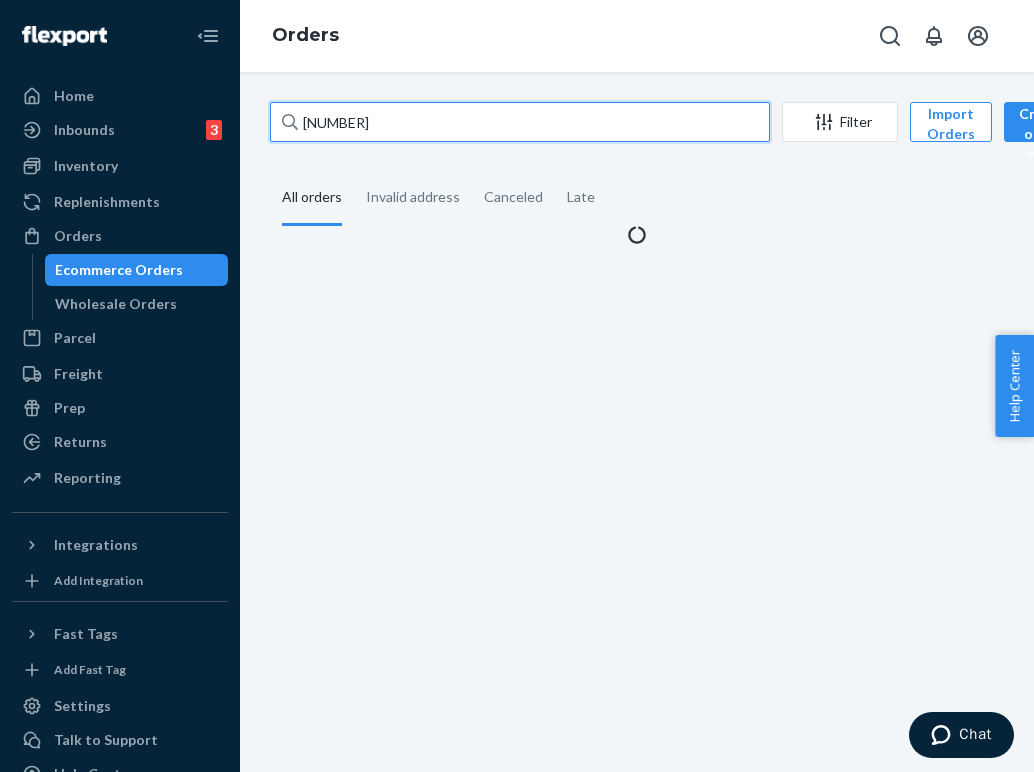 click on "[NUMBER]" at bounding box center (520, 122) 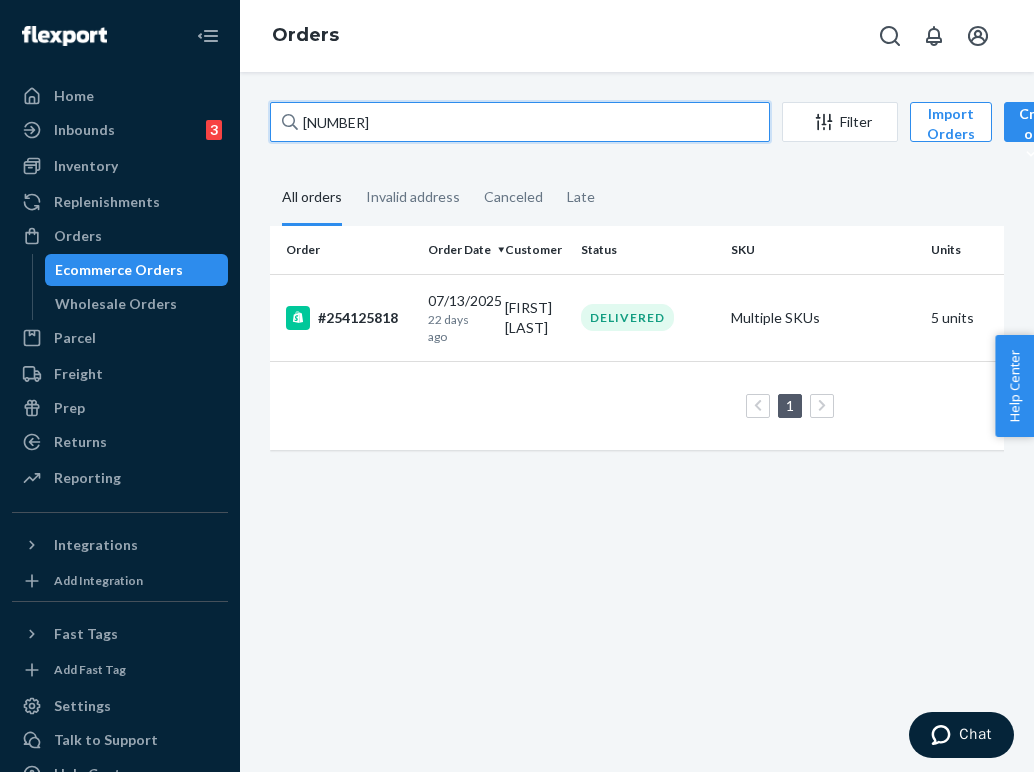 type on "[NUMBER]" 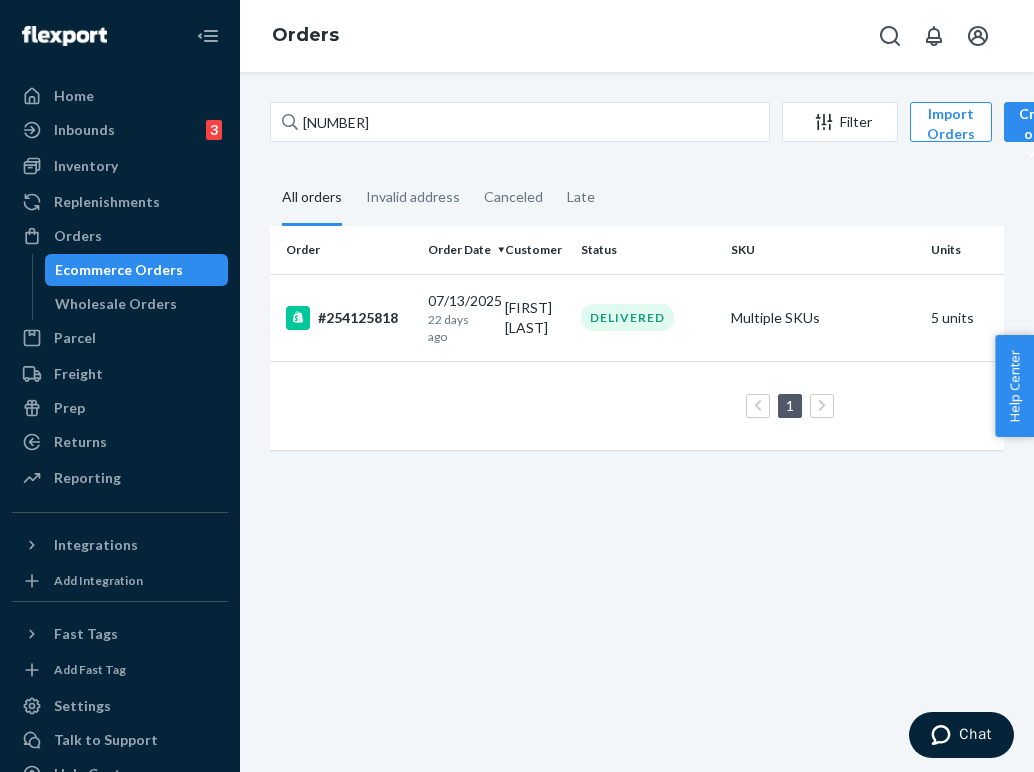 click on "1 10 results per page" at bounding box center [770, 405] 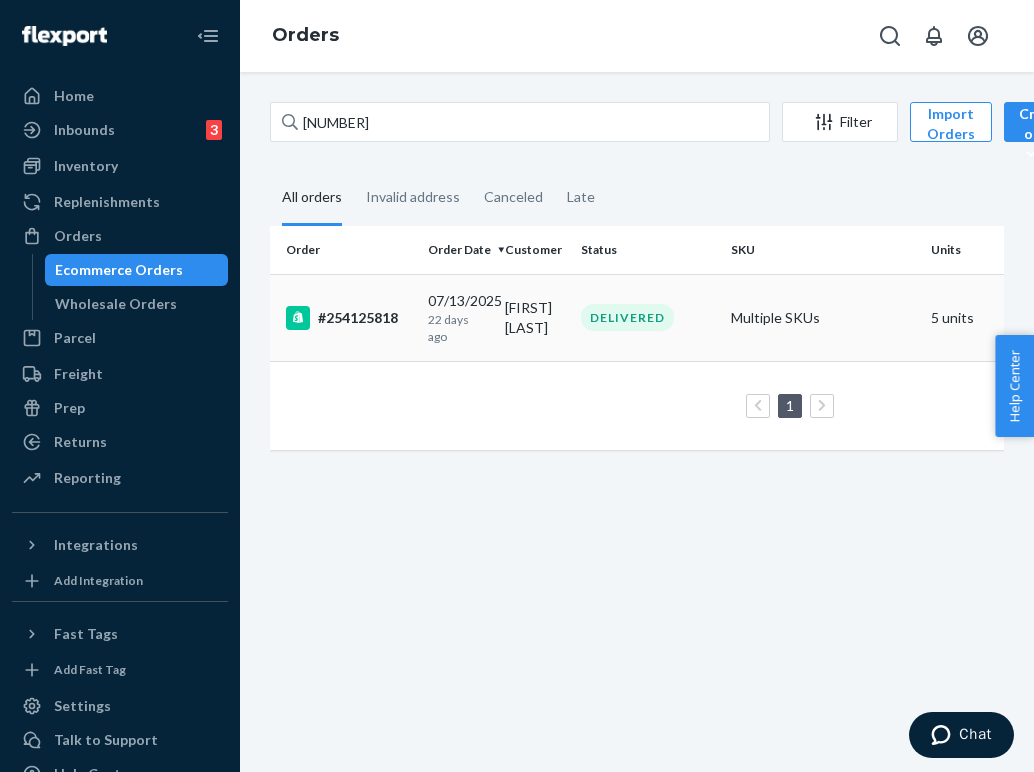 click on "DELIVERED" at bounding box center (627, 317) 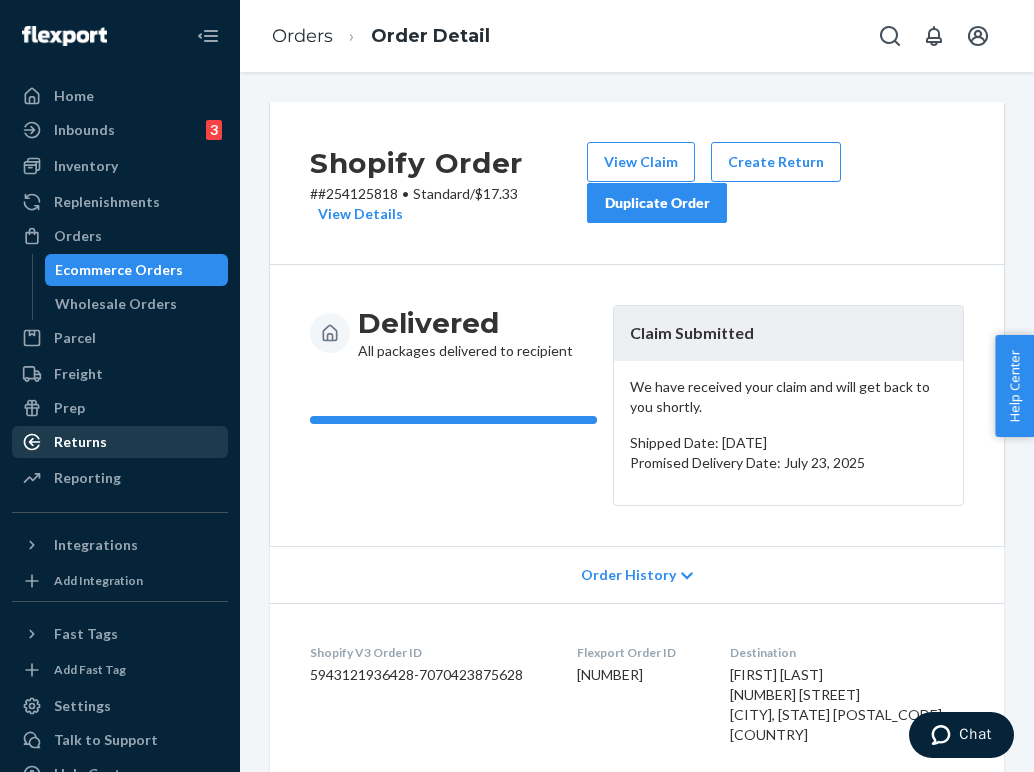 scroll, scrollTop: 0, scrollLeft: 0, axis: both 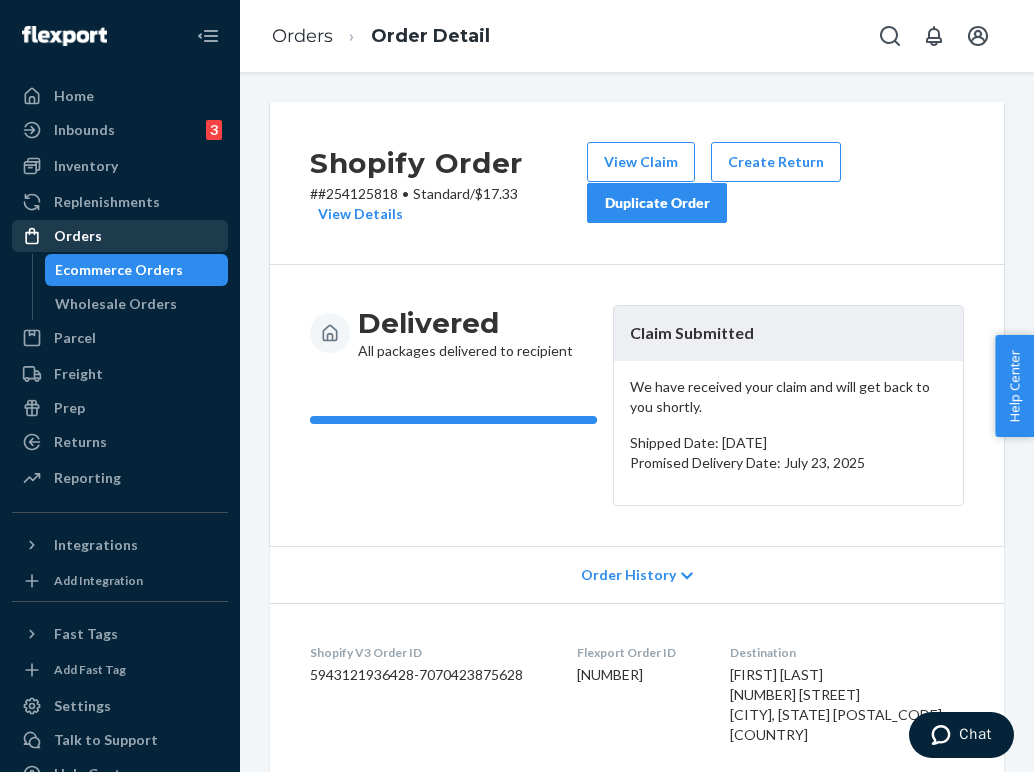 click on "Orders" at bounding box center [120, 236] 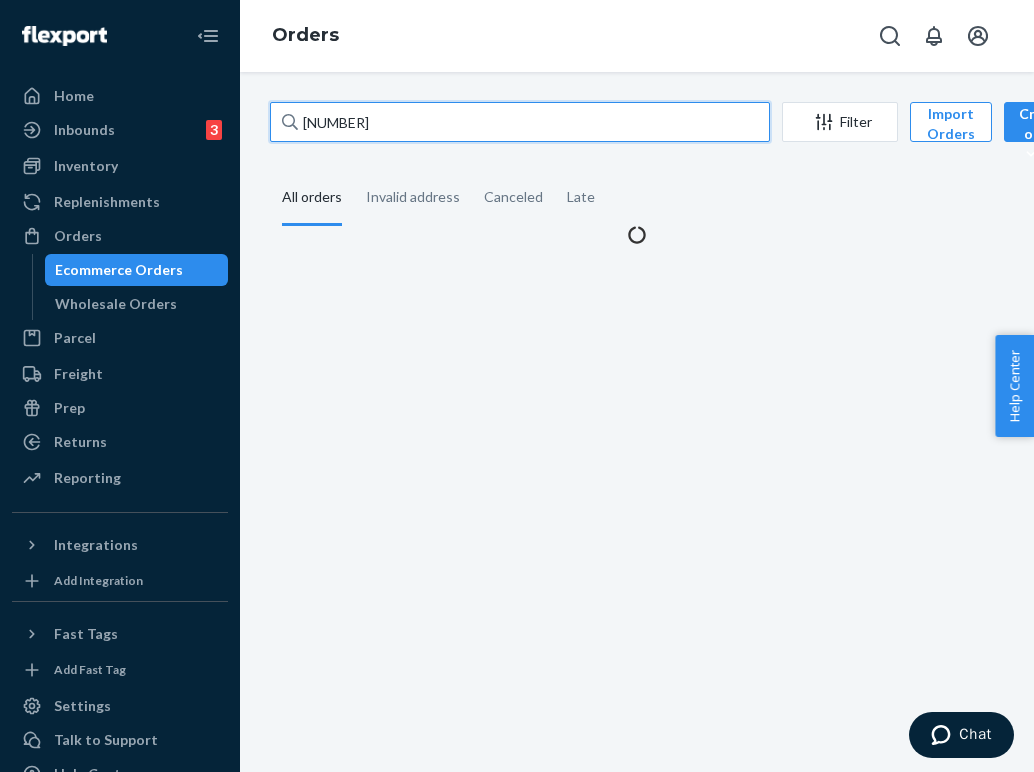 click on "[NUMBER]" at bounding box center (520, 122) 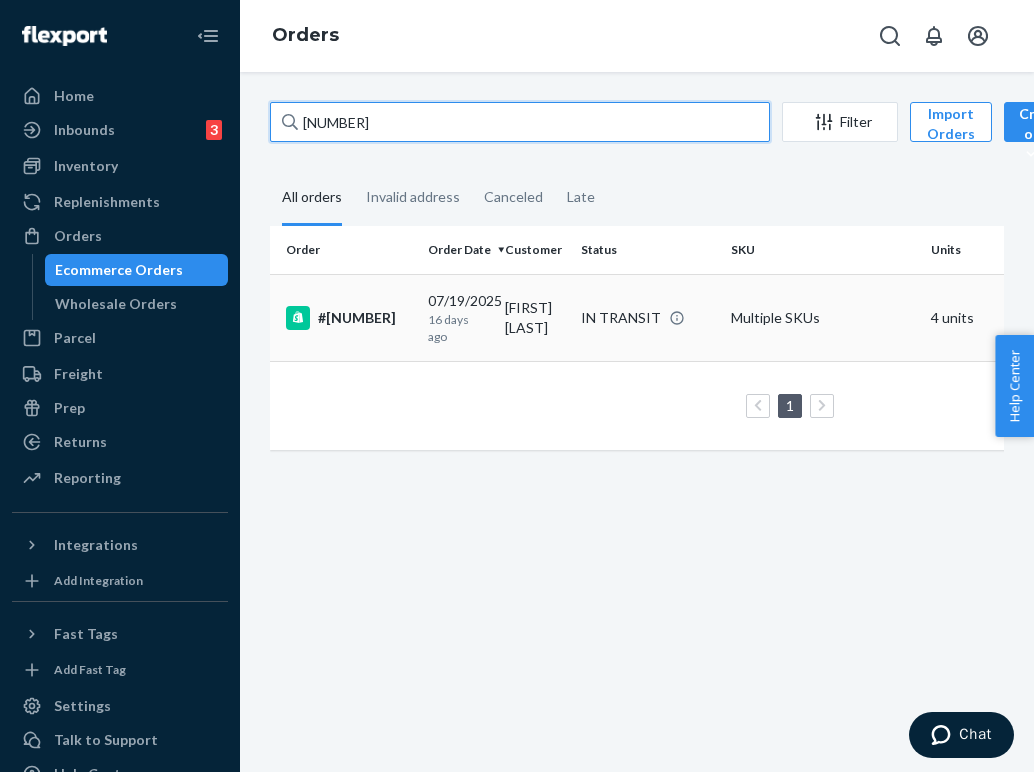 type on "[NUMBER]" 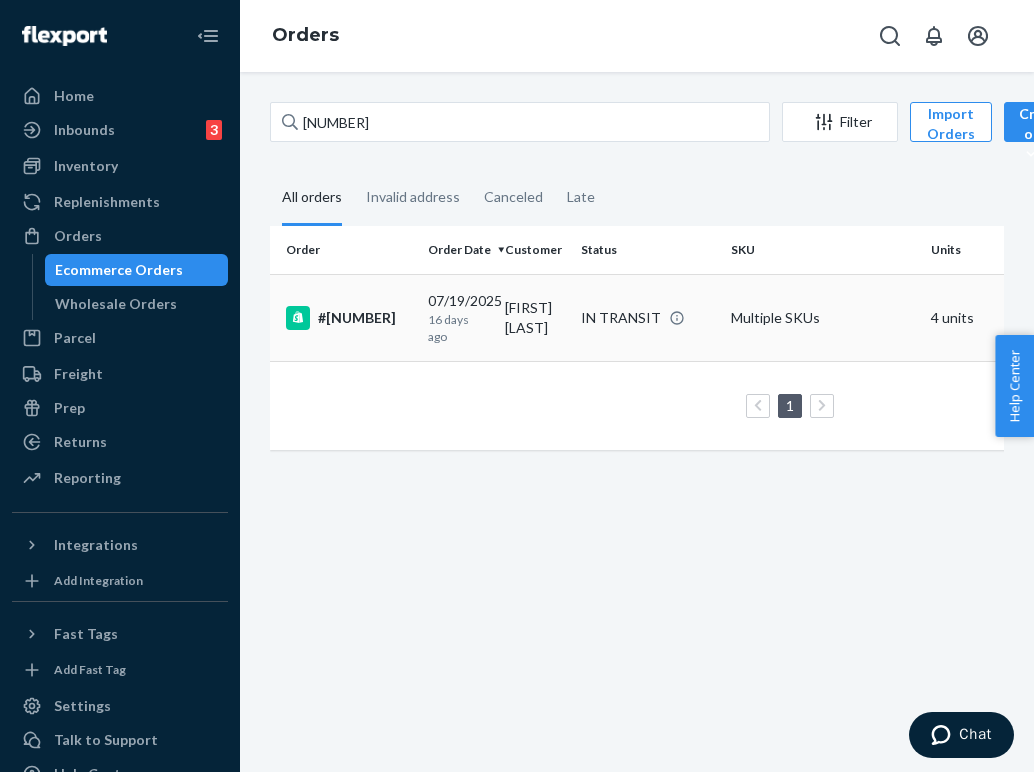 click on "Multiple SKUs" at bounding box center [823, 317] 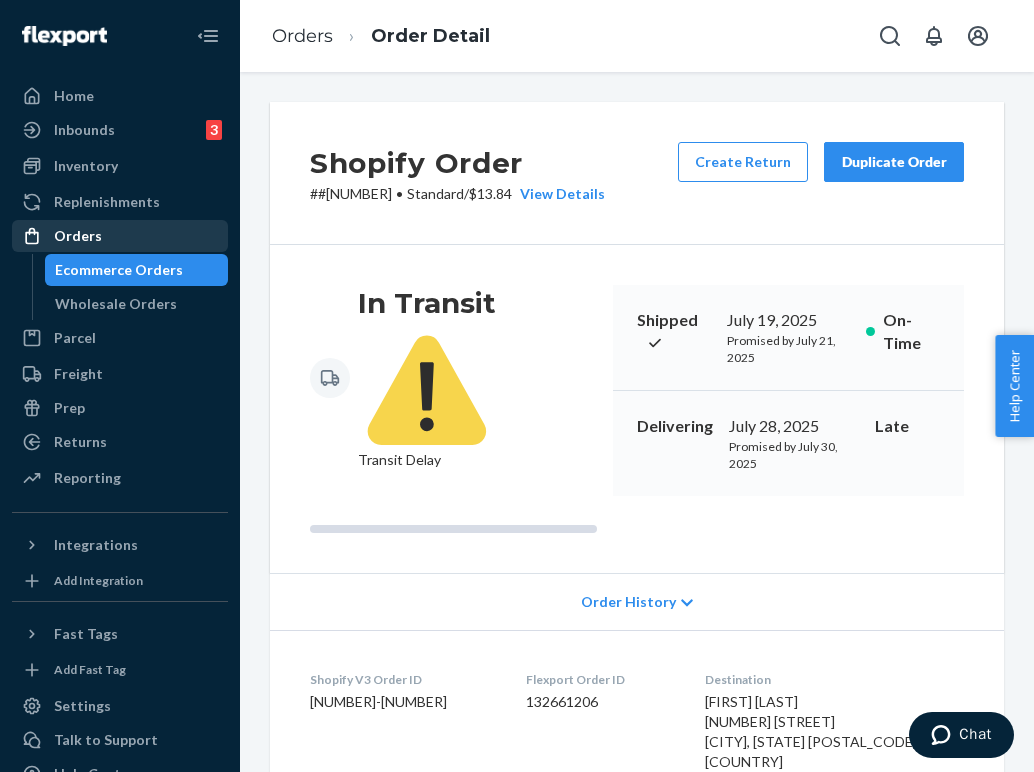 click on "Orders" at bounding box center (120, 236) 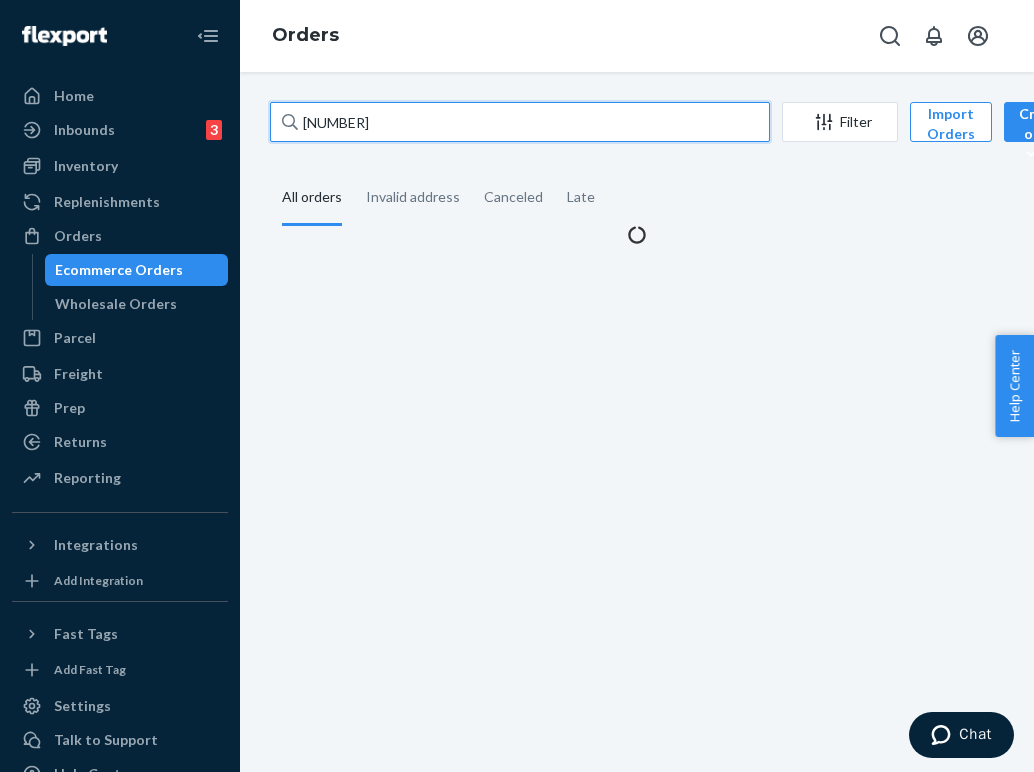 click on "[NUMBER]" at bounding box center (520, 122) 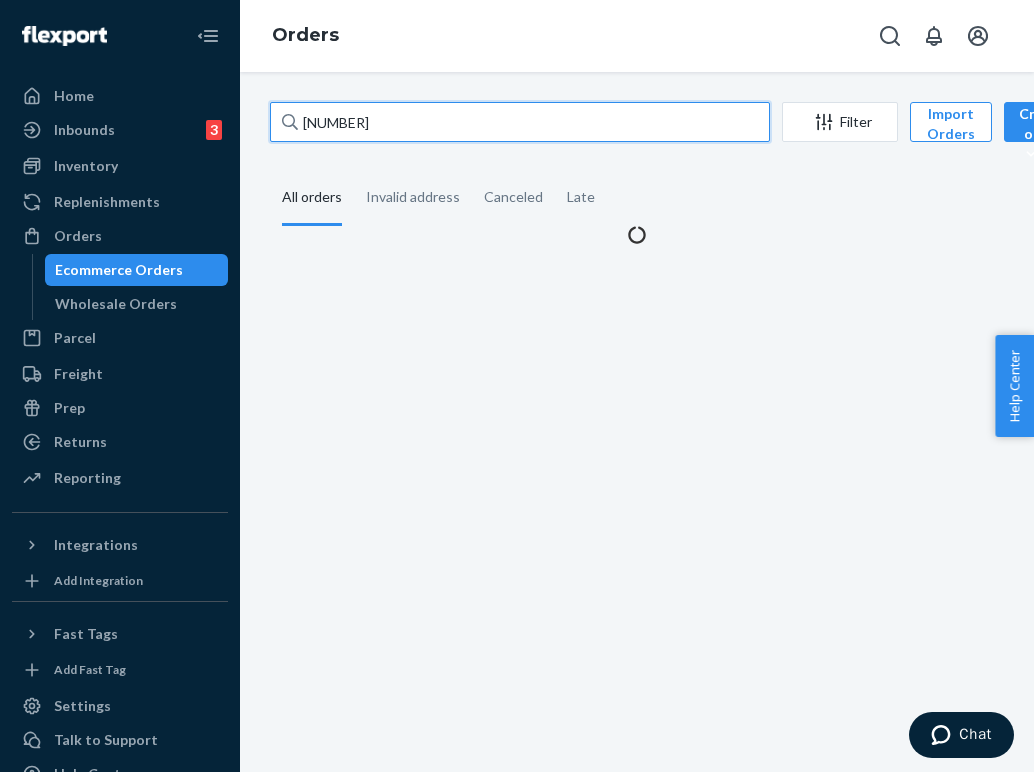 click on "[NUMBER]" at bounding box center (520, 122) 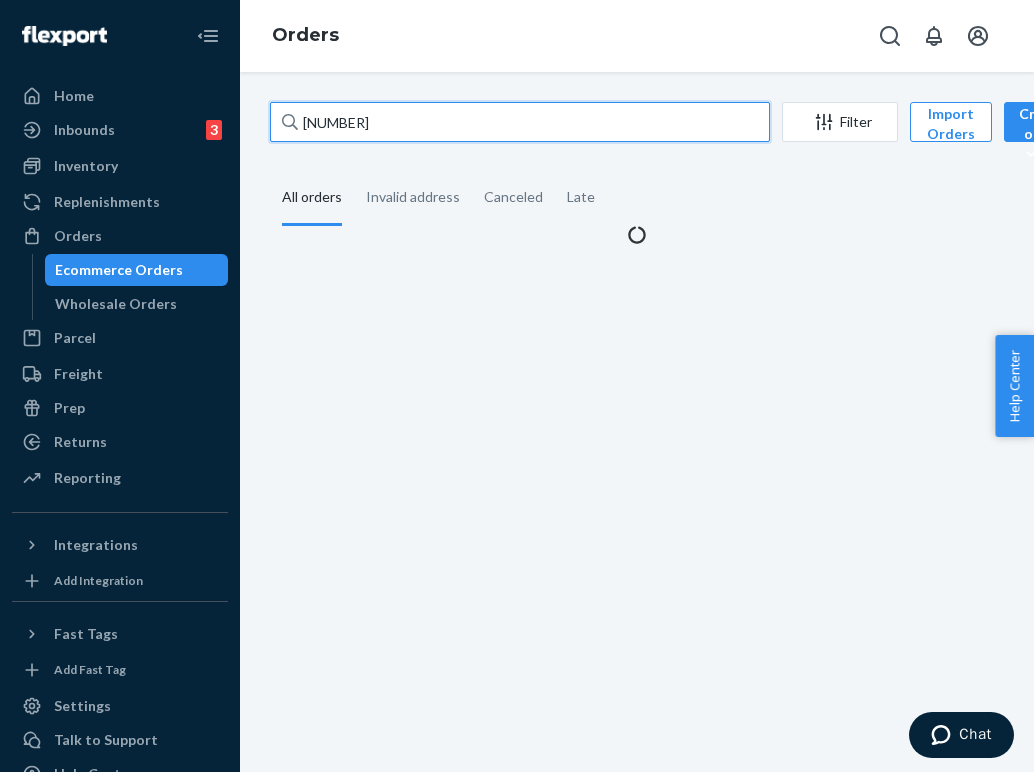 paste on "[NUMBER]" 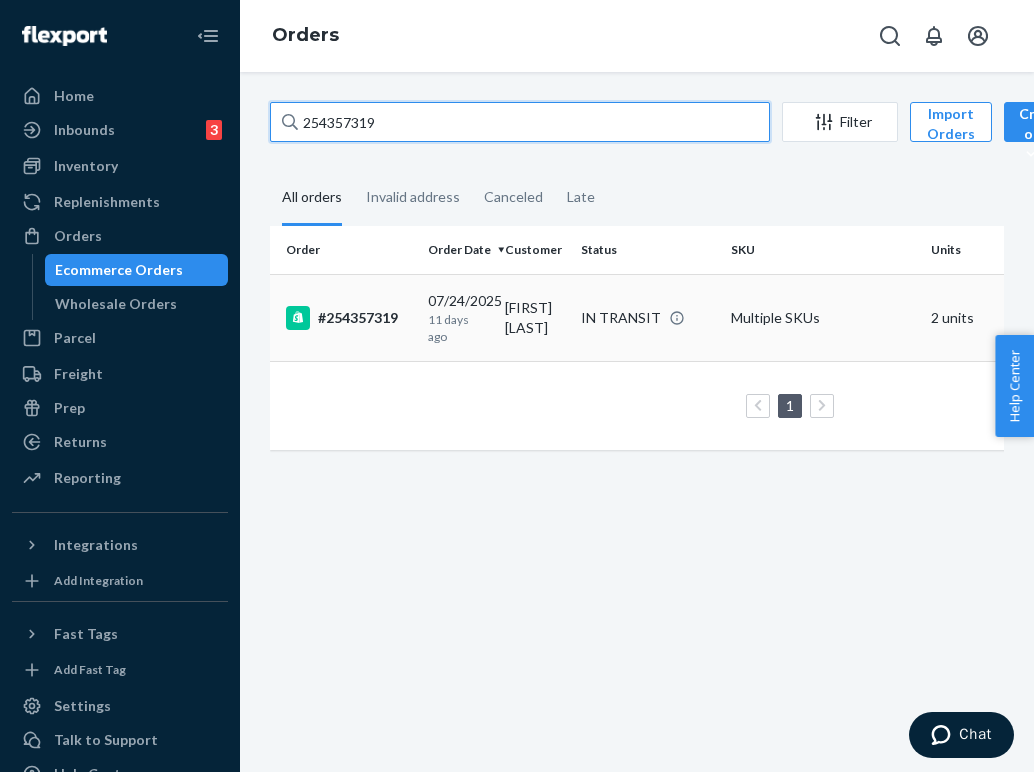type on "254357319" 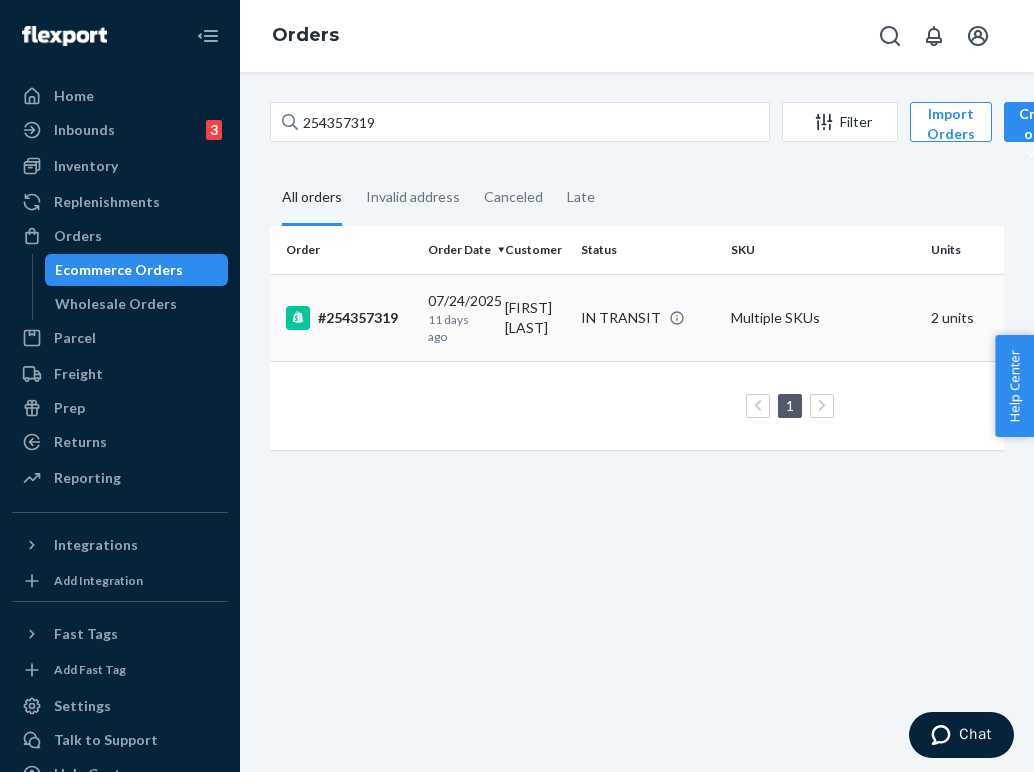 click on "IN TRANSIT" at bounding box center [621, 318] 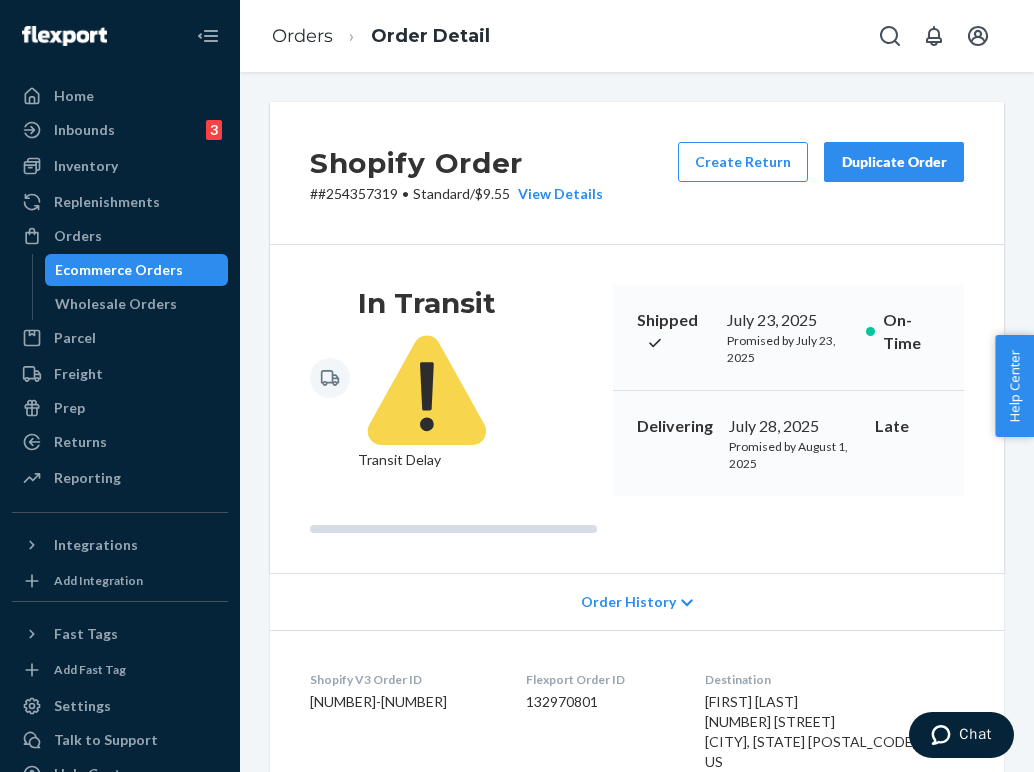 drag, startPoint x: 747, startPoint y: 718, endPoint x: 727, endPoint y: 682, distance: 41.18252 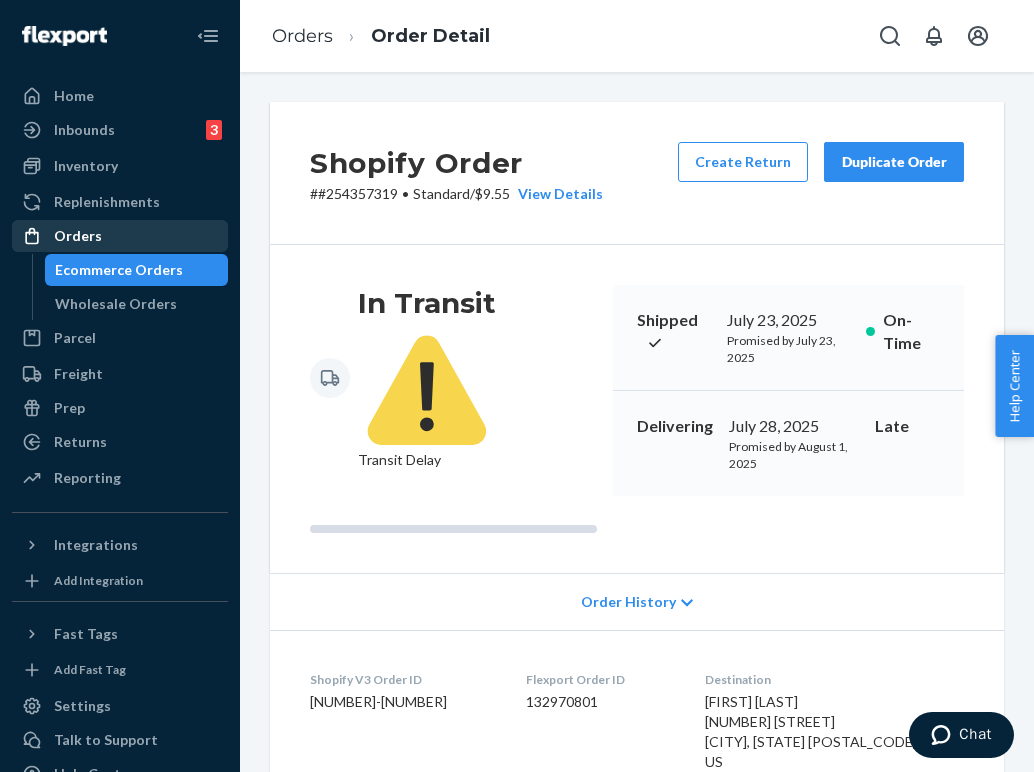 click on "Orders" at bounding box center [120, 236] 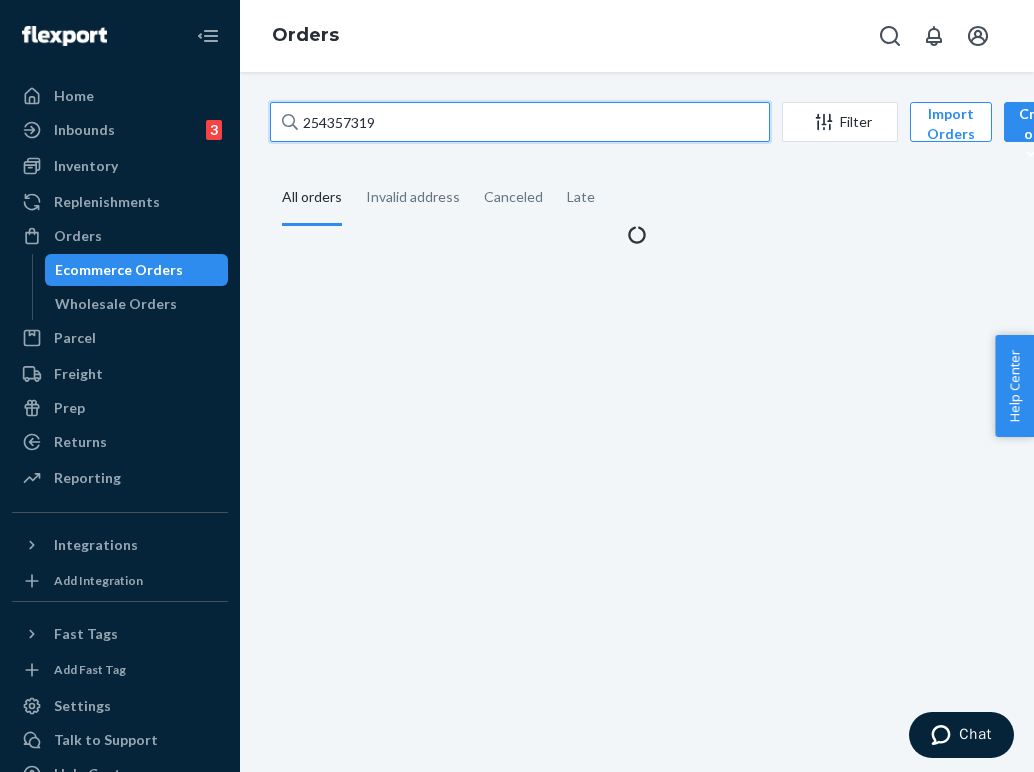 click on "254357319" at bounding box center [520, 122] 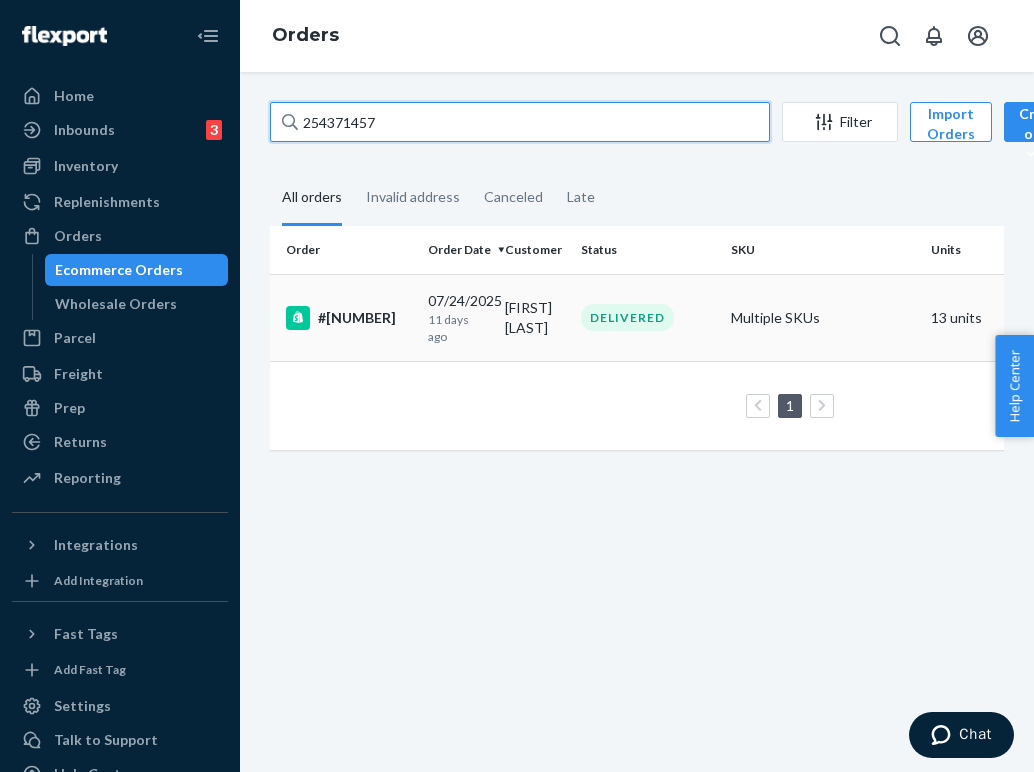 type on "254371457" 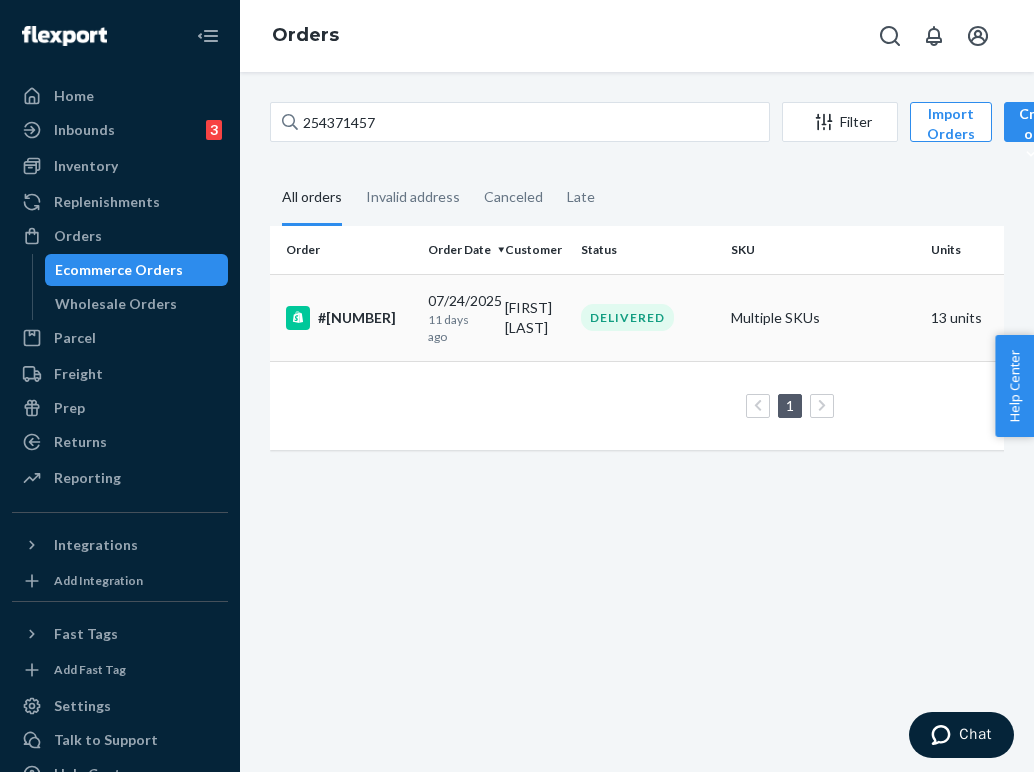 click on "DELIVERED" at bounding box center (648, 317) 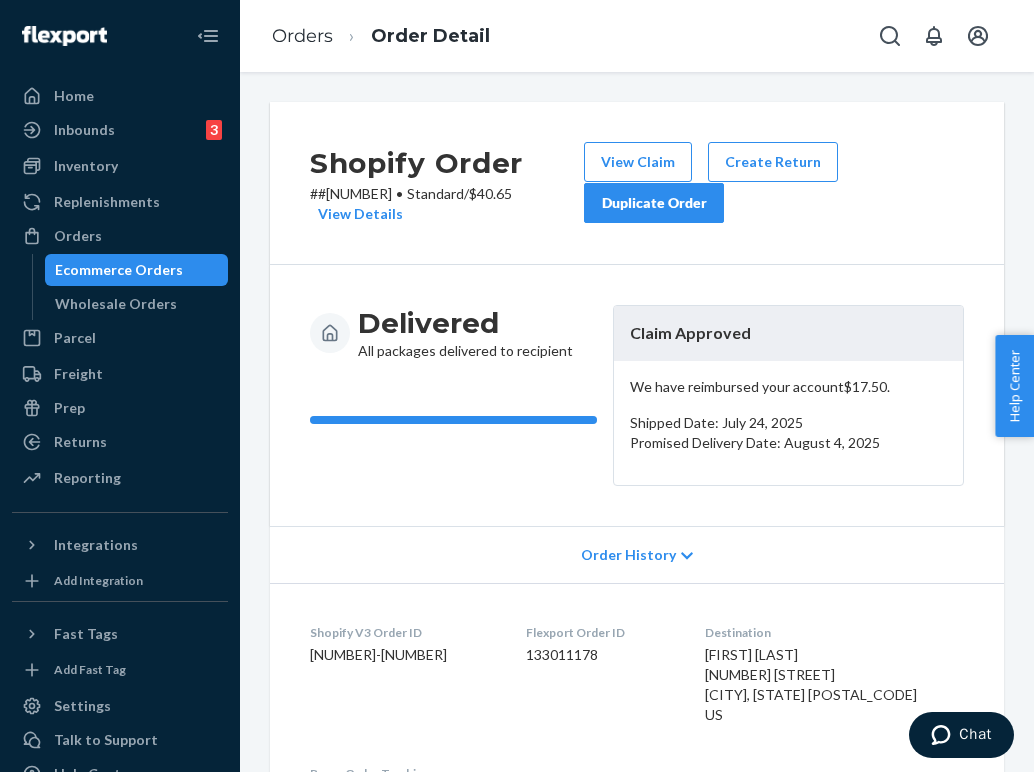 scroll, scrollTop: 0, scrollLeft: 0, axis: both 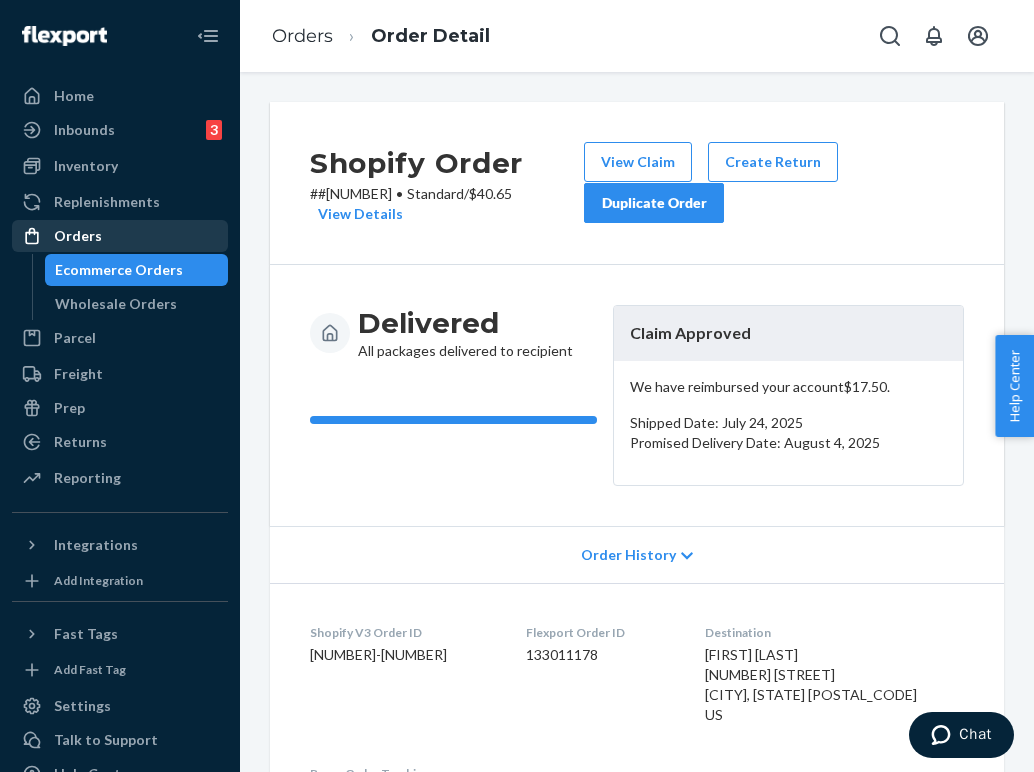 click on "Orders" at bounding box center [120, 236] 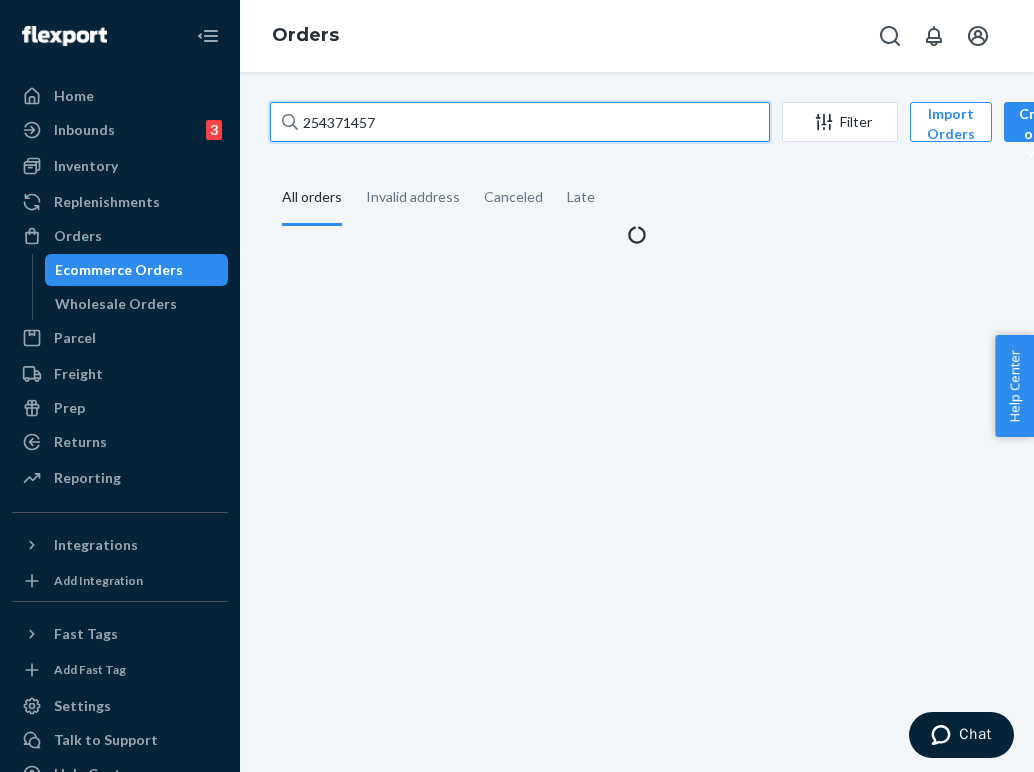 click on "254371457" at bounding box center (520, 122) 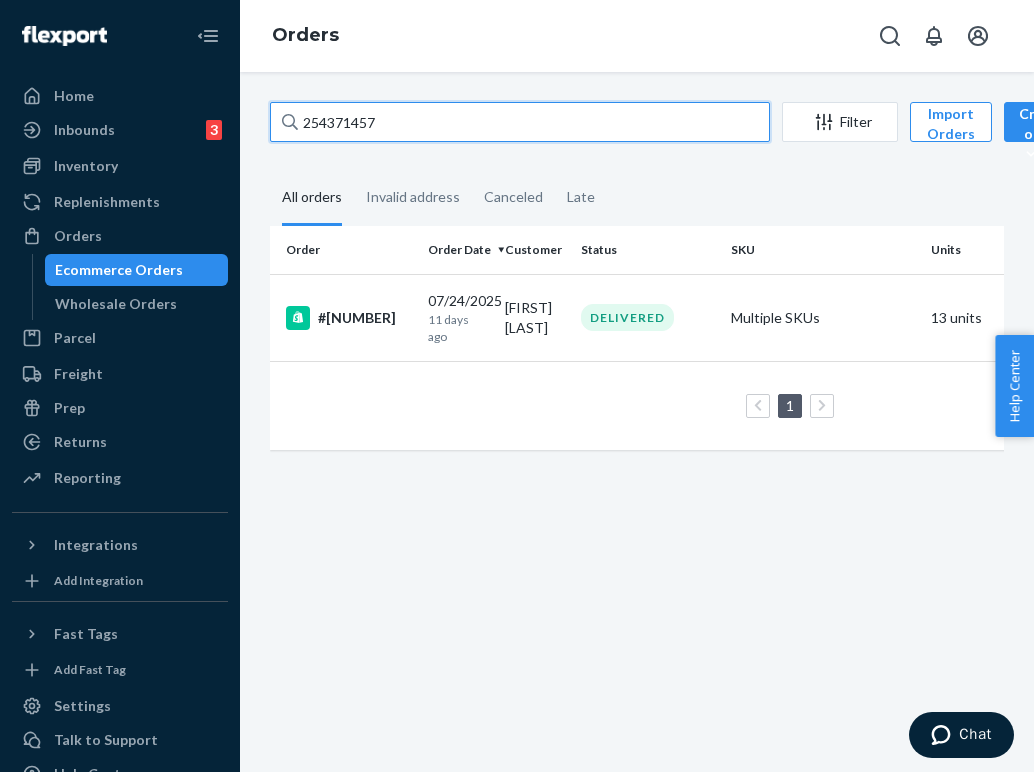 paste on "98412" 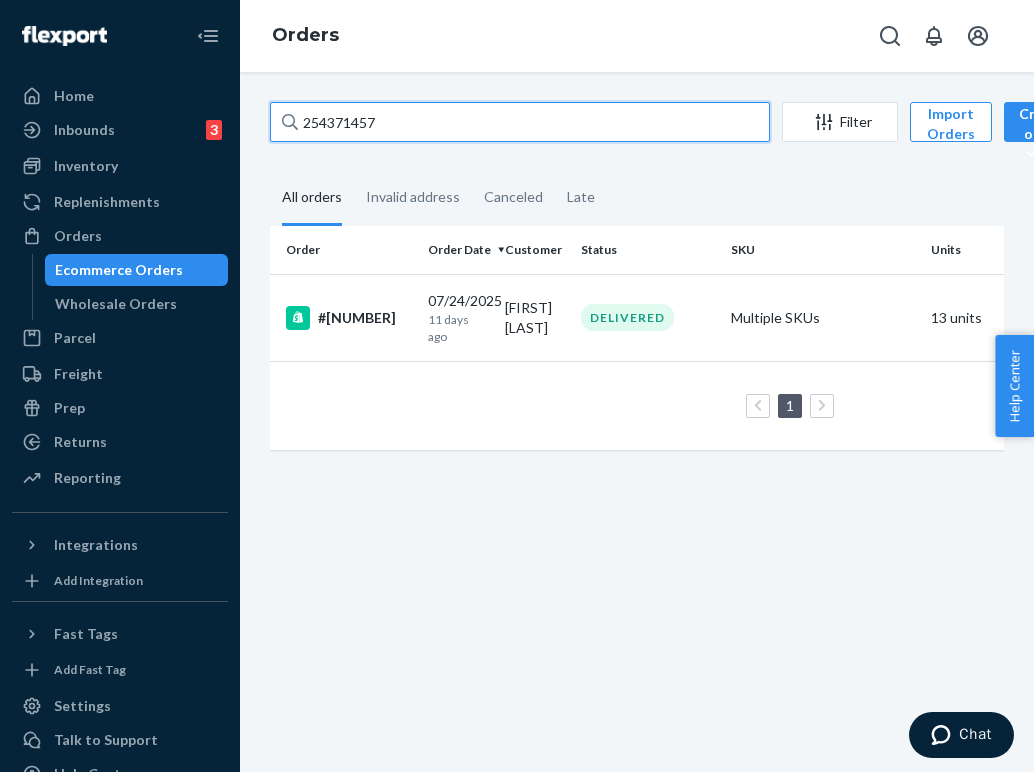 type on "[NUMBER]" 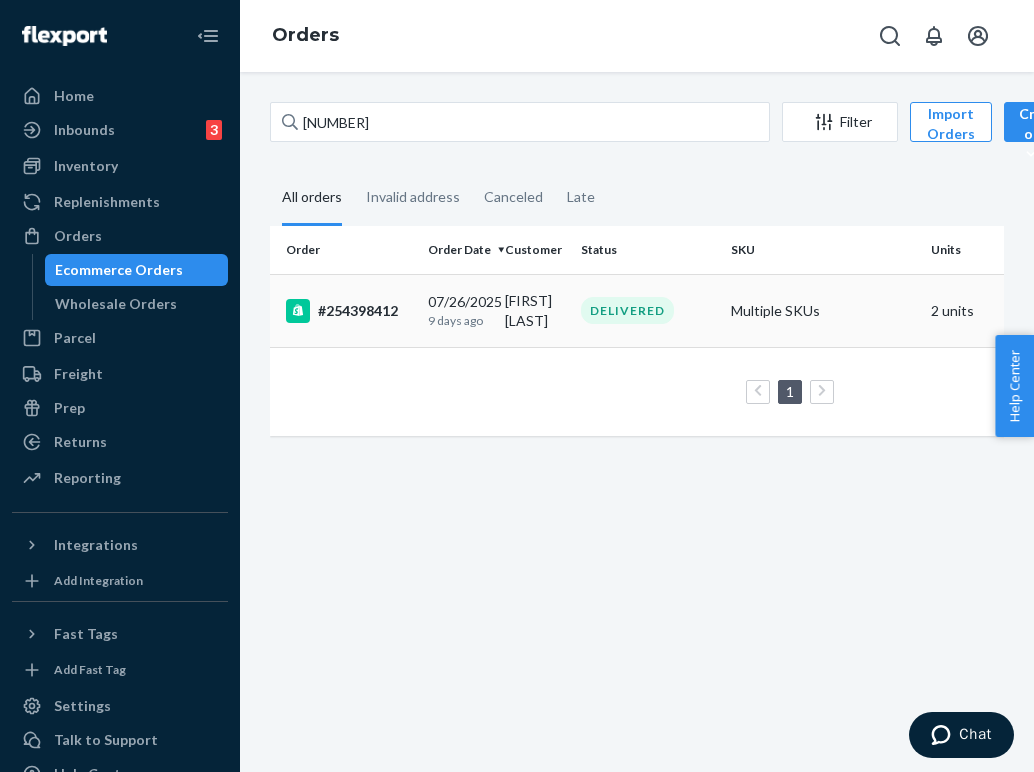 click on "[FIRST] [LAST]" at bounding box center (535, 310) 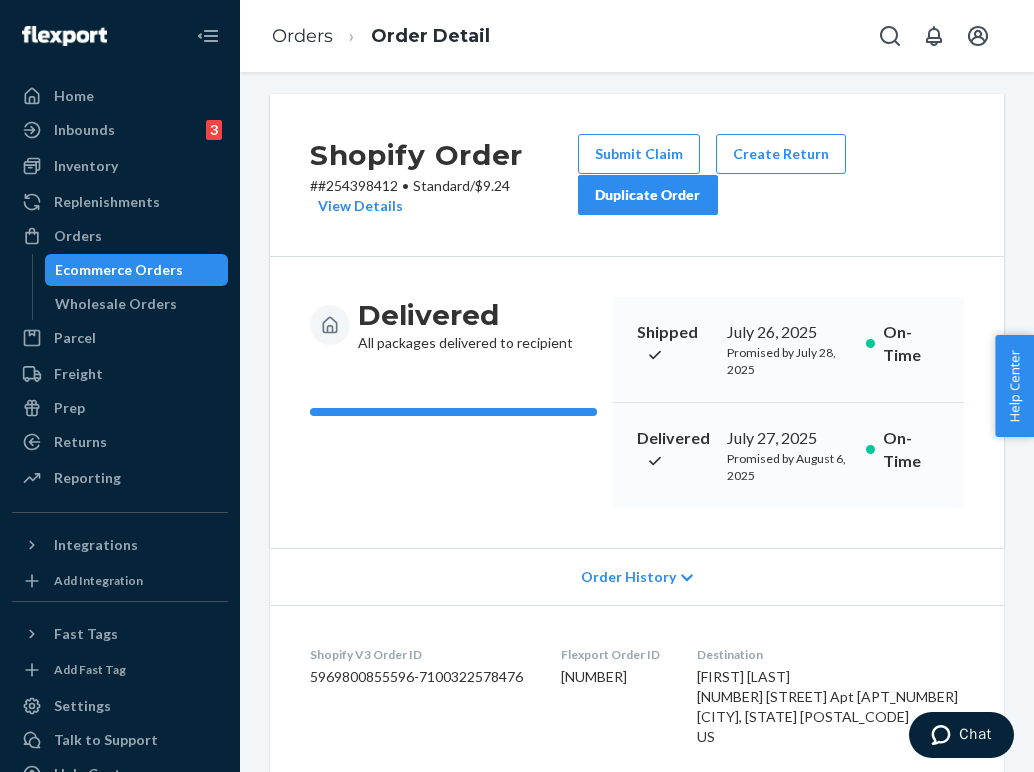 scroll, scrollTop: 10, scrollLeft: 0, axis: vertical 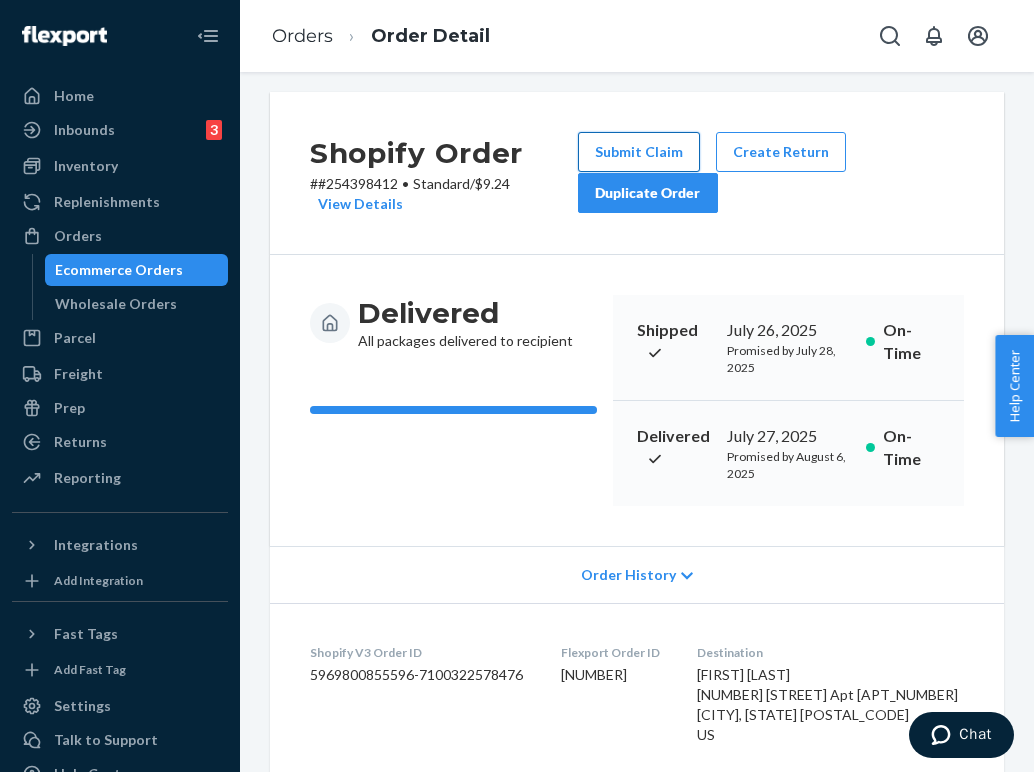 click on "Submit Claim" at bounding box center [639, 152] 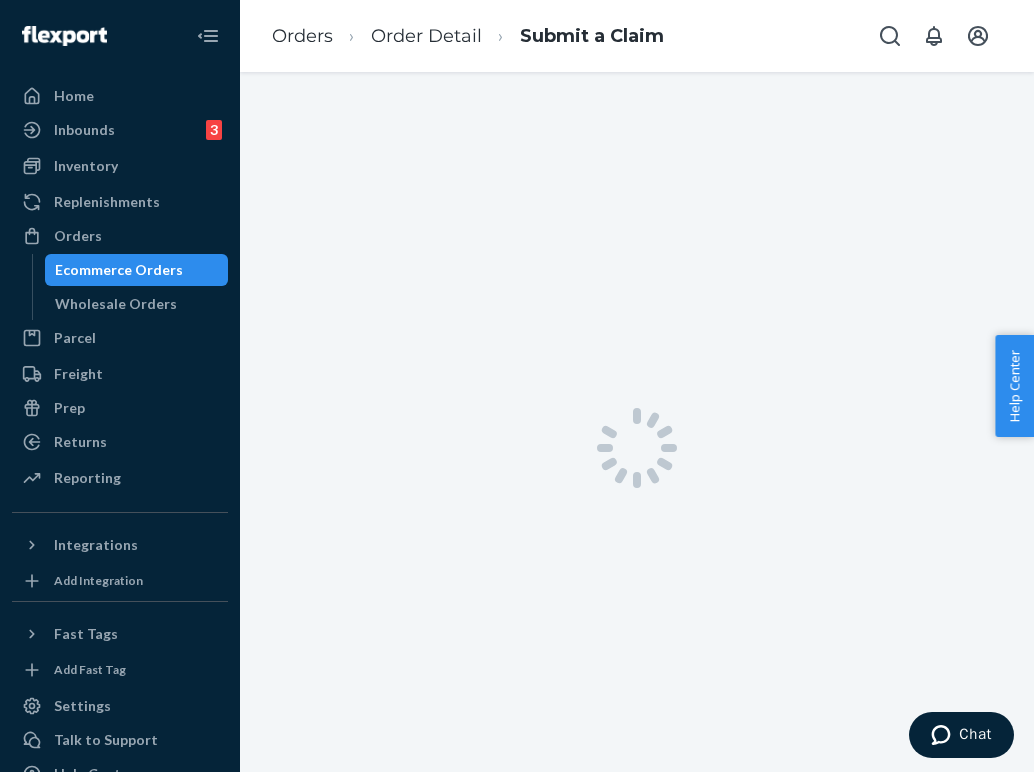 scroll, scrollTop: 0, scrollLeft: 0, axis: both 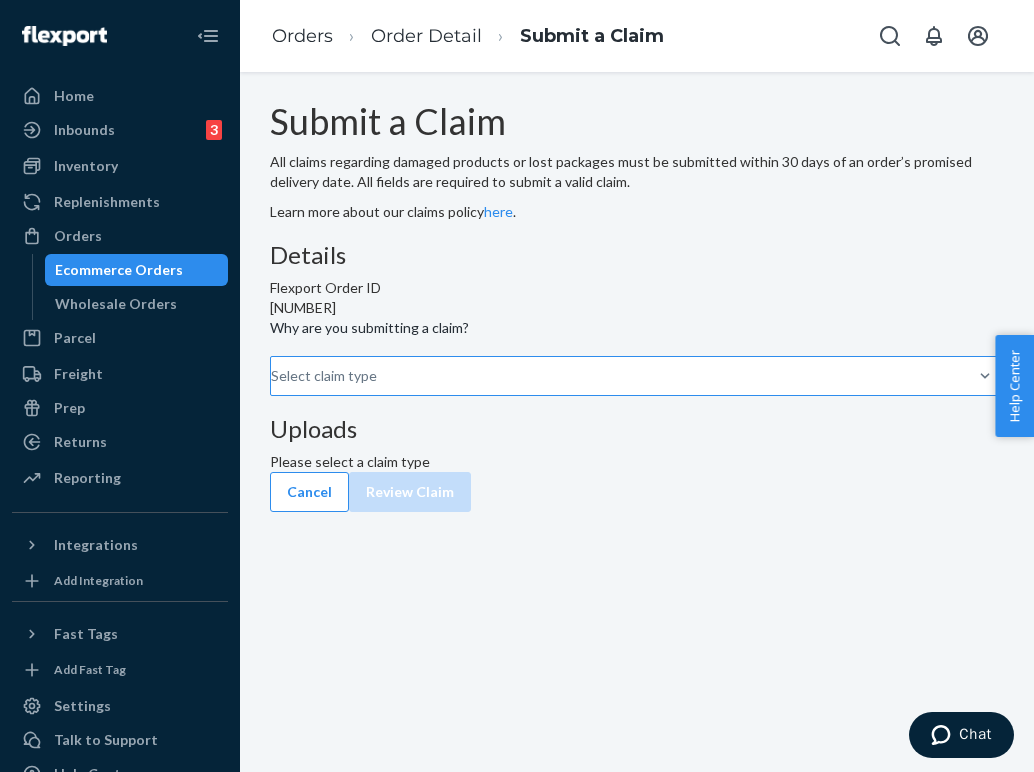 click on "Select claim type" at bounding box center [324, 376] 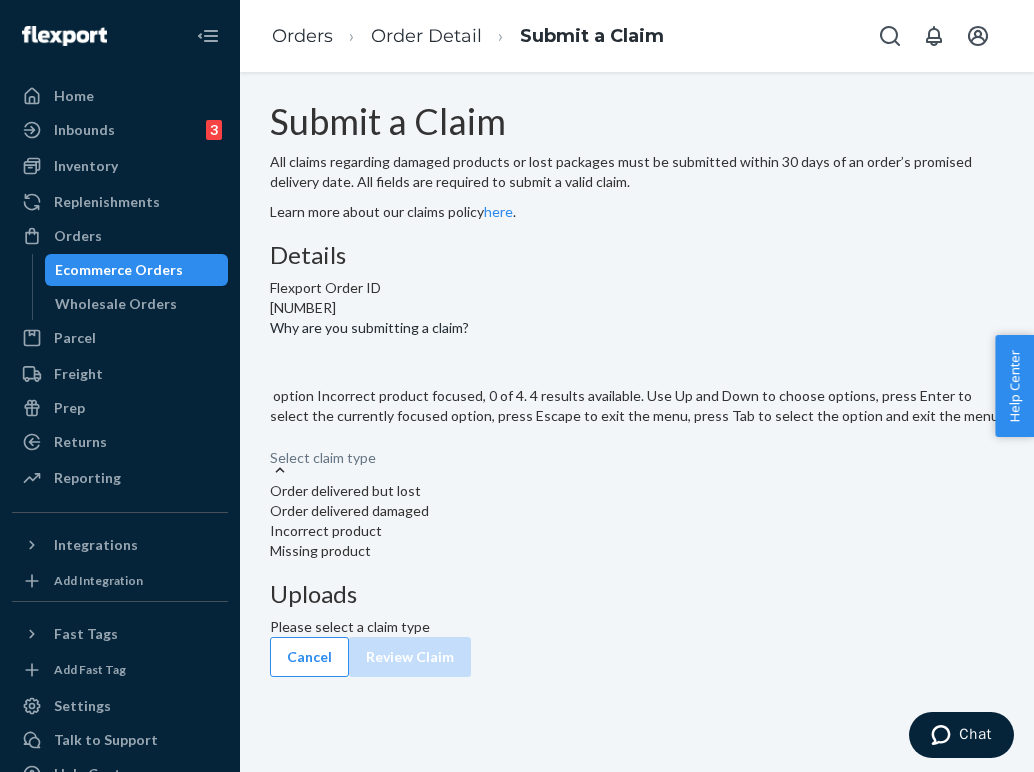 click on "Incorrect product" at bounding box center (637, 531) 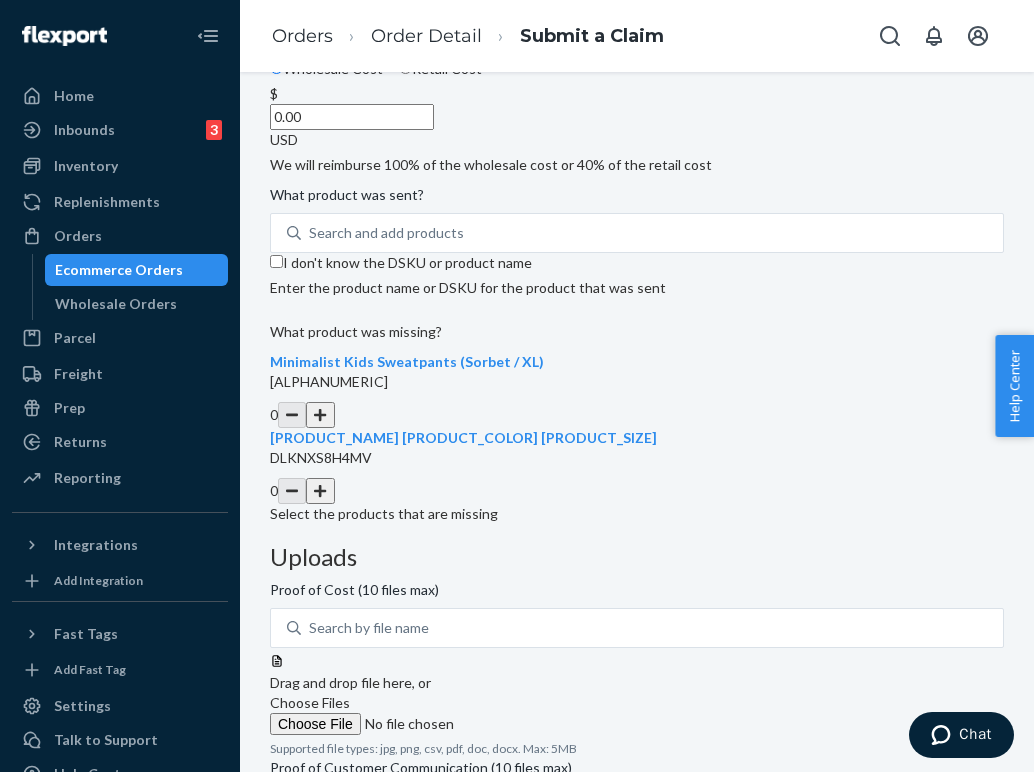 scroll, scrollTop: 434, scrollLeft: 0, axis: vertical 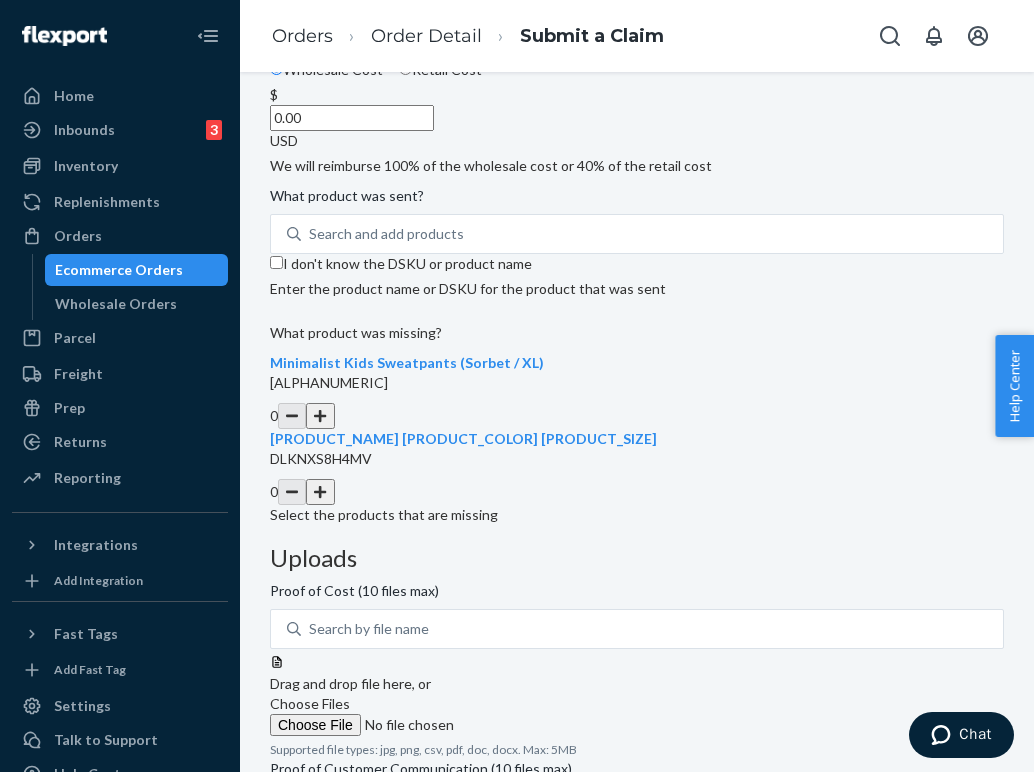 click at bounding box center [320, 492] 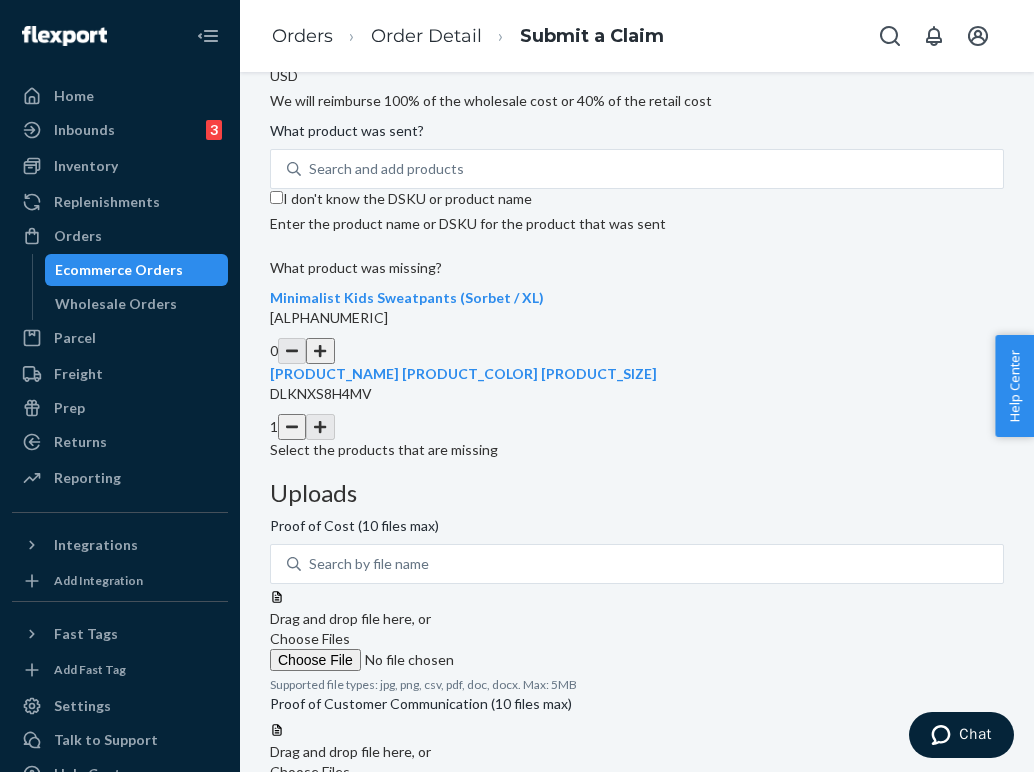 click on "I don't know the DSKU or product name" at bounding box center [276, 197] 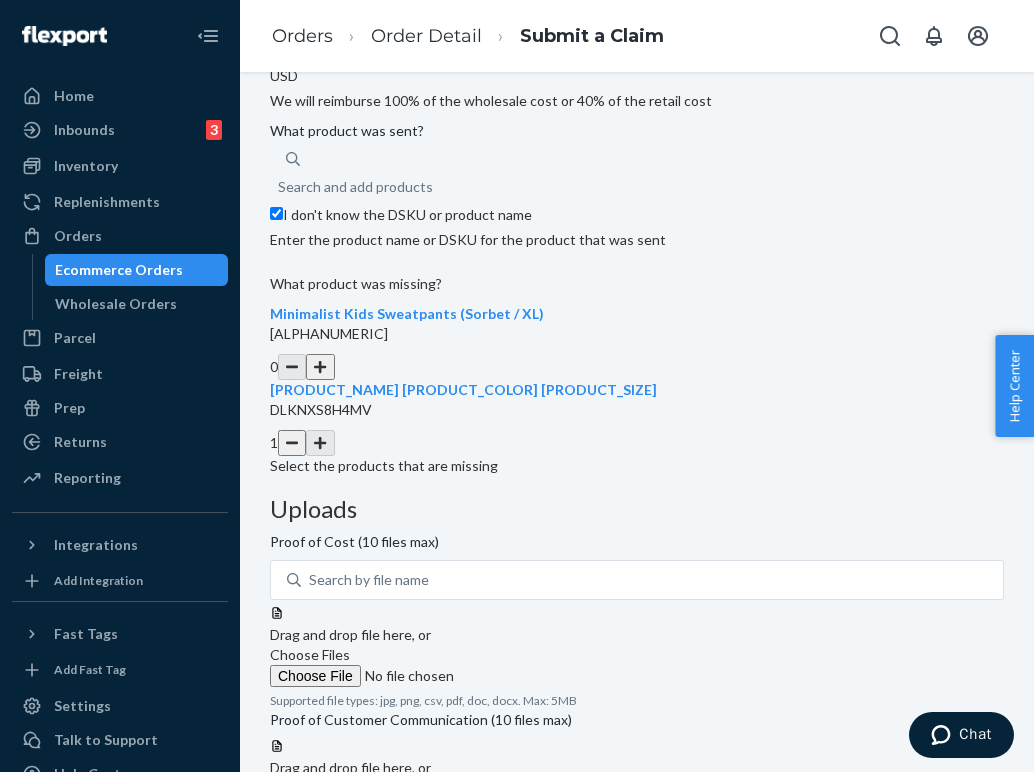 click on "Choose Files" at bounding box center (406, 809) 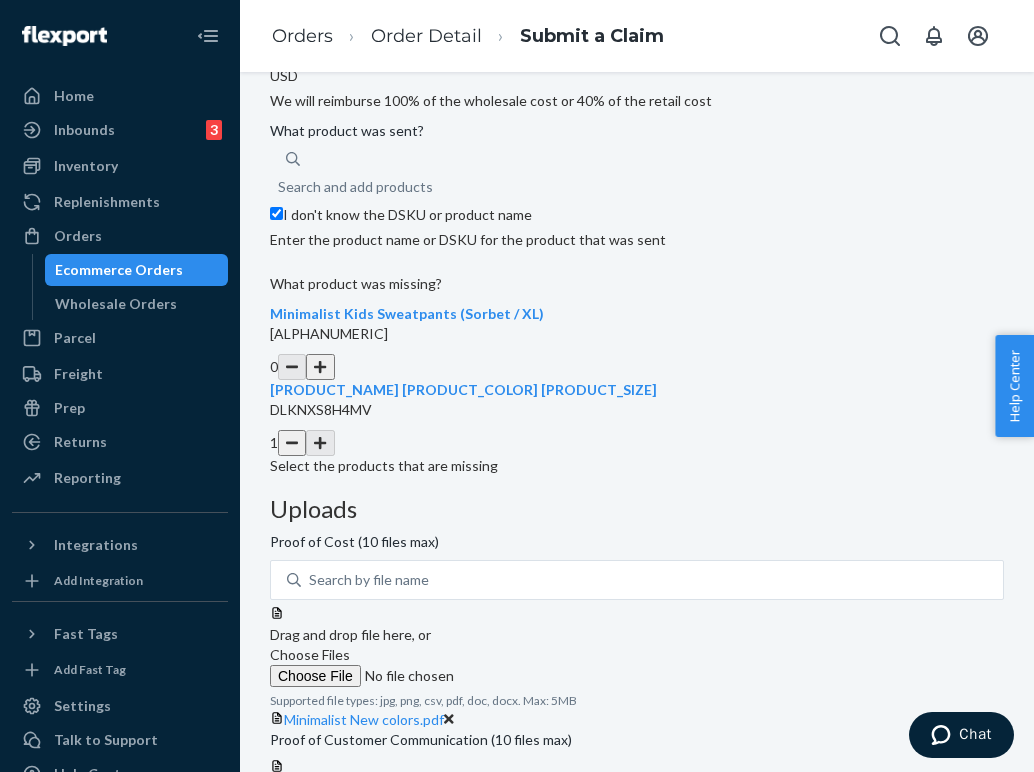 click on "Choose Files" at bounding box center [406, 829] 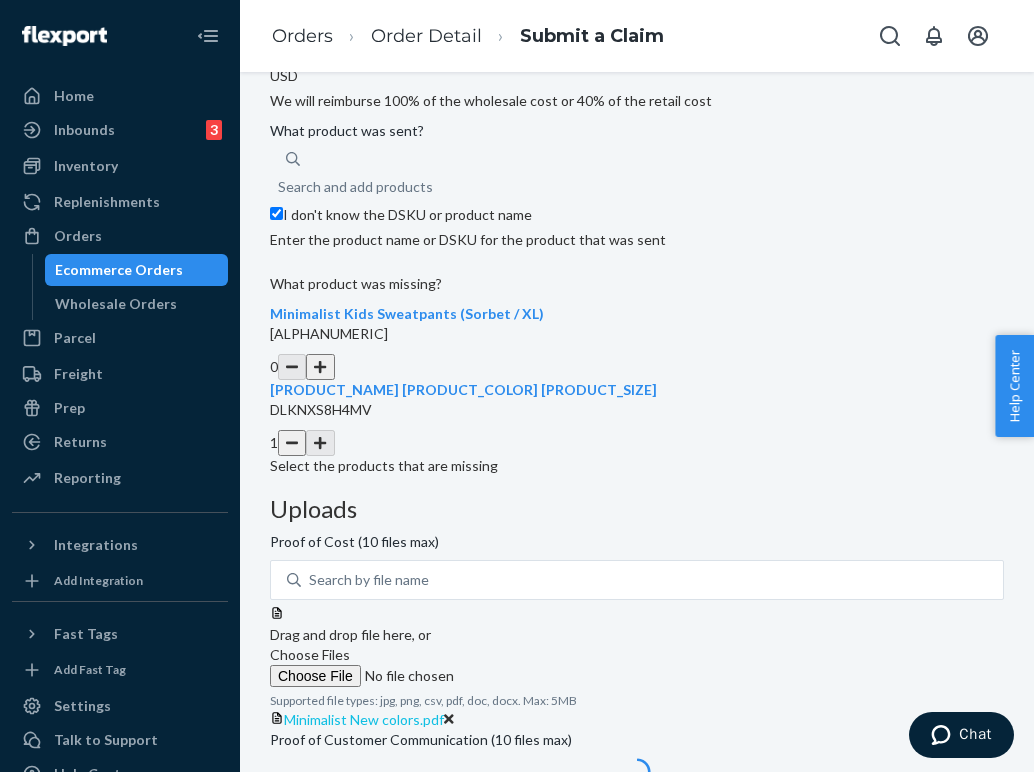 click on "Minimalist New colors.pdf" at bounding box center (364, 719) 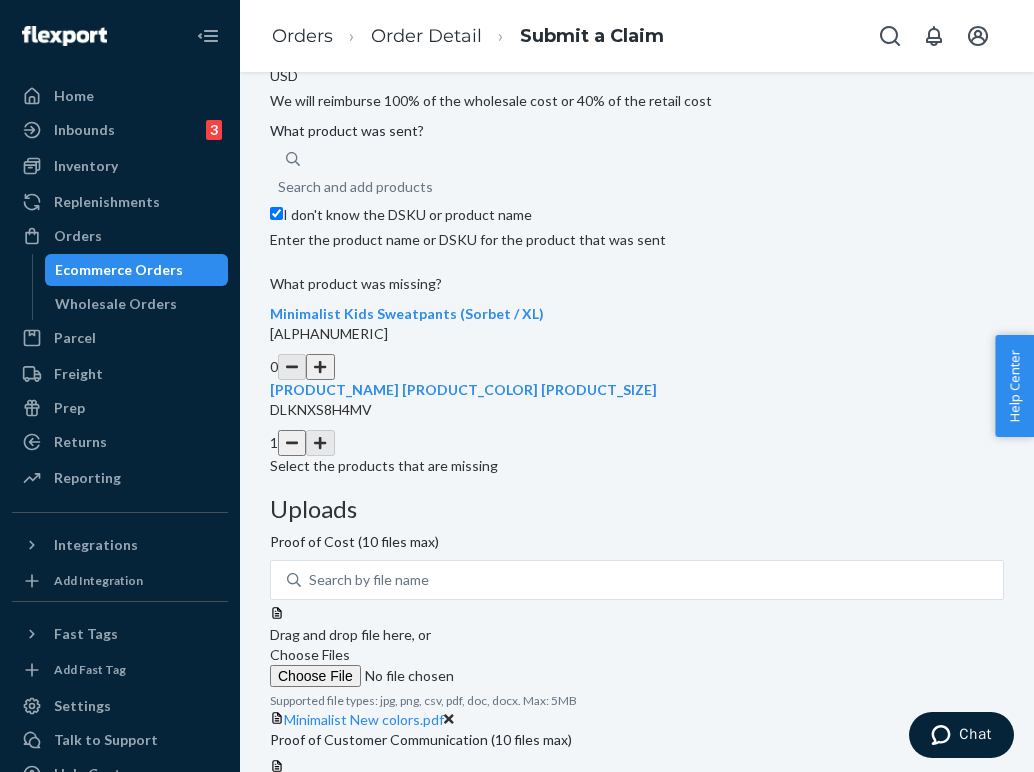 click on "Choose Files" at bounding box center (406, 829) 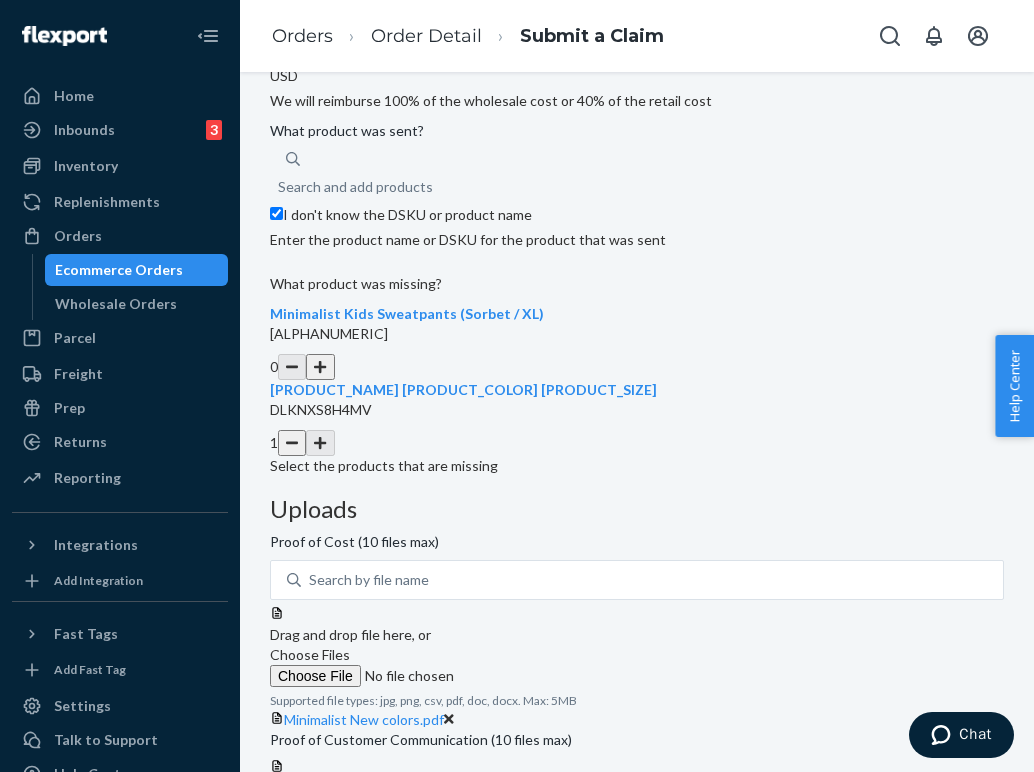 click on "0.00" at bounding box center (352, 53) 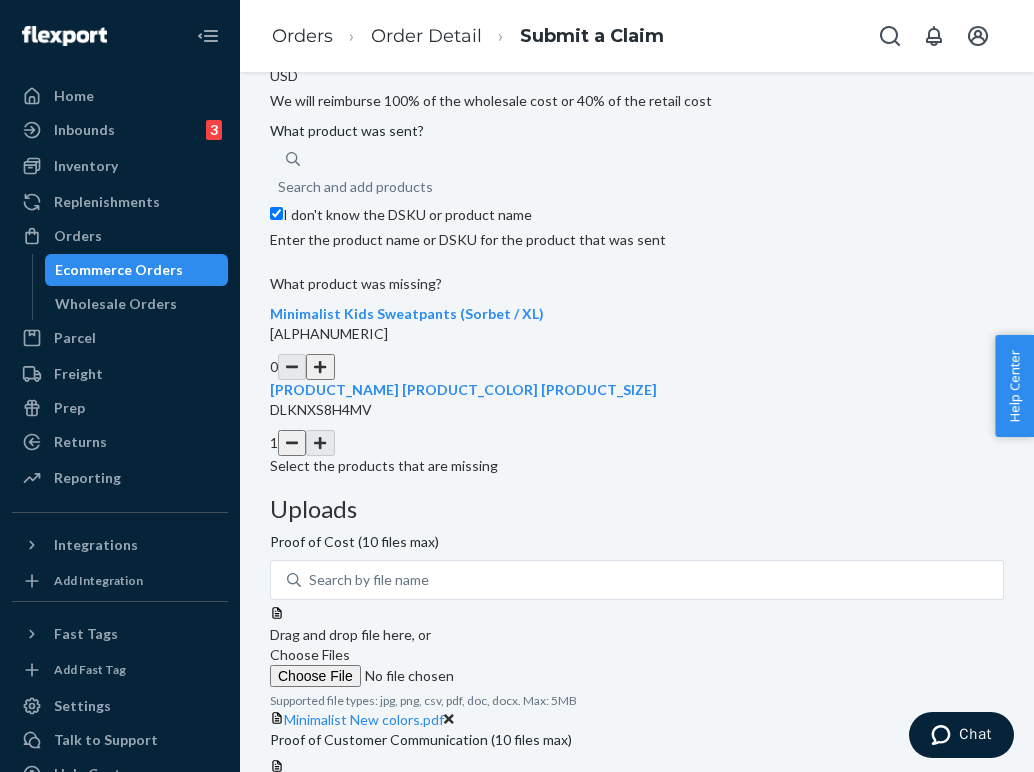 type on "47.00" 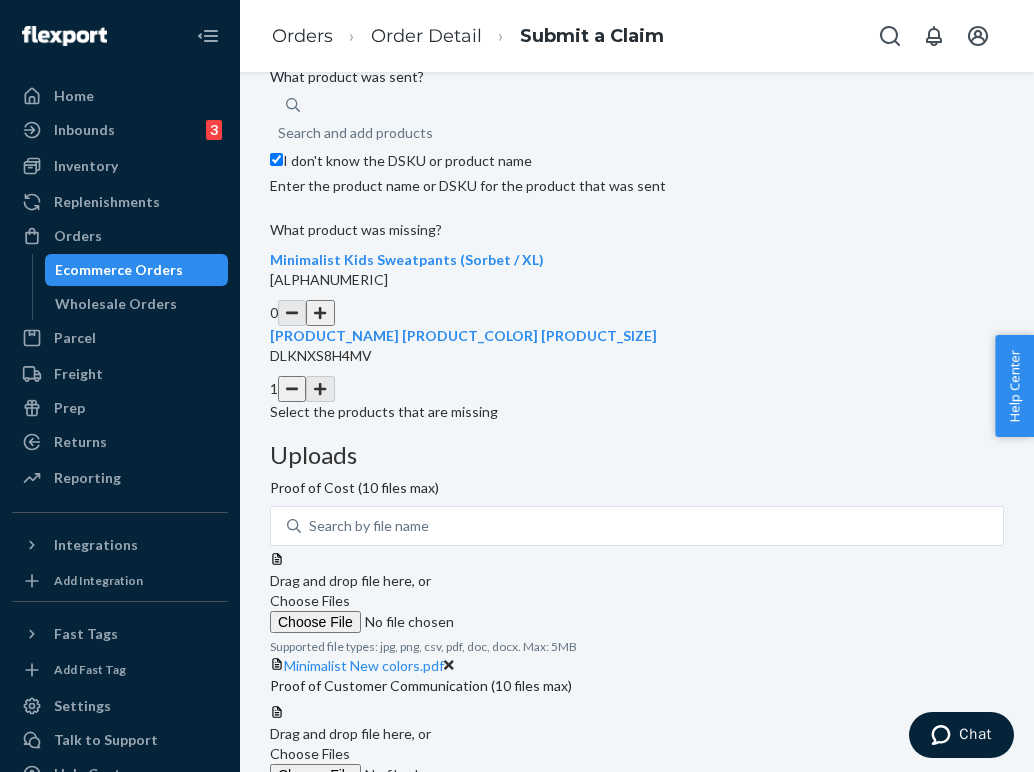 scroll, scrollTop: 487, scrollLeft: 0, axis: vertical 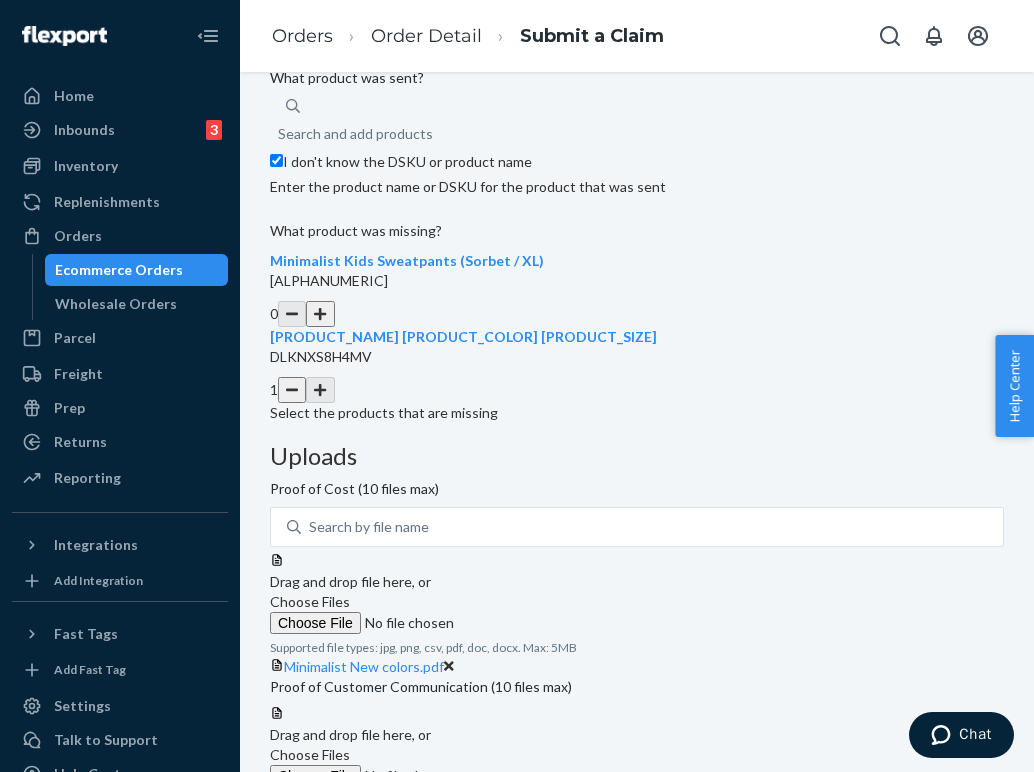 click on "Review Claim" at bounding box center [410, 869] 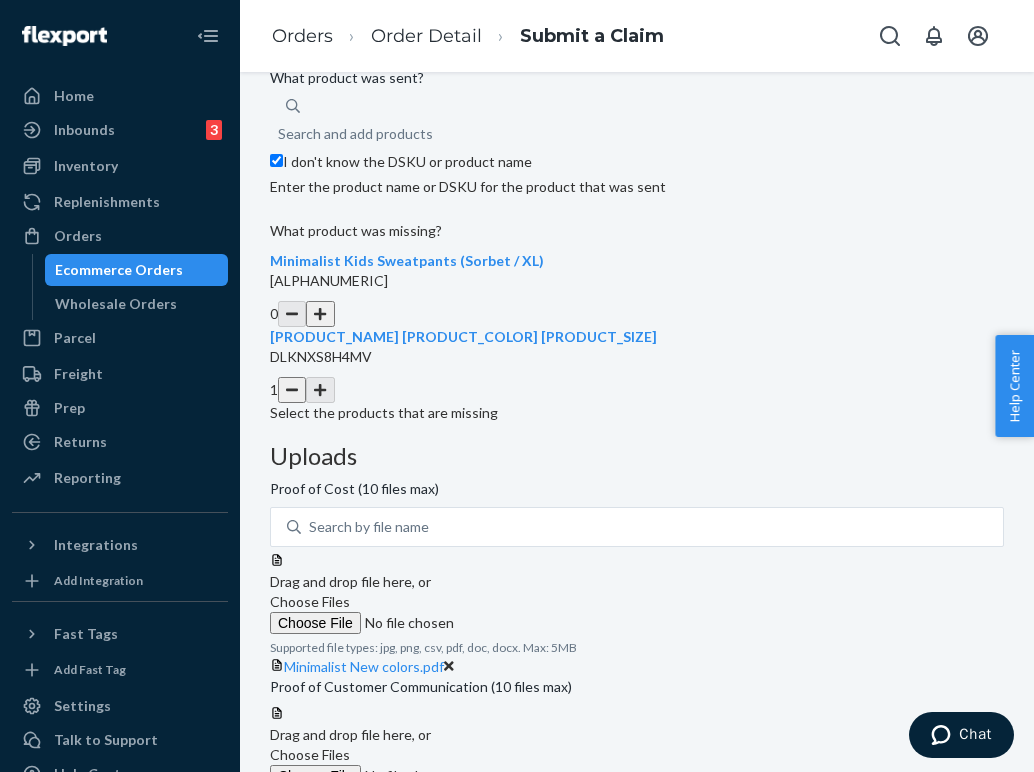 scroll, scrollTop: 68, scrollLeft: 0, axis: vertical 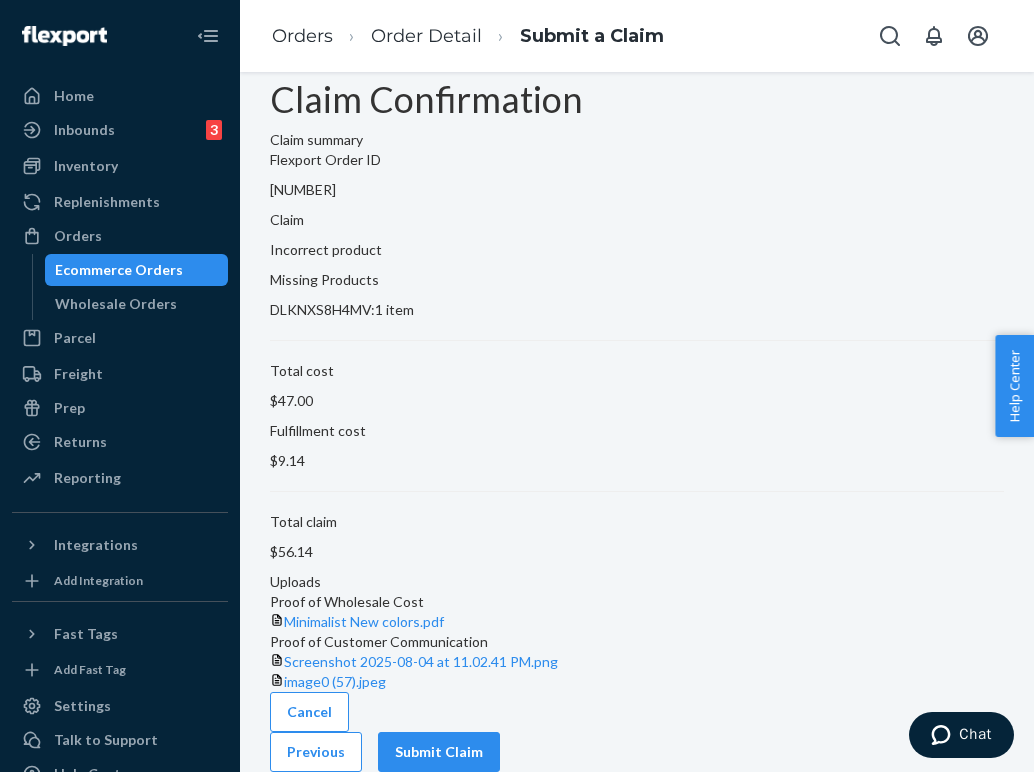 click on "Submit Claim" at bounding box center [439, 752] 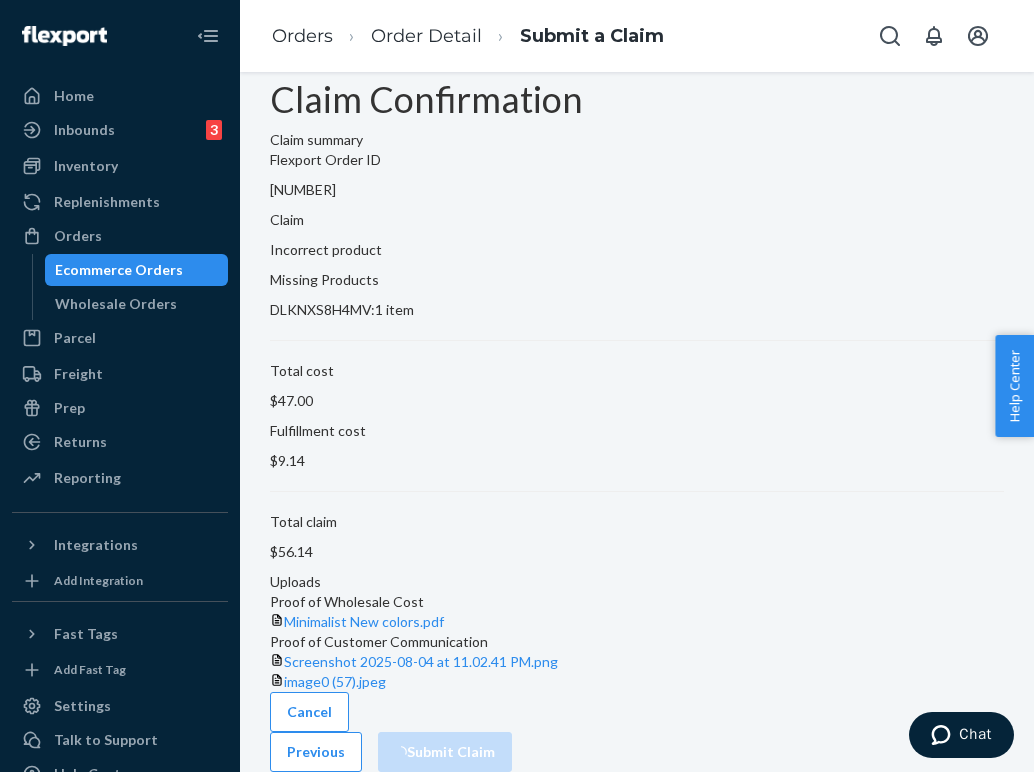click on "Orders Order Detail Submit a Claim" at bounding box center [468, 36] 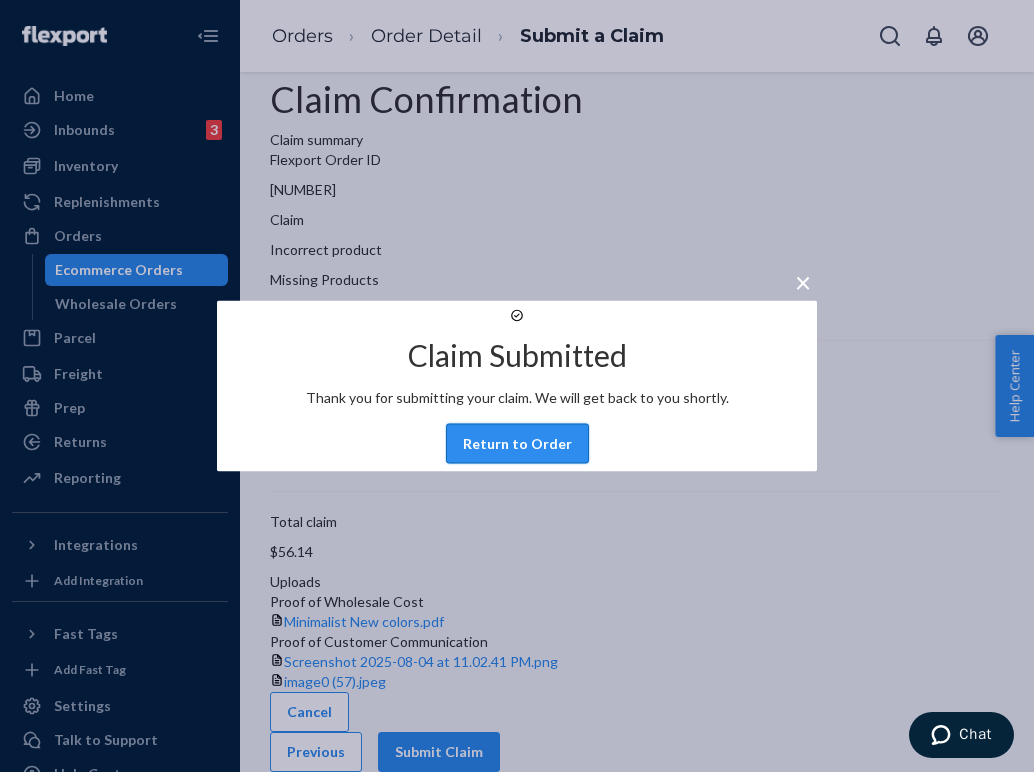 click on "Return to Order" at bounding box center (517, 444) 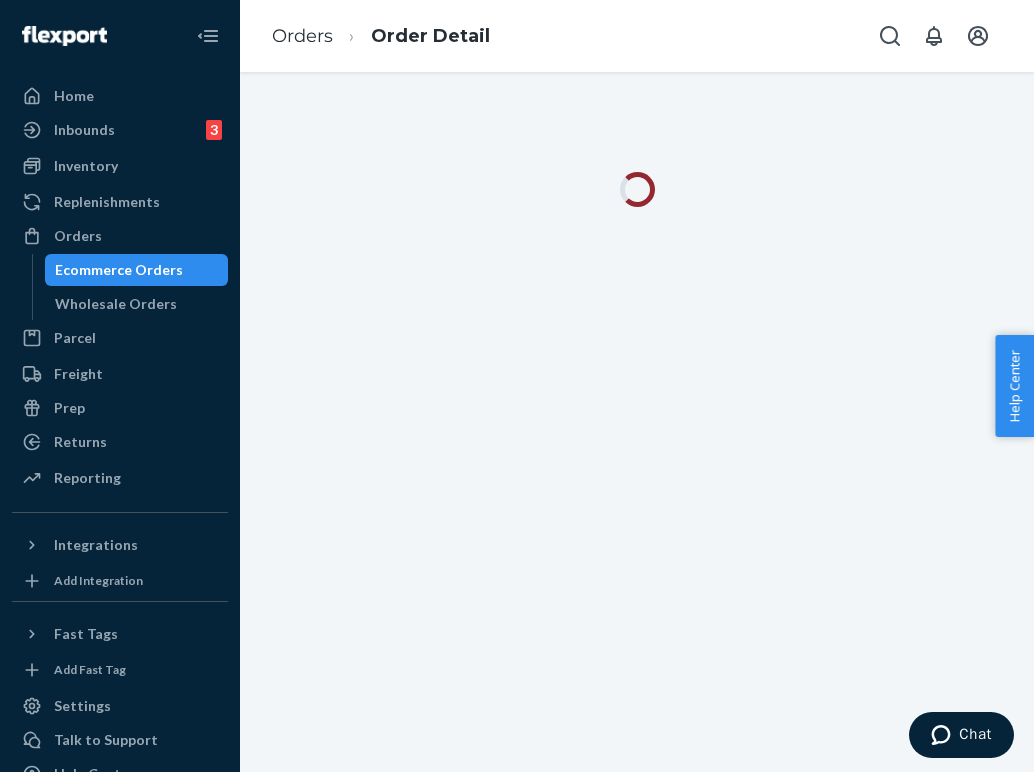 scroll, scrollTop: 0, scrollLeft: 0, axis: both 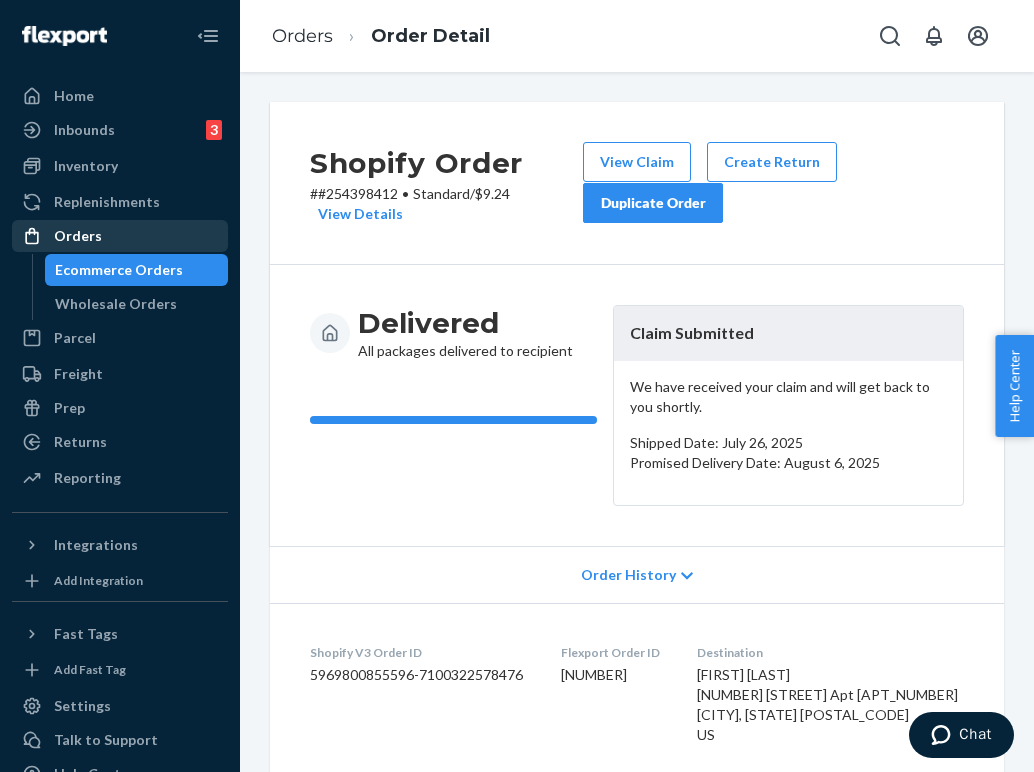 click on "Orders" at bounding box center (120, 236) 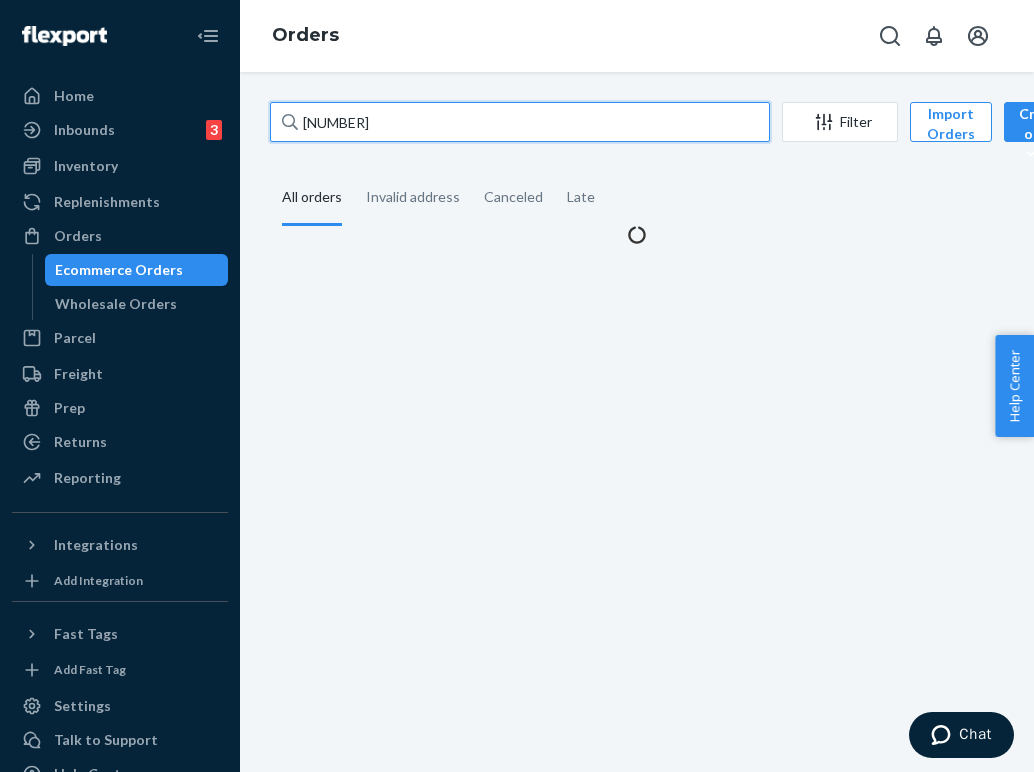 click on "[NUMBER]" at bounding box center [520, 122] 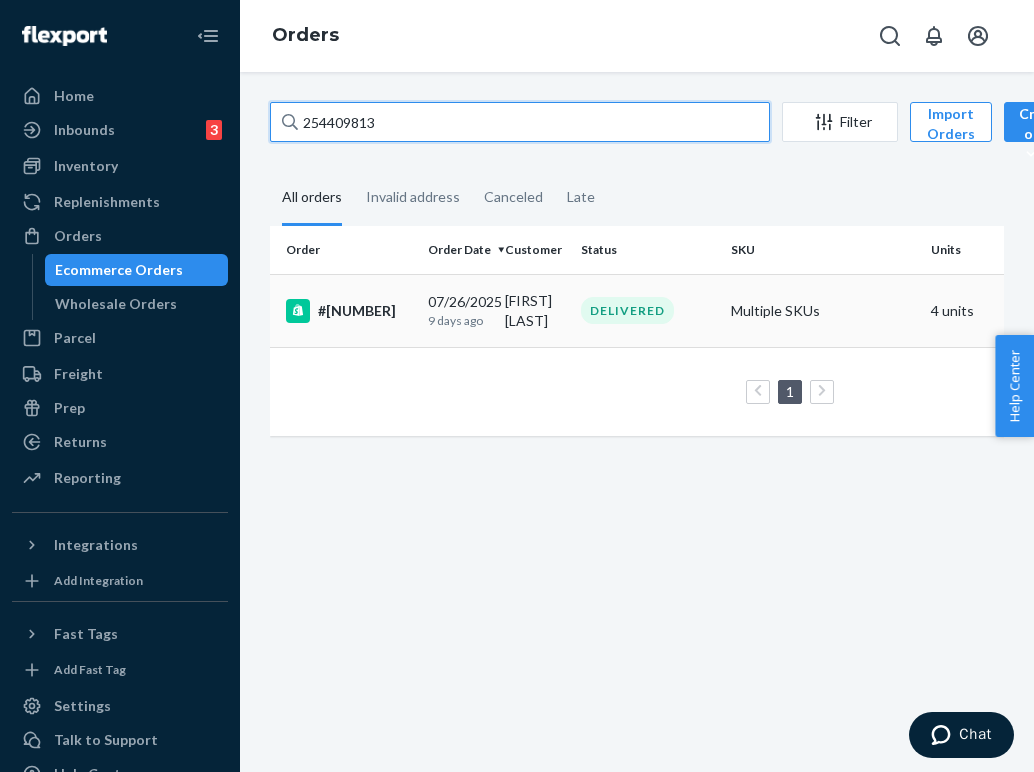 type on "254409813" 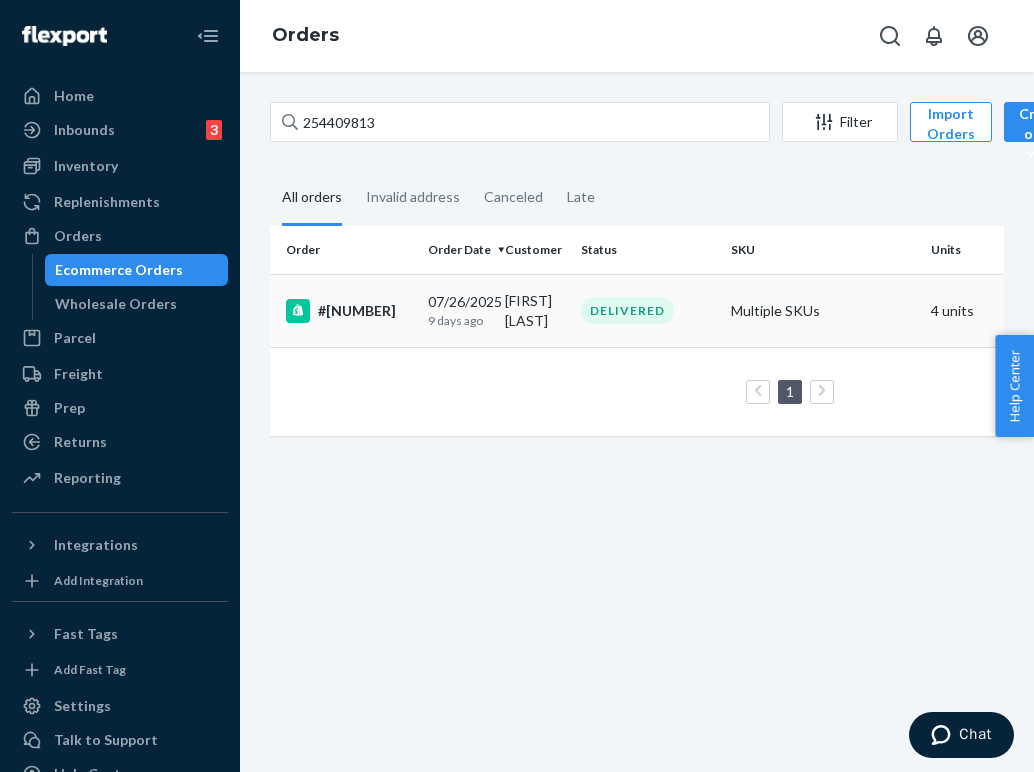 click on "DELIVERED" at bounding box center [627, 310] 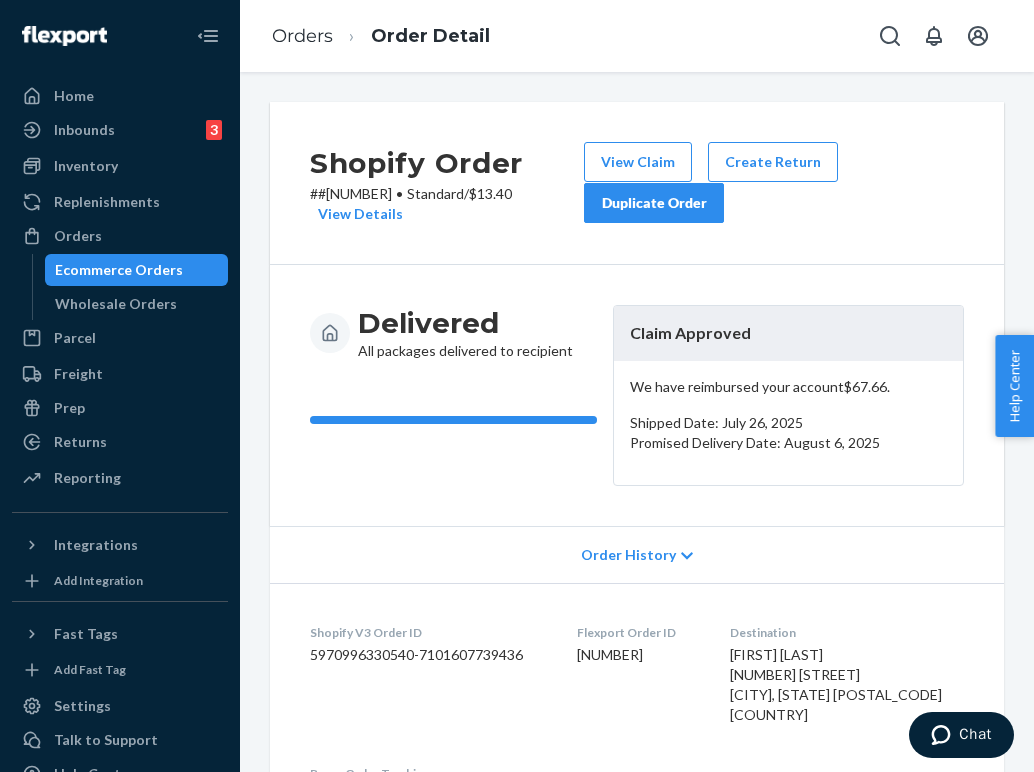 scroll, scrollTop: 0, scrollLeft: 0, axis: both 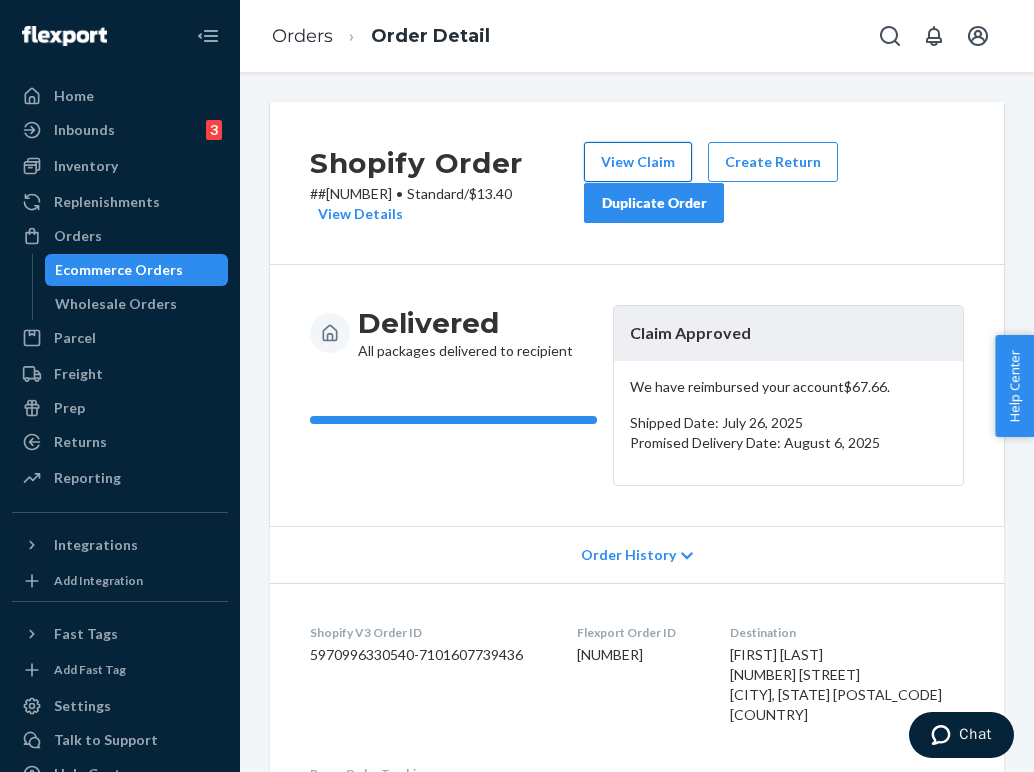 click on "View Claim" at bounding box center [638, 162] 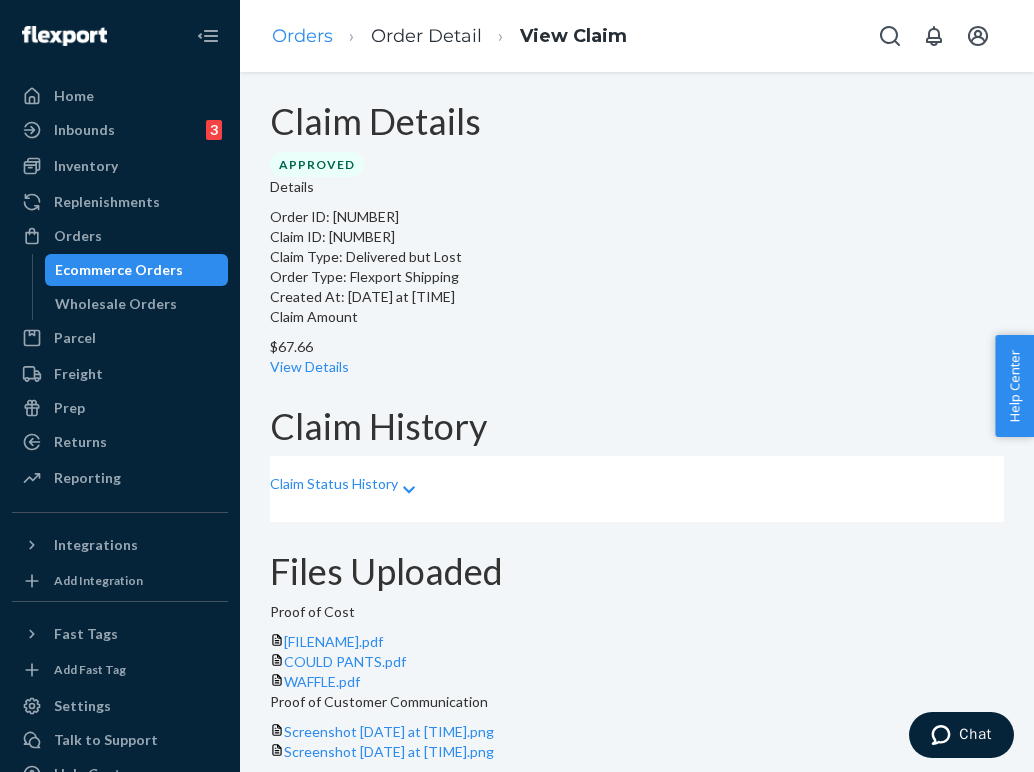click on "Orders" at bounding box center (302, 36) 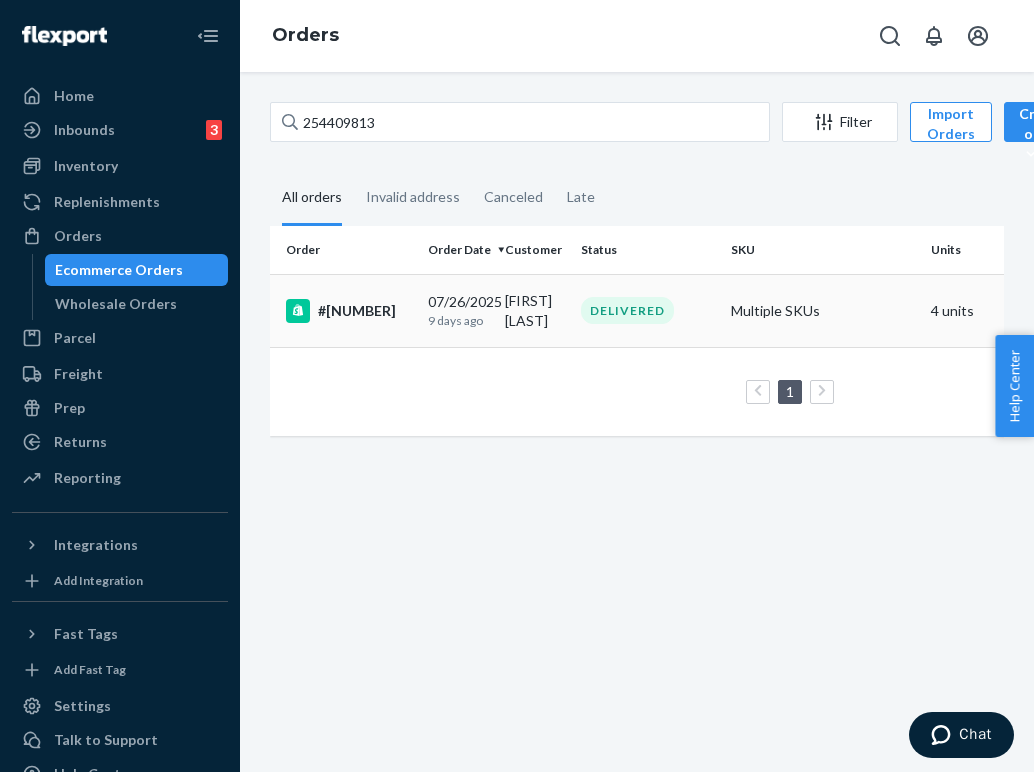 click on "[FIRST] [LAST]" at bounding box center [535, 310] 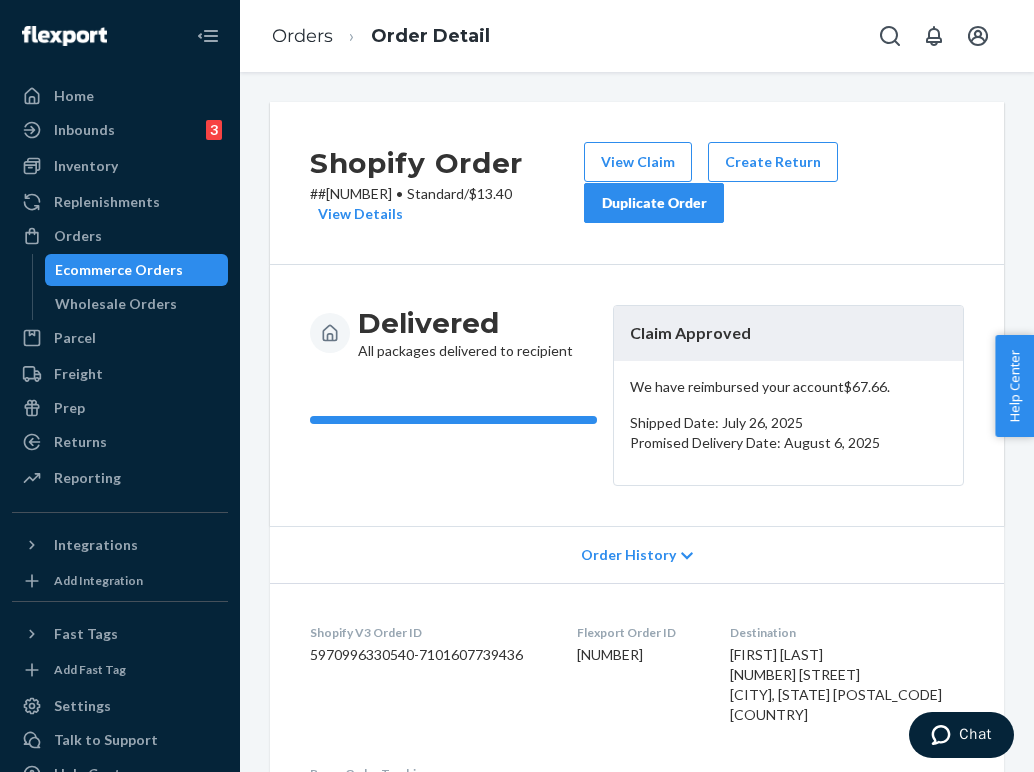 click on "Duplicate Order" at bounding box center [654, 203] 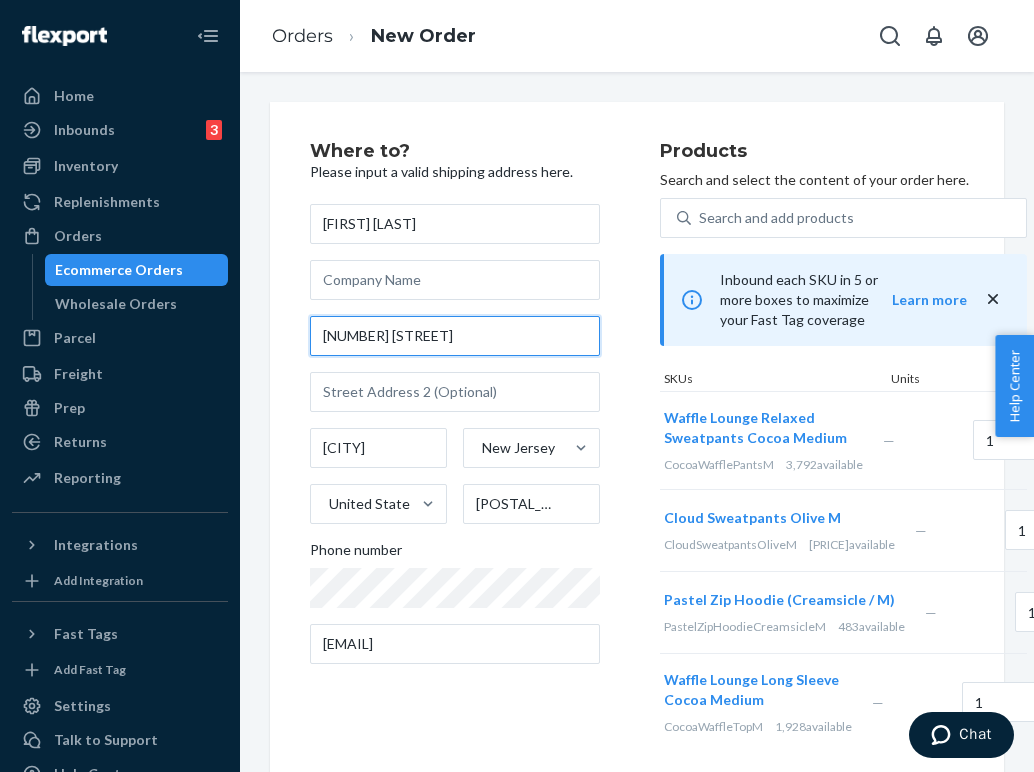 click on "[NUMBER] [STREET]" at bounding box center [455, 336] 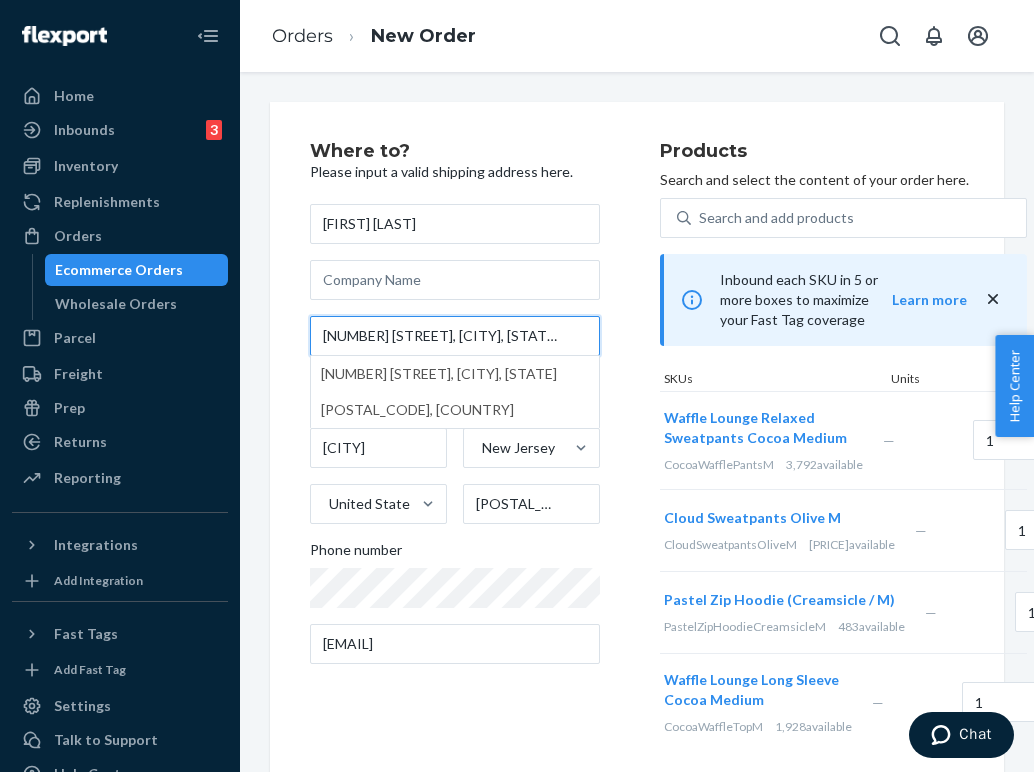 type on "[NUMBER] [STREET], [CITY], [STATE] [POSTAL_CODE], [COUNTRY]" 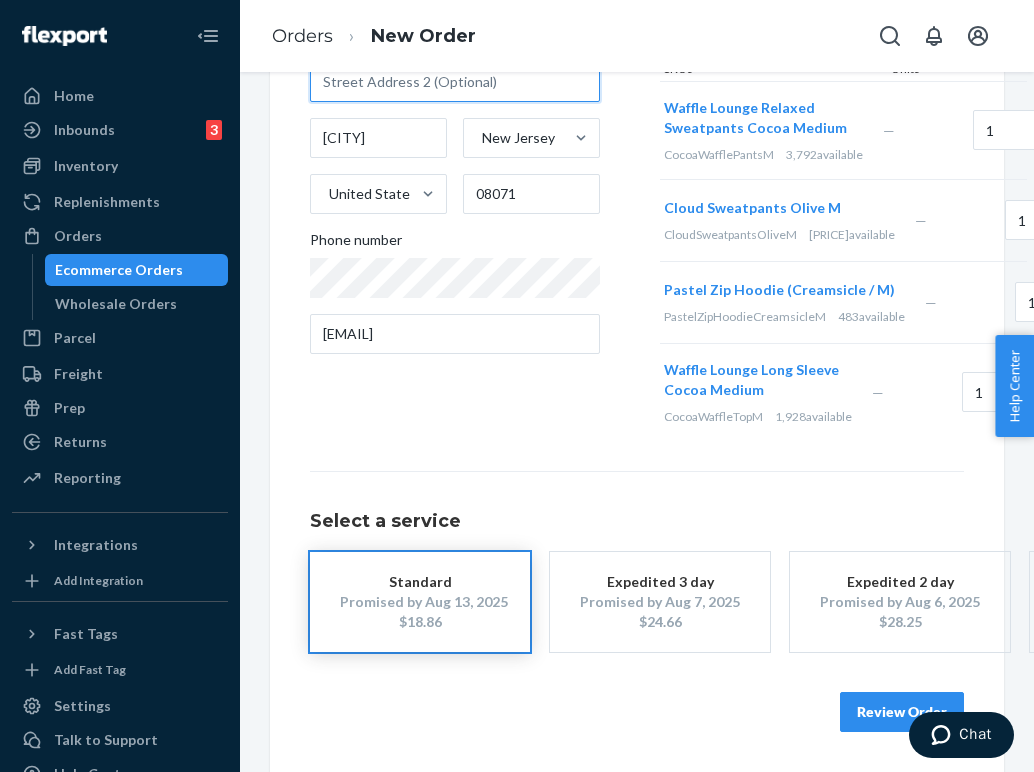 scroll, scrollTop: 428, scrollLeft: 0, axis: vertical 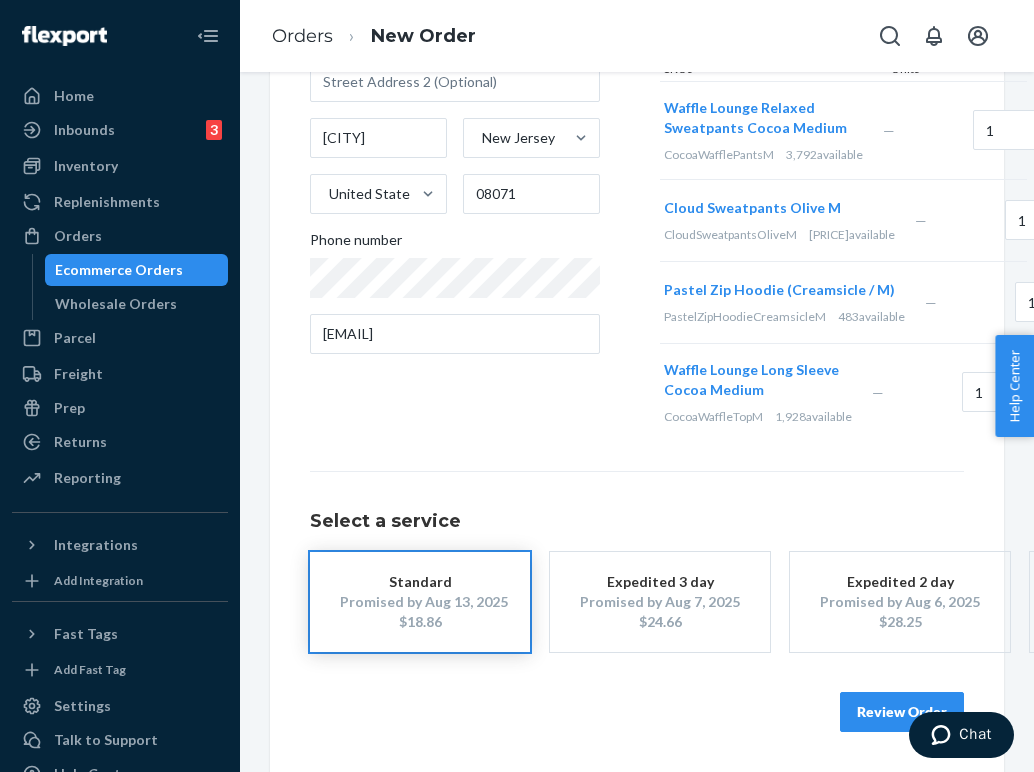click on "Review Order" at bounding box center (902, 712) 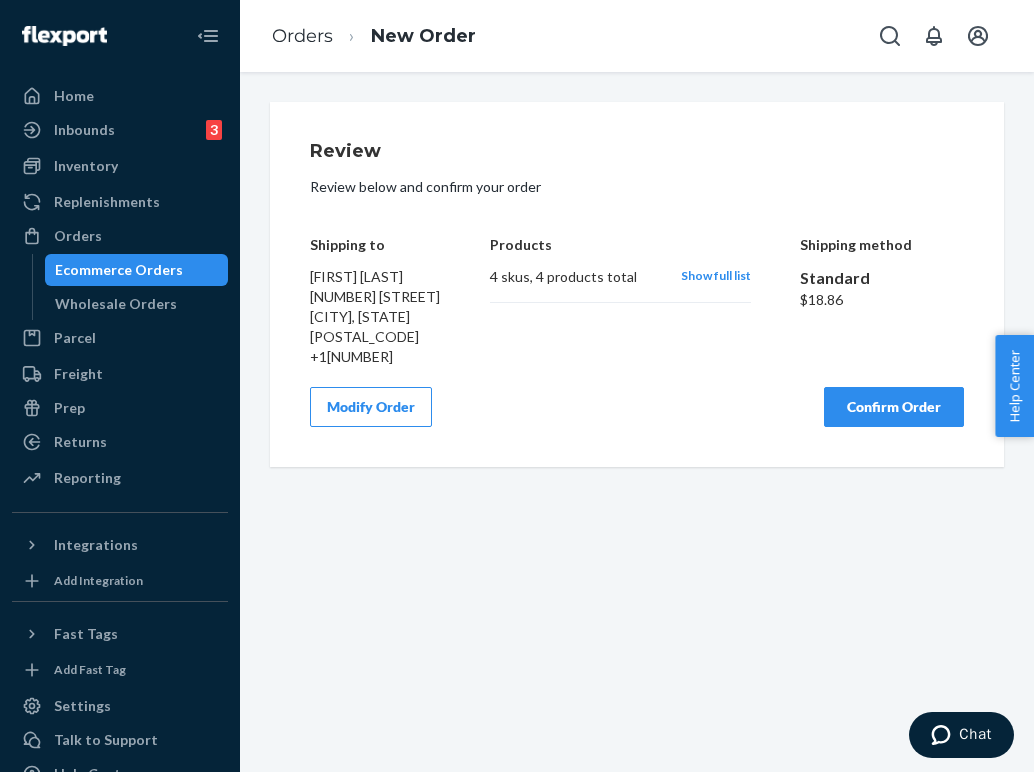 scroll, scrollTop: 0, scrollLeft: 0, axis: both 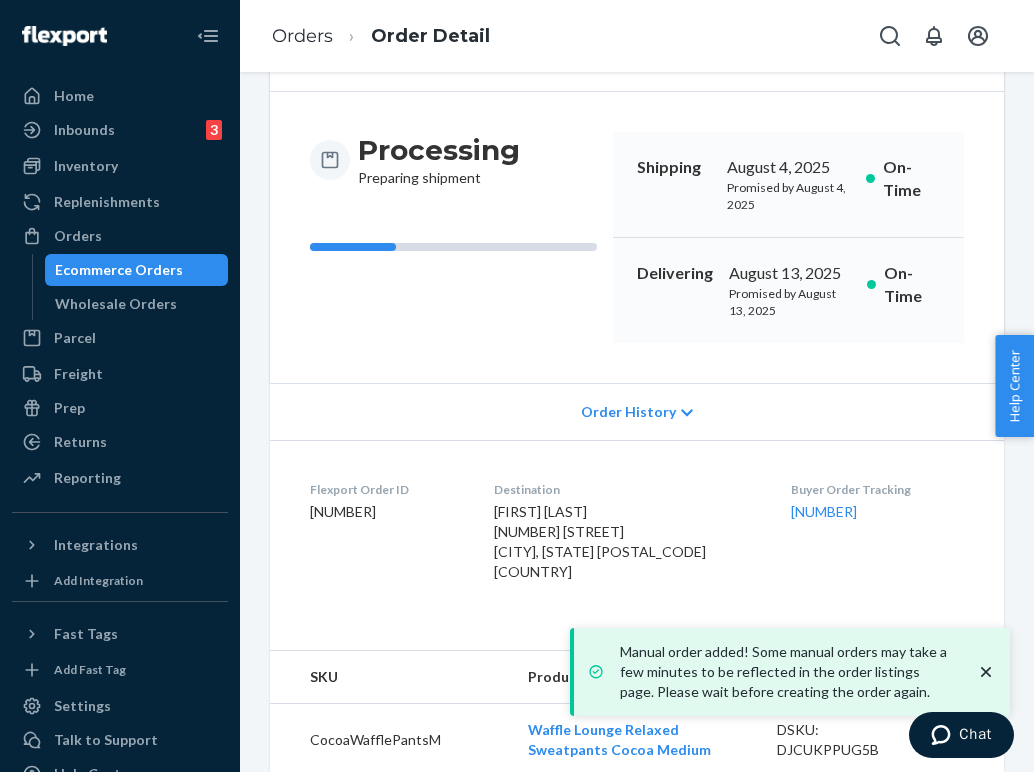 drag, startPoint x: 882, startPoint y: 515, endPoint x: 767, endPoint y: 490, distance: 117.68602 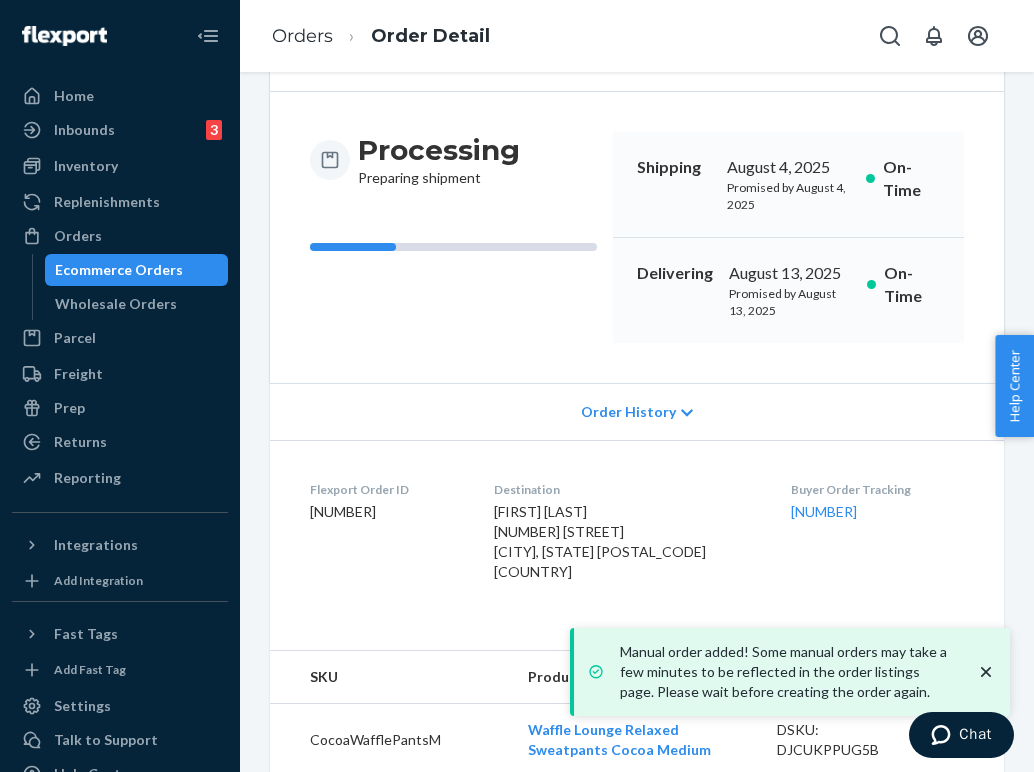 click on "Flexport Order ID [ORDER_ID] Destination [FIRST] [LAST]
[NUMBER] [STREET]
[CITY], [STATE] [POSTAL_CODE]-[POSTAL_CODE_EXT]
US Buyer Order Tracking [ORDER_ID]" at bounding box center [637, 535] 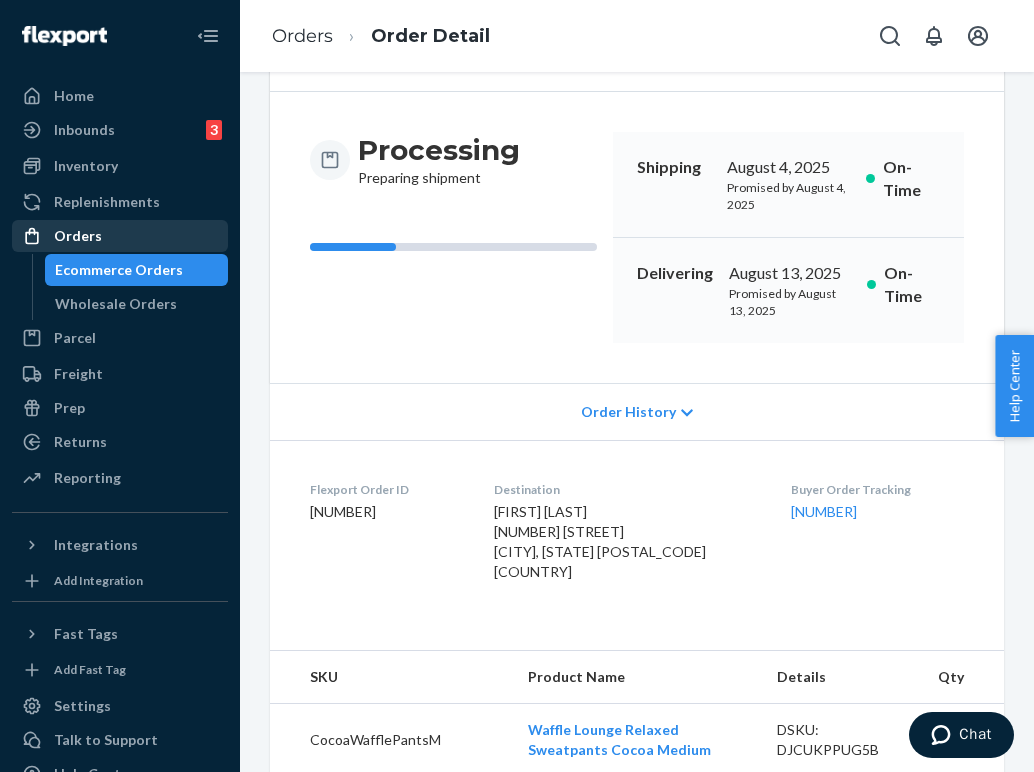 click on "Orders" at bounding box center [120, 236] 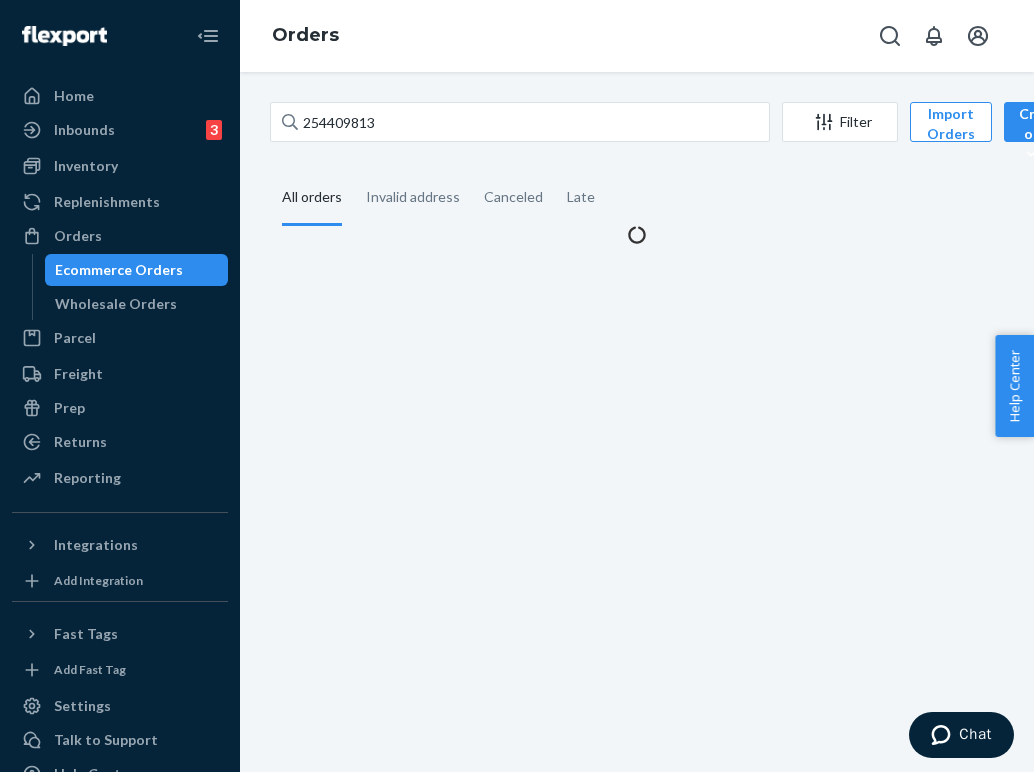 scroll, scrollTop: 0, scrollLeft: 0, axis: both 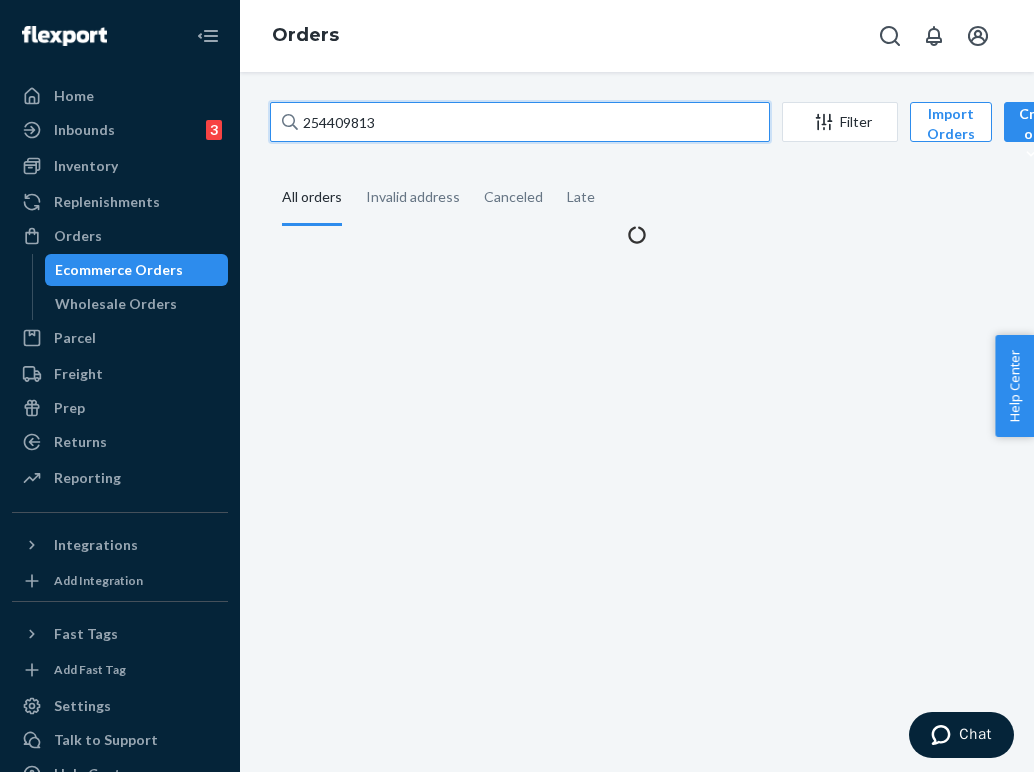 click on "254409813" at bounding box center (520, 122) 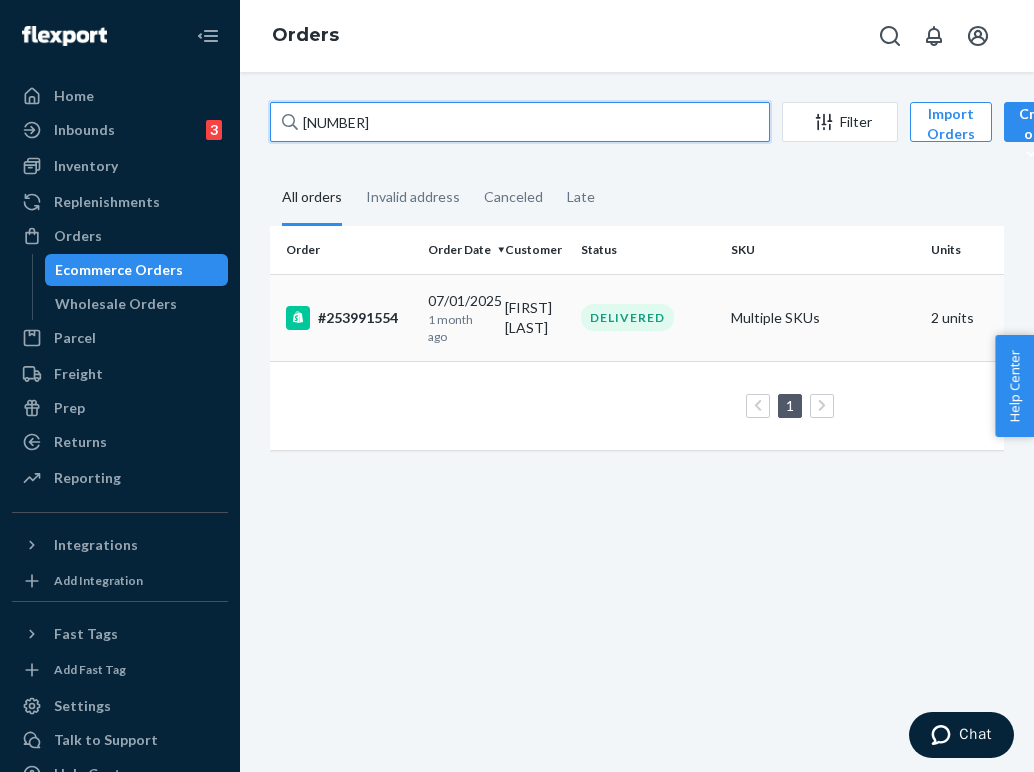 type on "[NUMBER]" 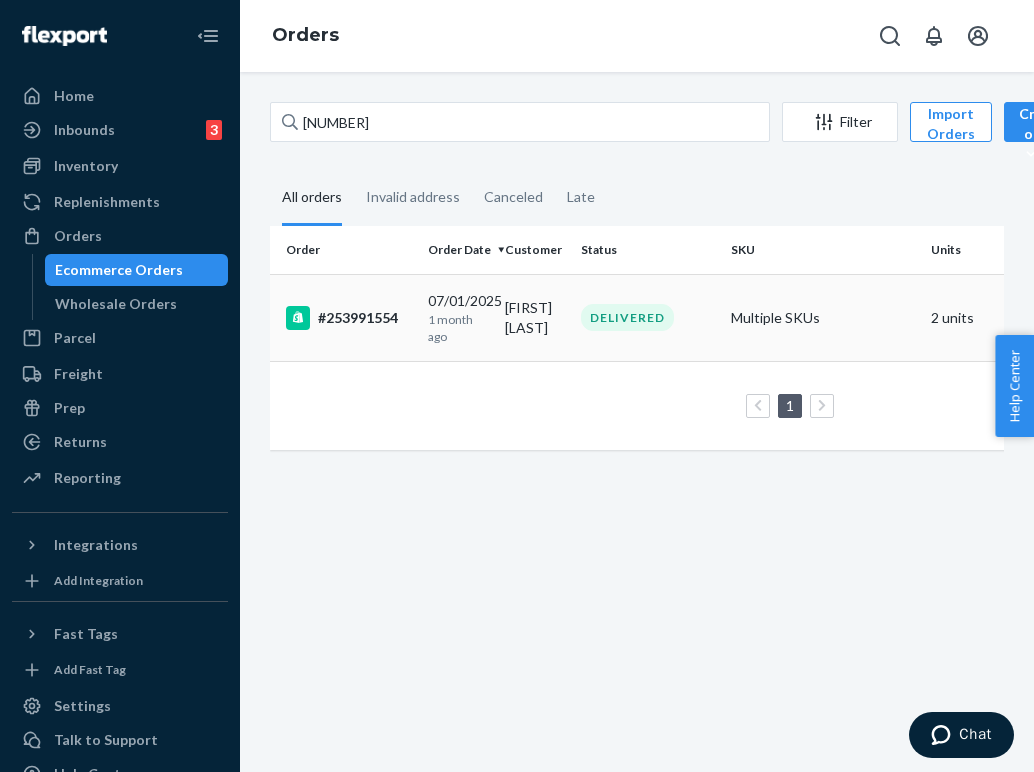 click on "DELIVERED" at bounding box center (648, 317) 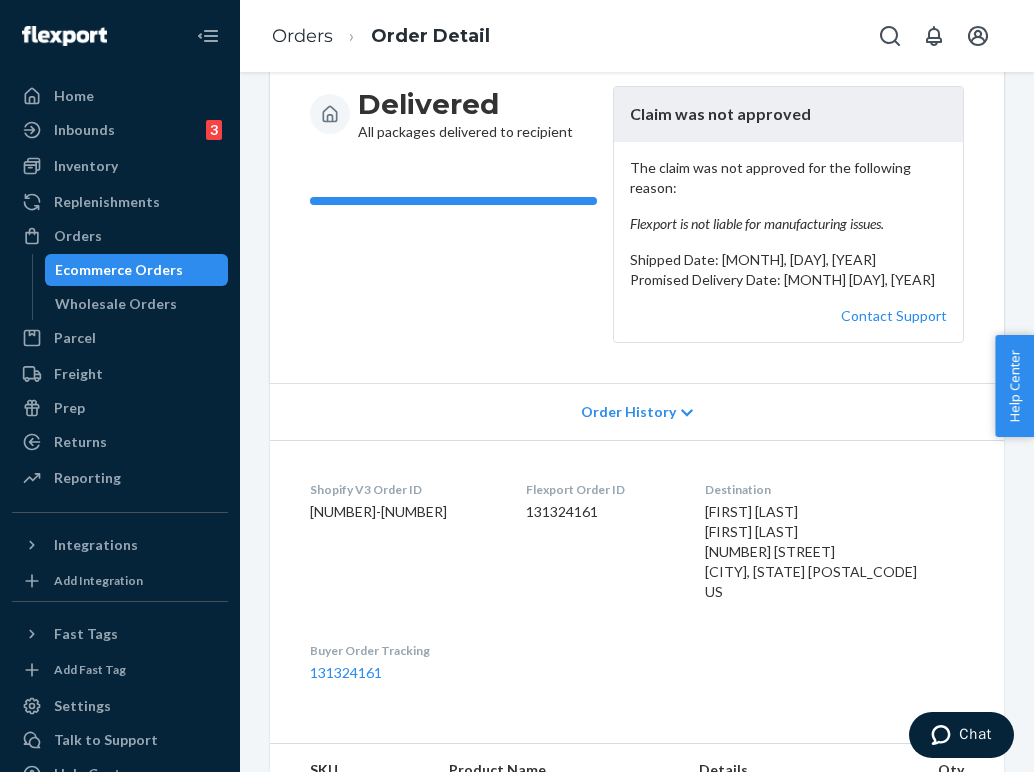 scroll, scrollTop: 220, scrollLeft: 0, axis: vertical 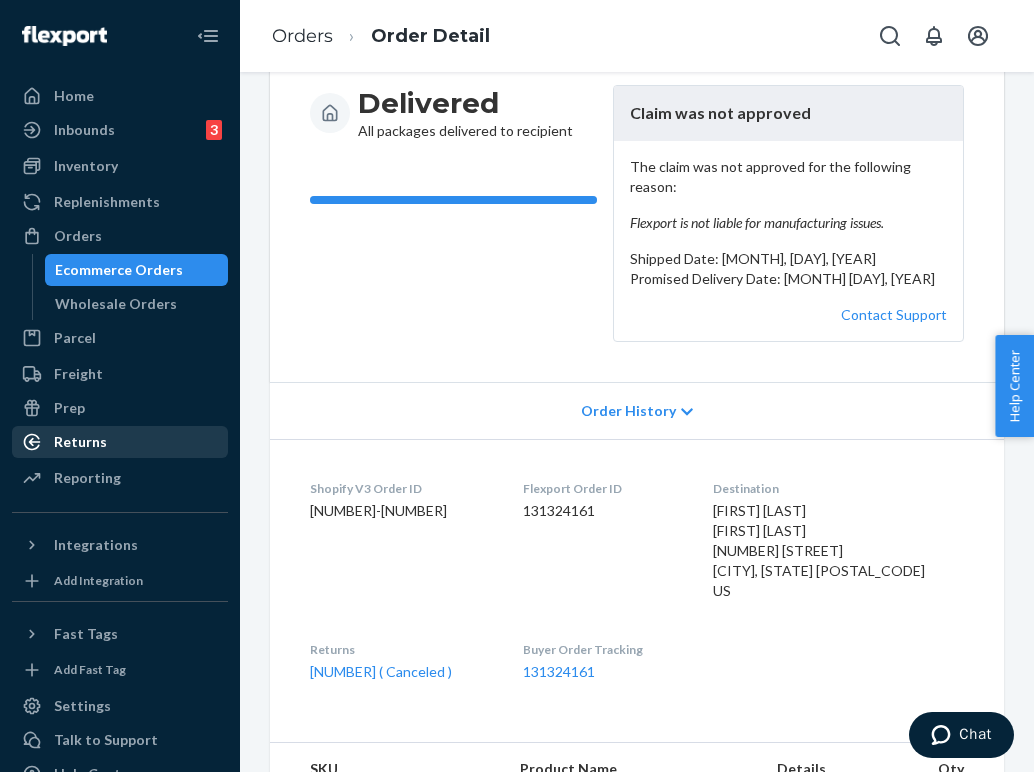 click on "Returns" at bounding box center [120, 442] 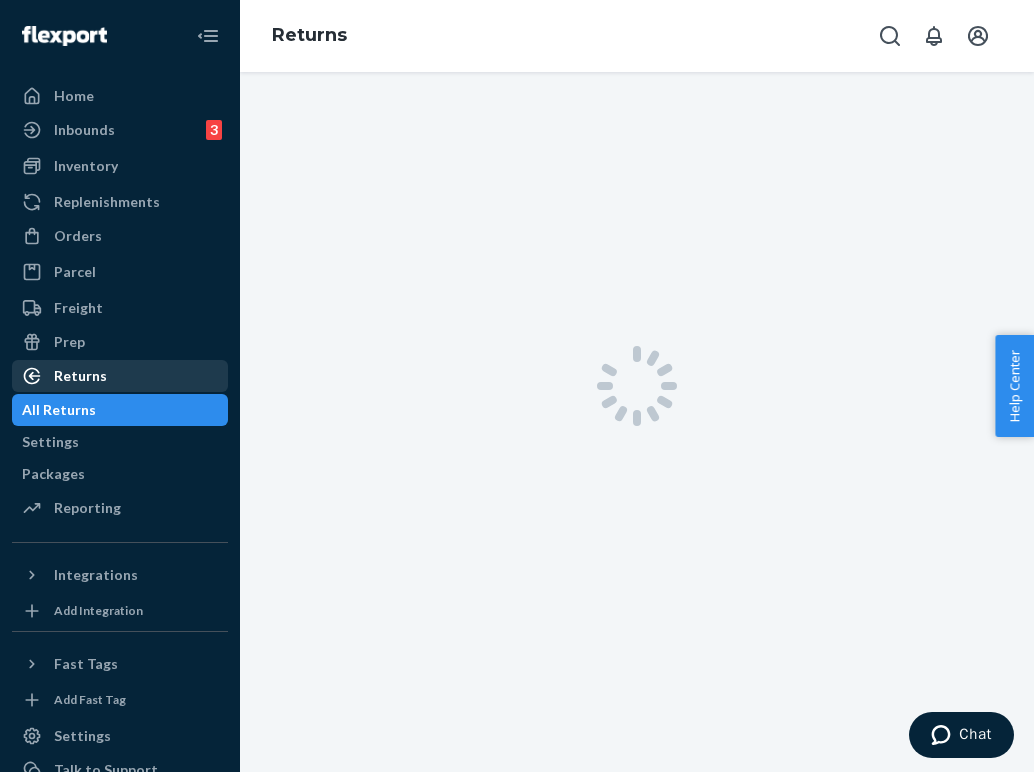scroll, scrollTop: 0, scrollLeft: 0, axis: both 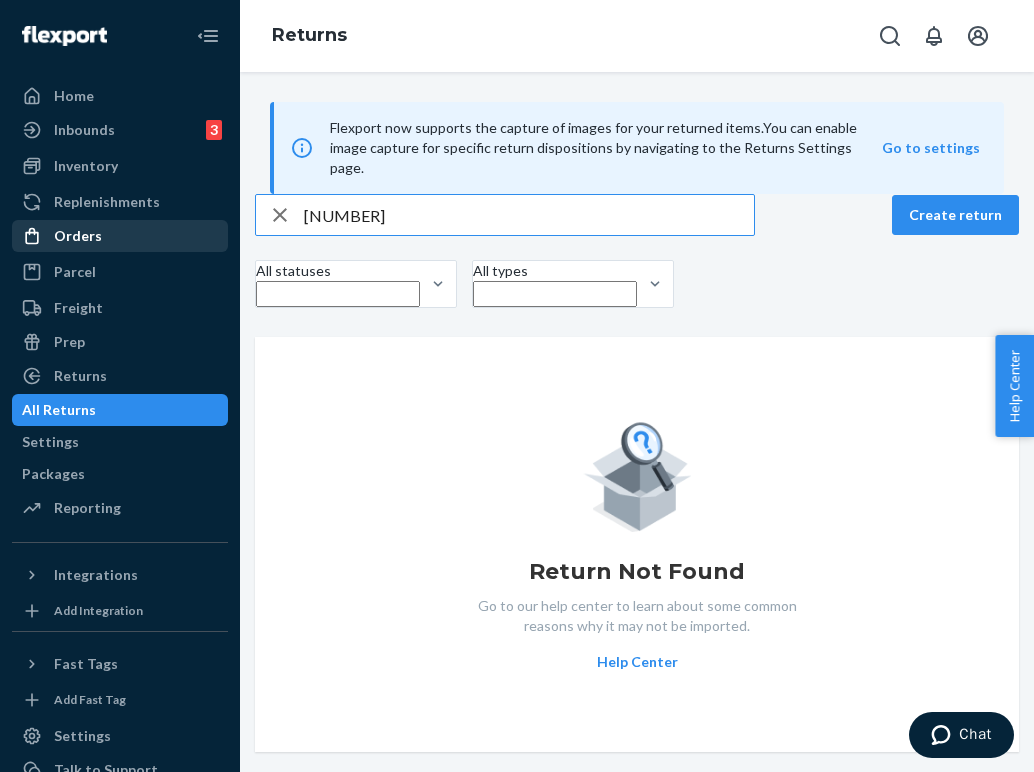 type on "[NUMBER]" 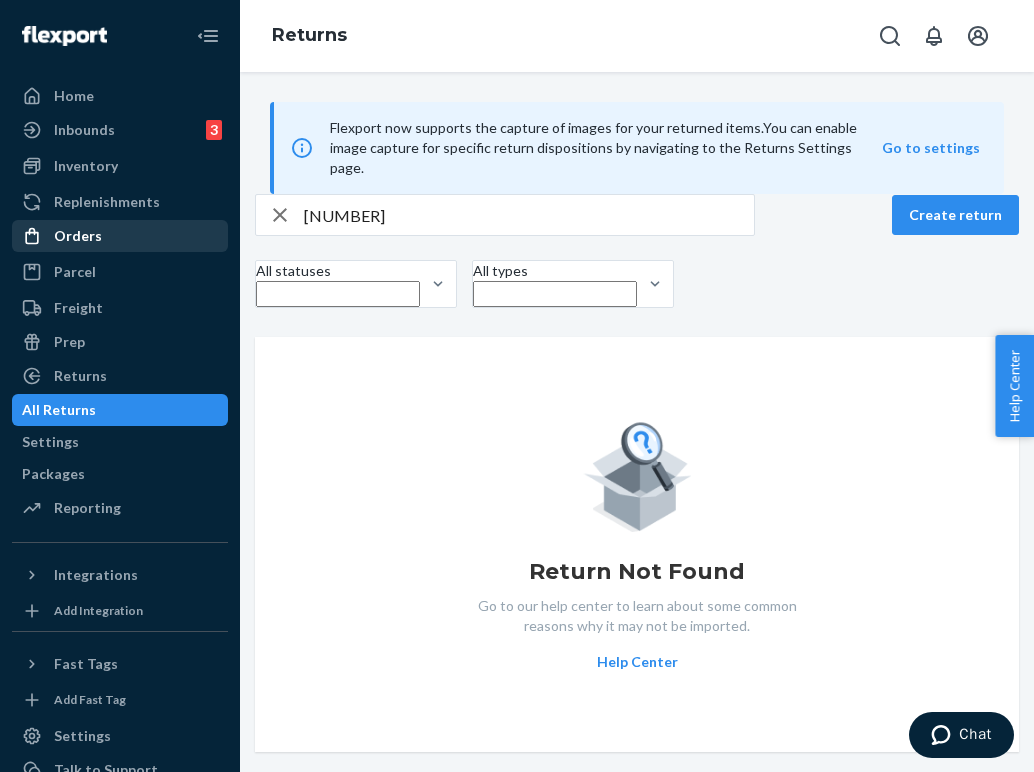 click on "Orders" at bounding box center (120, 236) 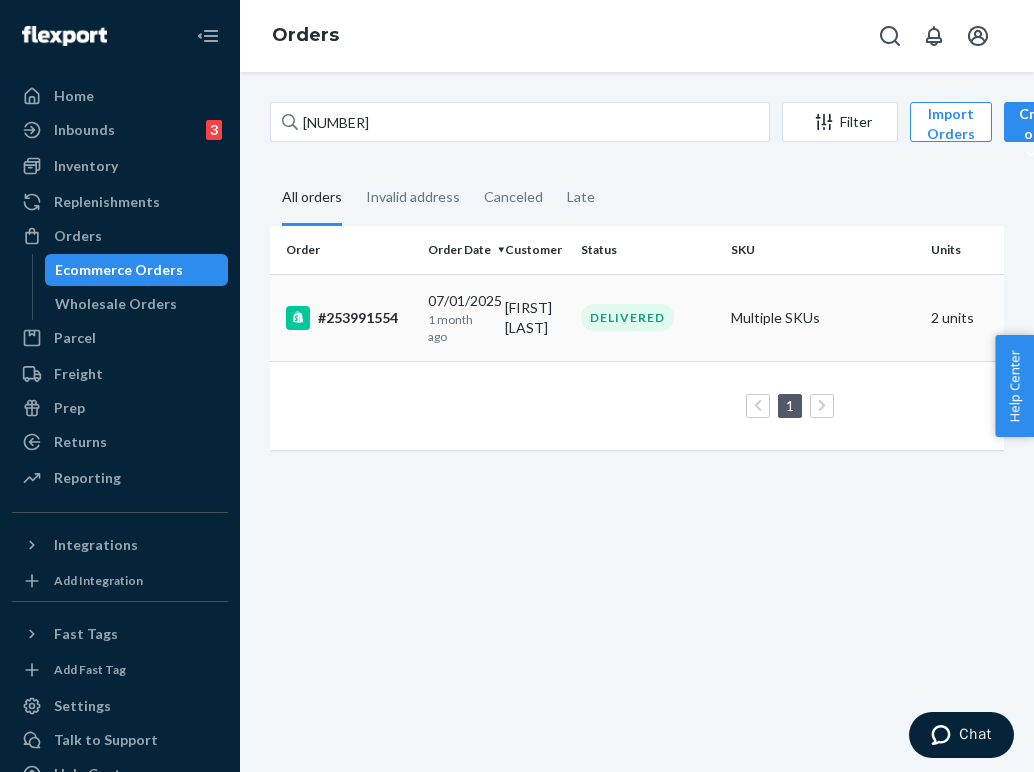 click on "[DATE] [TIME] ago" at bounding box center (458, 317) 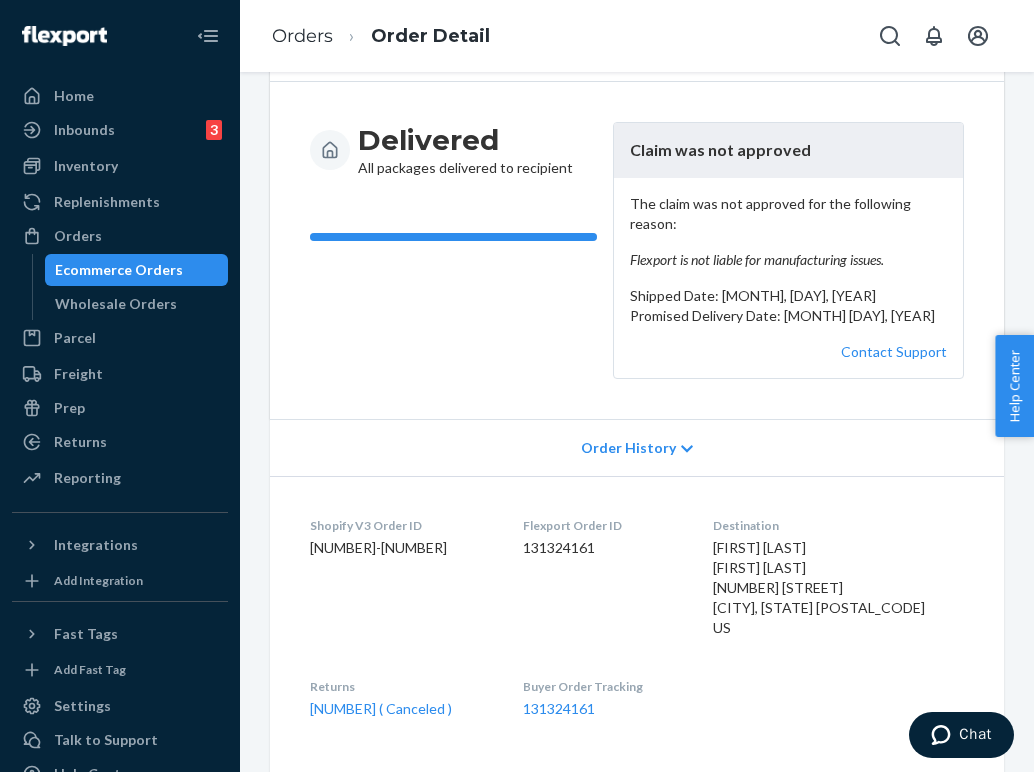scroll, scrollTop: 186, scrollLeft: 0, axis: vertical 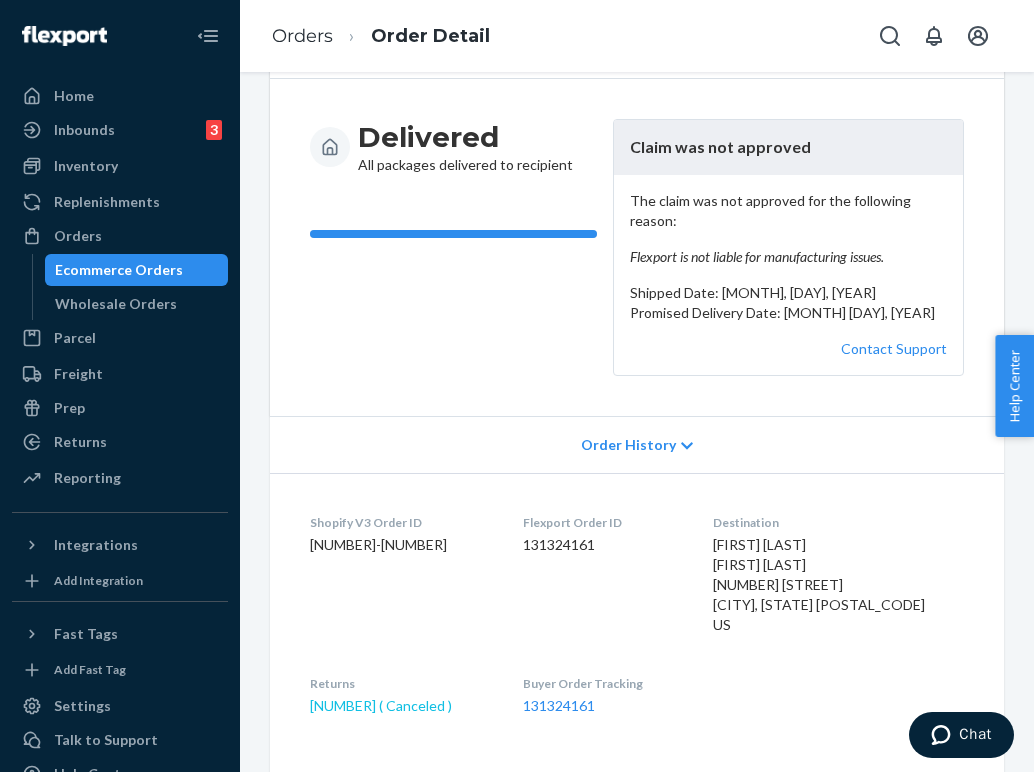 click on "[NUMBER] ( Canceled )" at bounding box center (381, 705) 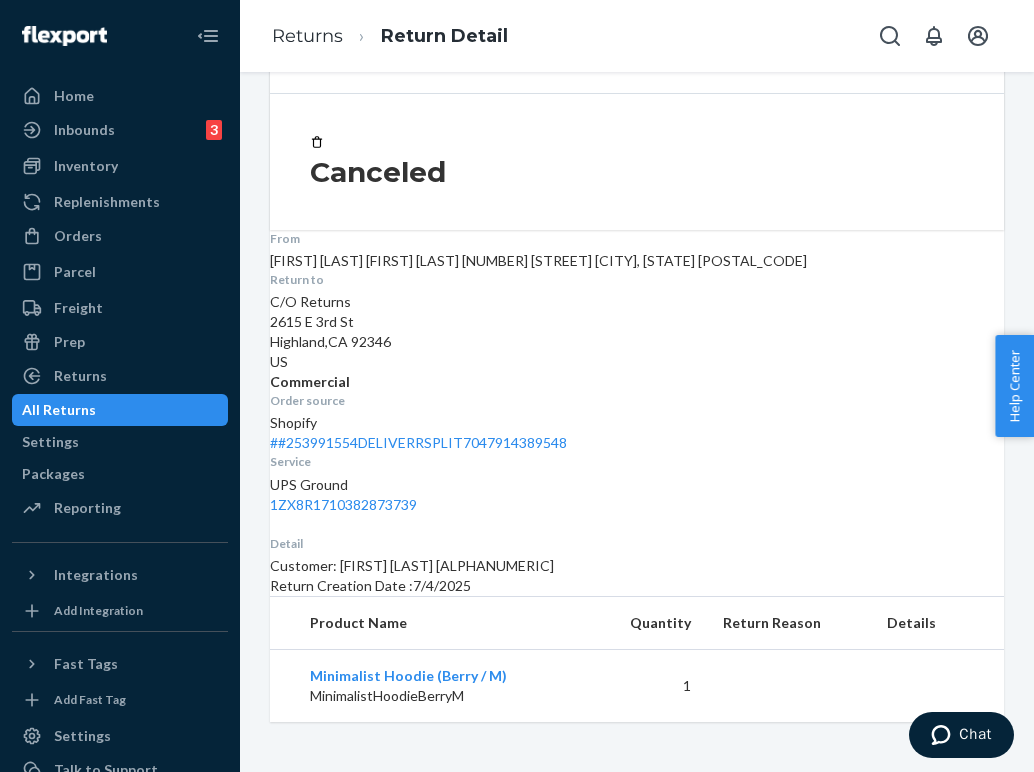 scroll, scrollTop: 323, scrollLeft: 0, axis: vertical 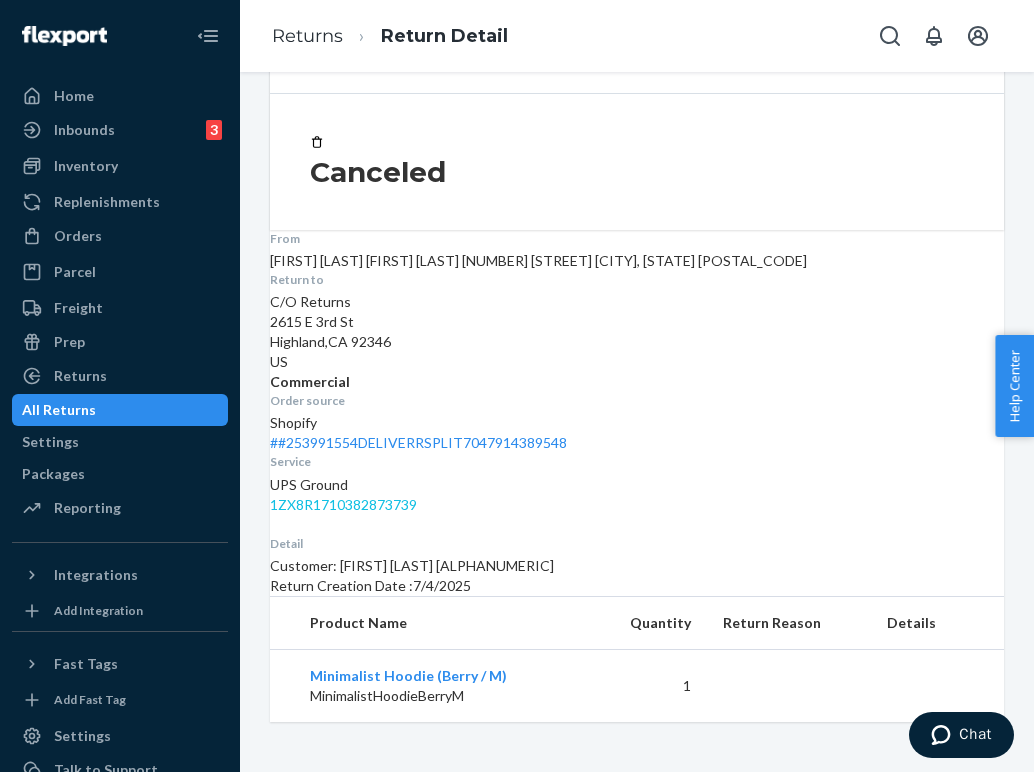 click on "1ZX8R1710382873739" at bounding box center [343, 504] 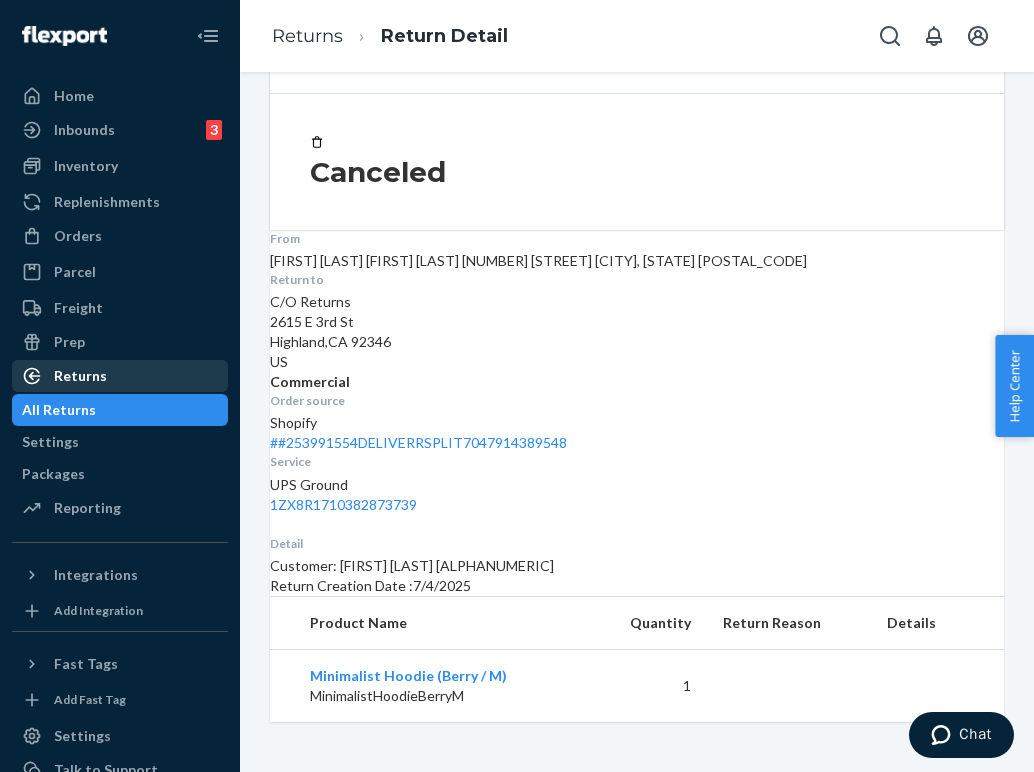 click on "Returns" at bounding box center (120, 376) 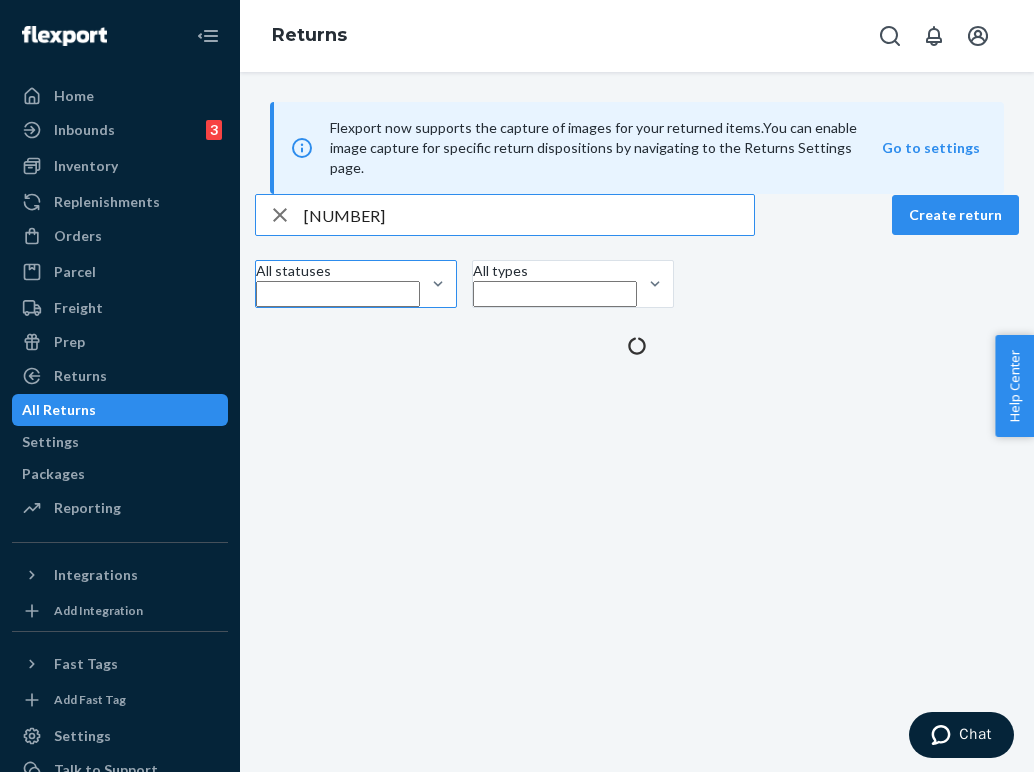 scroll, scrollTop: 0, scrollLeft: 0, axis: both 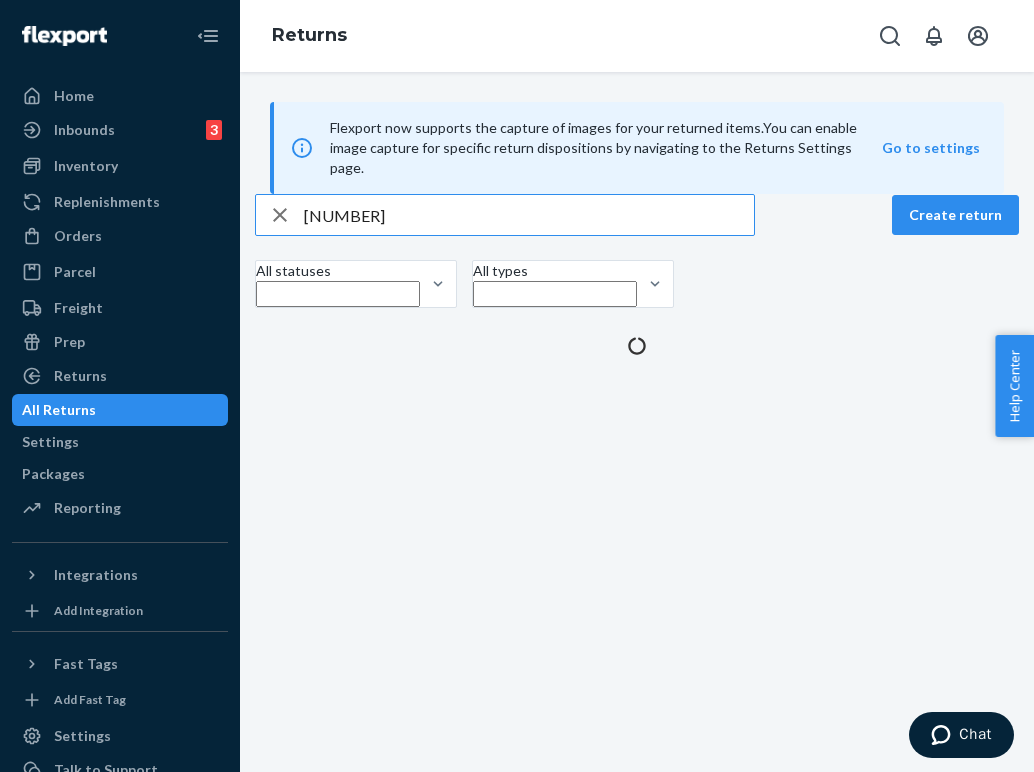 click on "[NUMBER]" at bounding box center [529, 215] 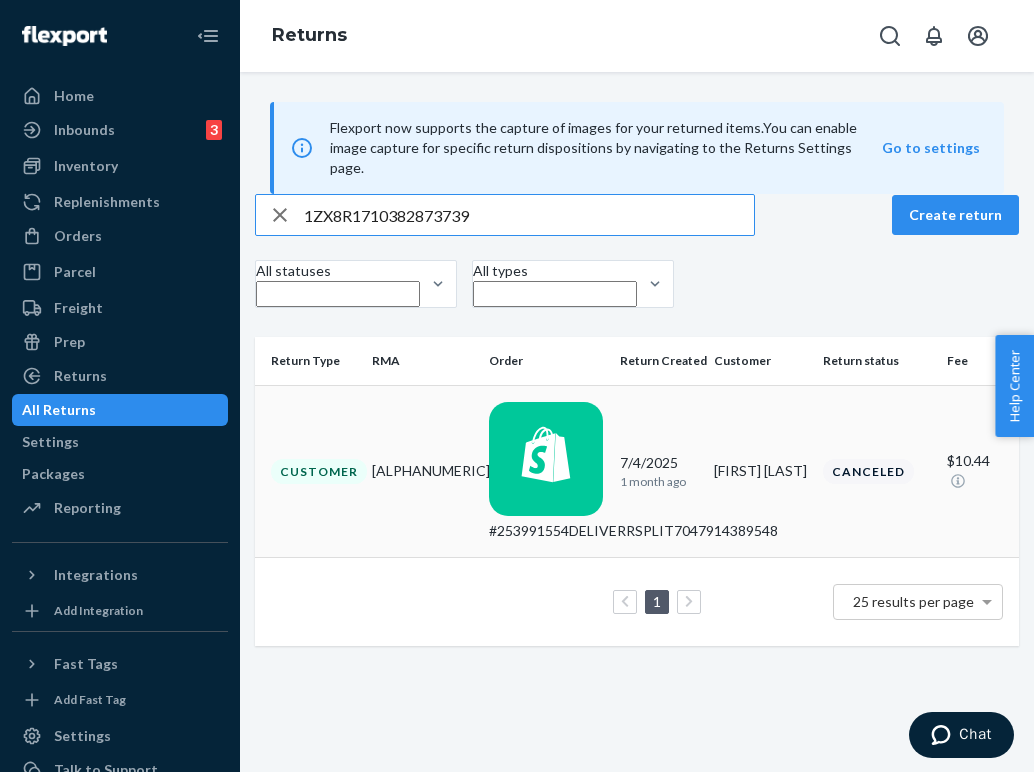 scroll, scrollTop: 0, scrollLeft: -1, axis: horizontal 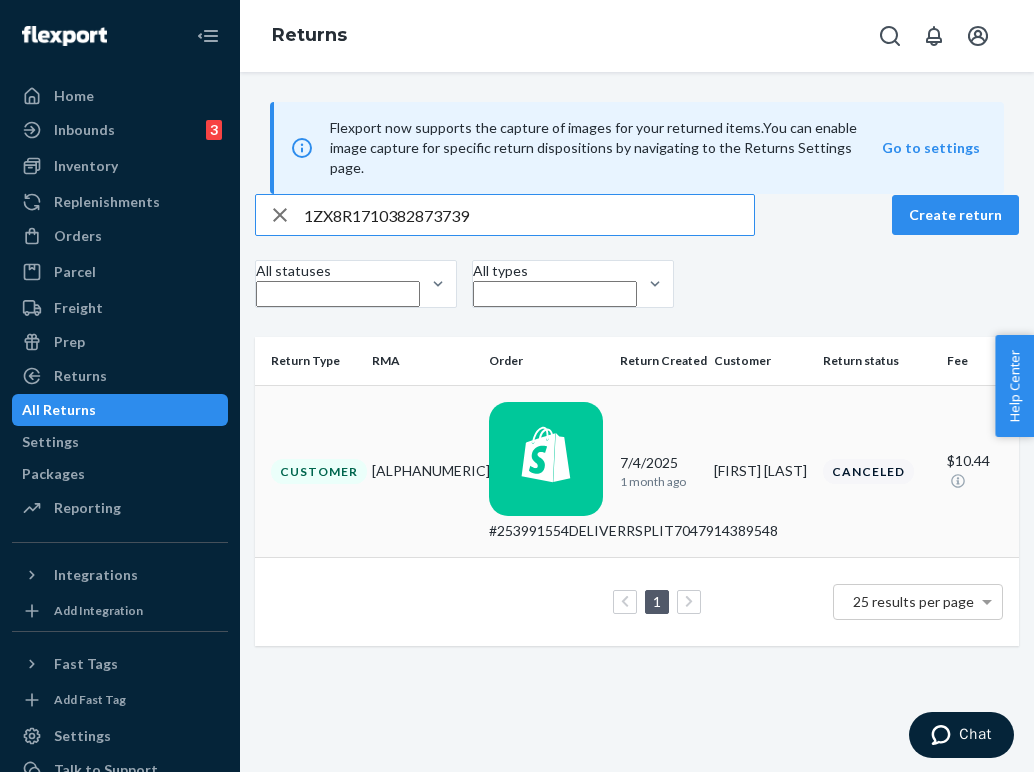 type on "1ZX8R1710382873739" 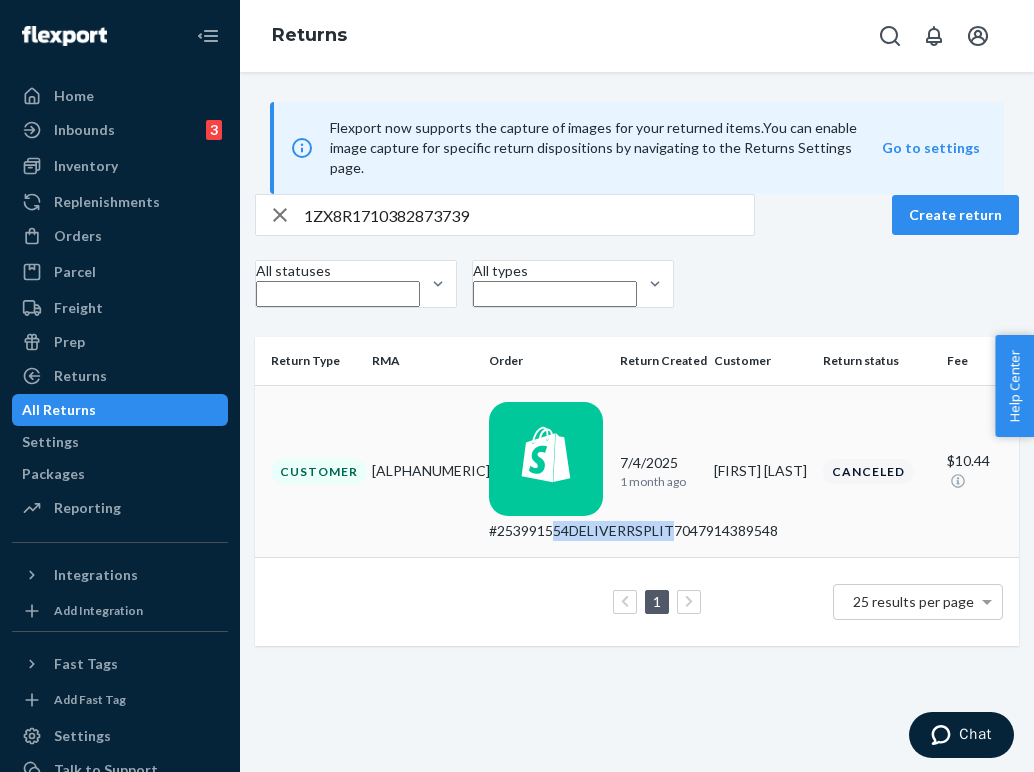 click on "#253991554DELIVERRSPLIT7047914389548" at bounding box center (546, 531) 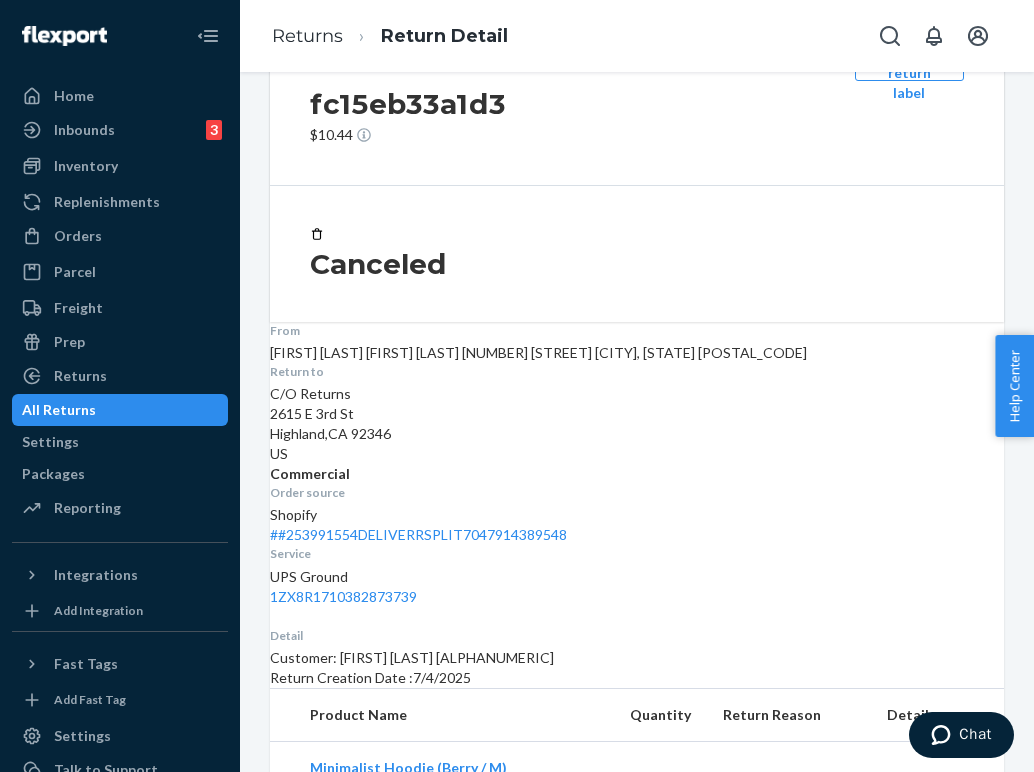 scroll, scrollTop: 122, scrollLeft: 0, axis: vertical 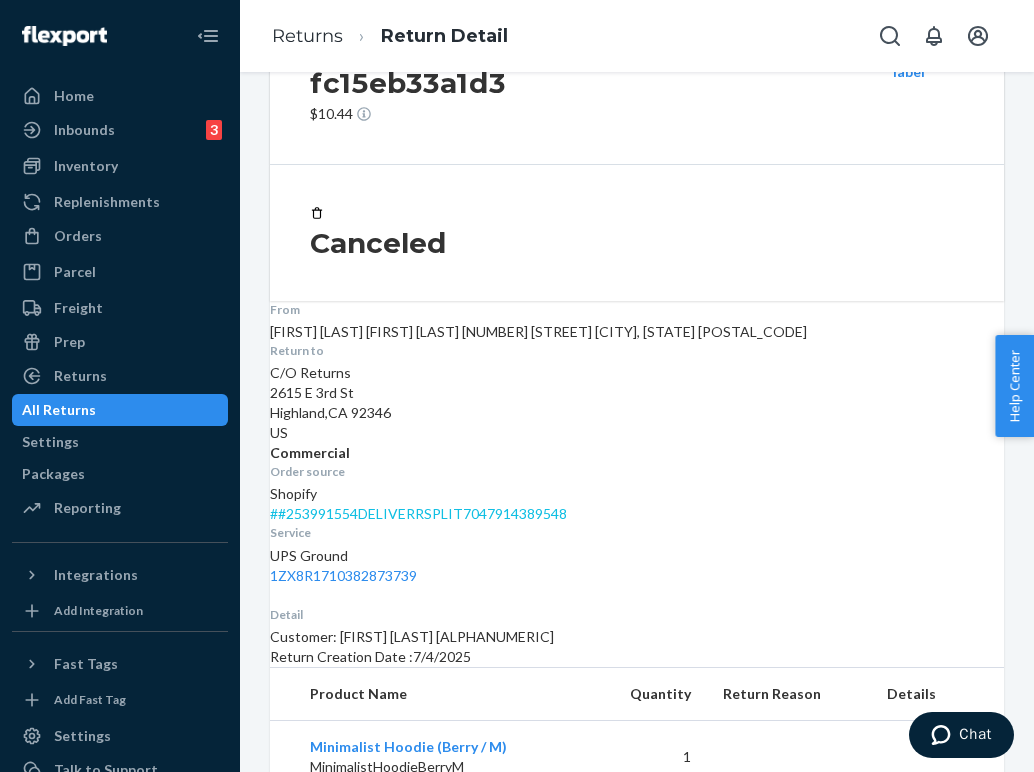 click on "# [PRODUCT_CODE]" at bounding box center (418, 513) 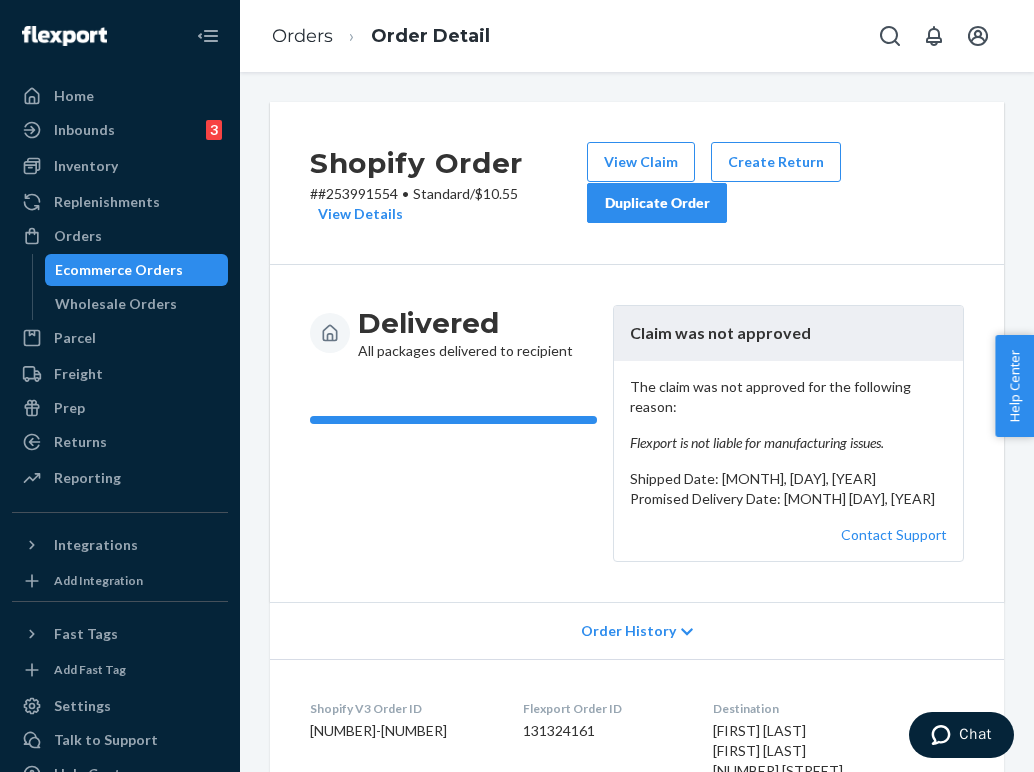scroll, scrollTop: 0, scrollLeft: 0, axis: both 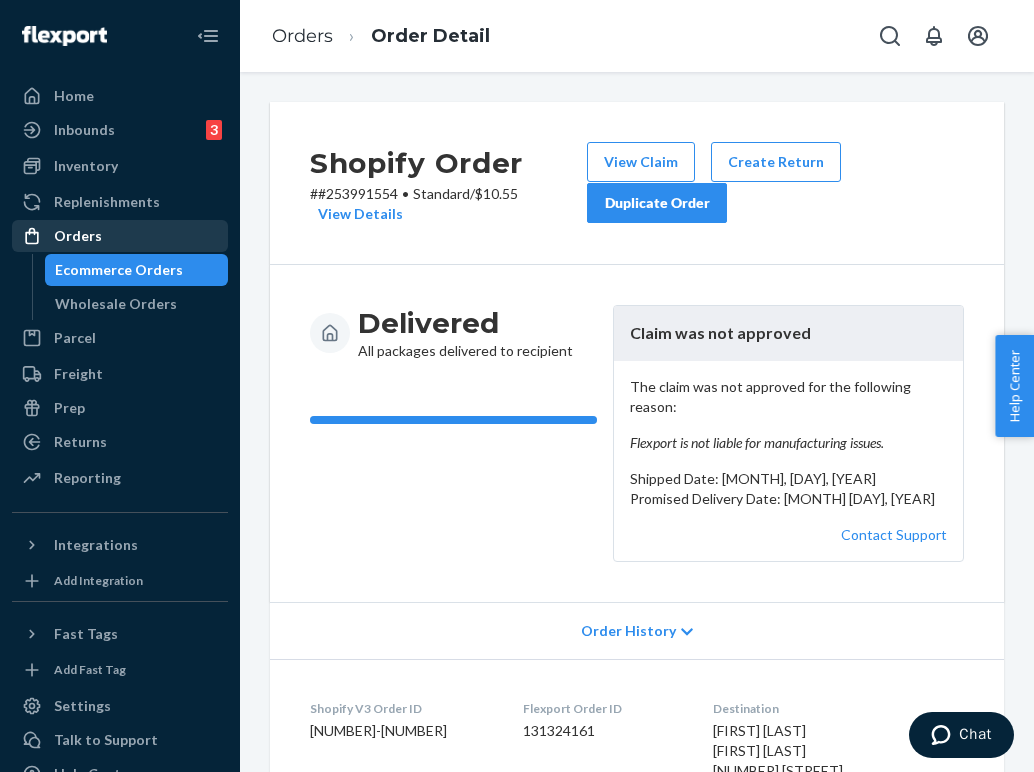 click on "Orders" at bounding box center [120, 236] 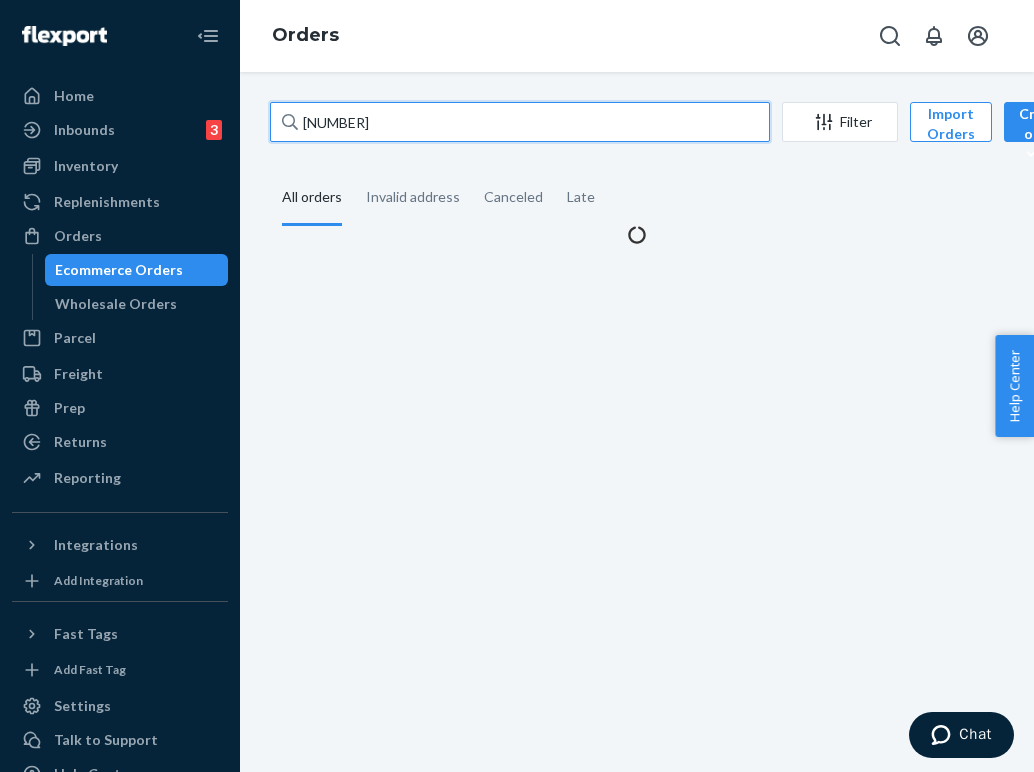 click on "[NUMBER]" at bounding box center (520, 122) 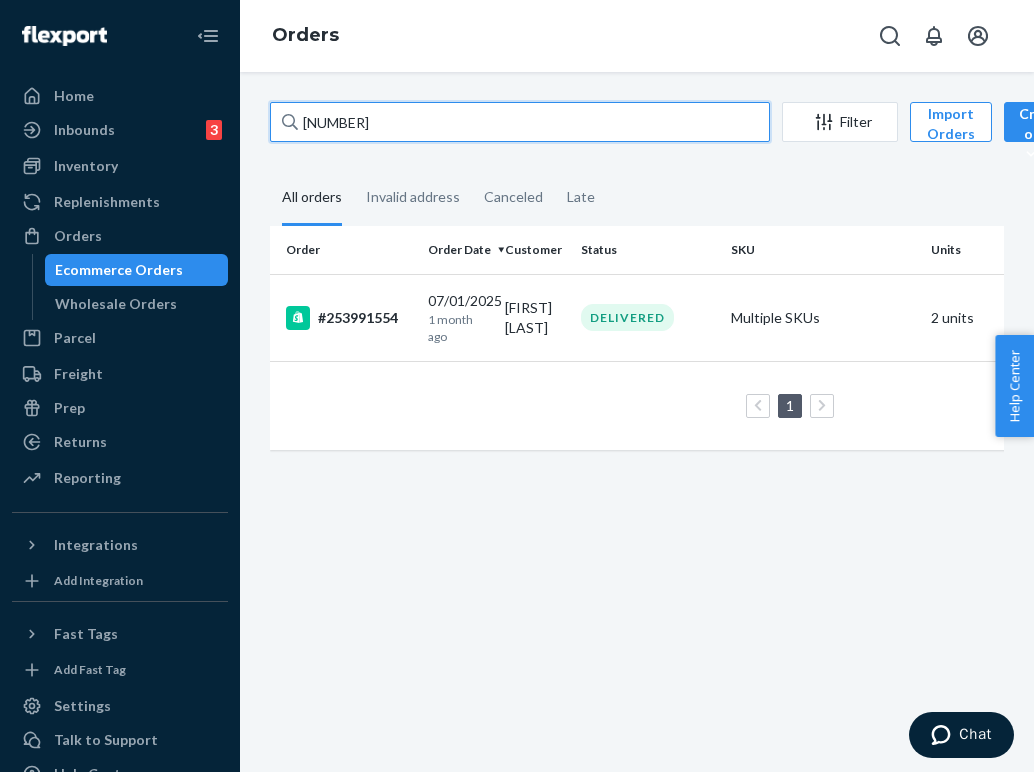 paste on "4417255" 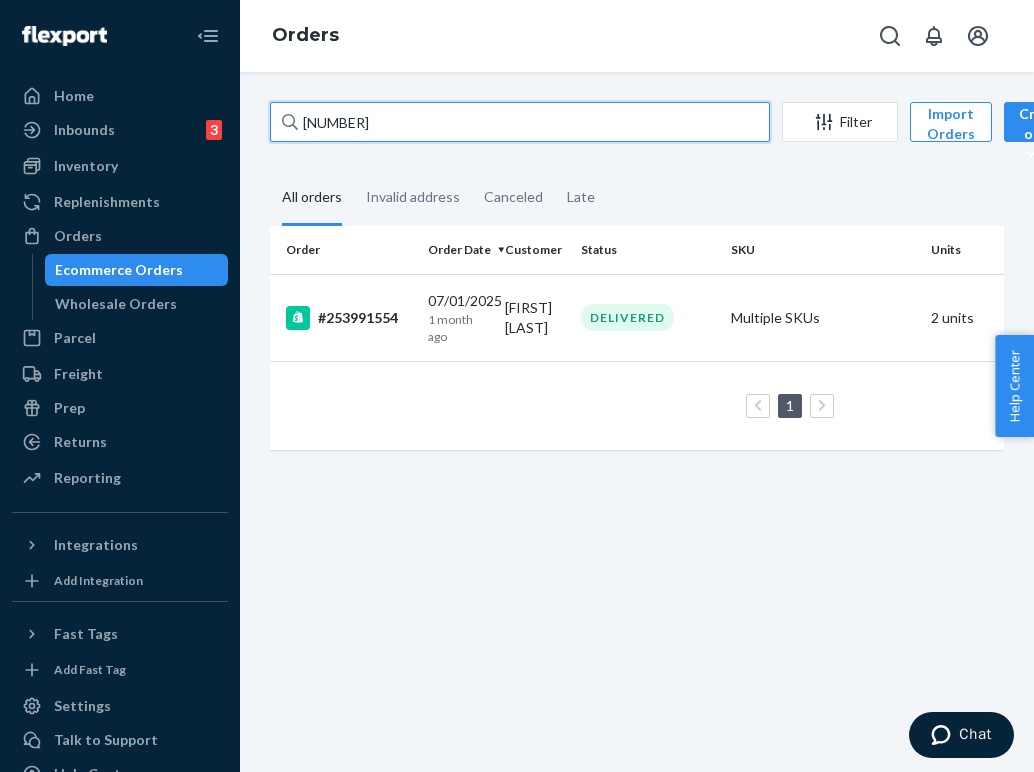 type on "[NUMBER]" 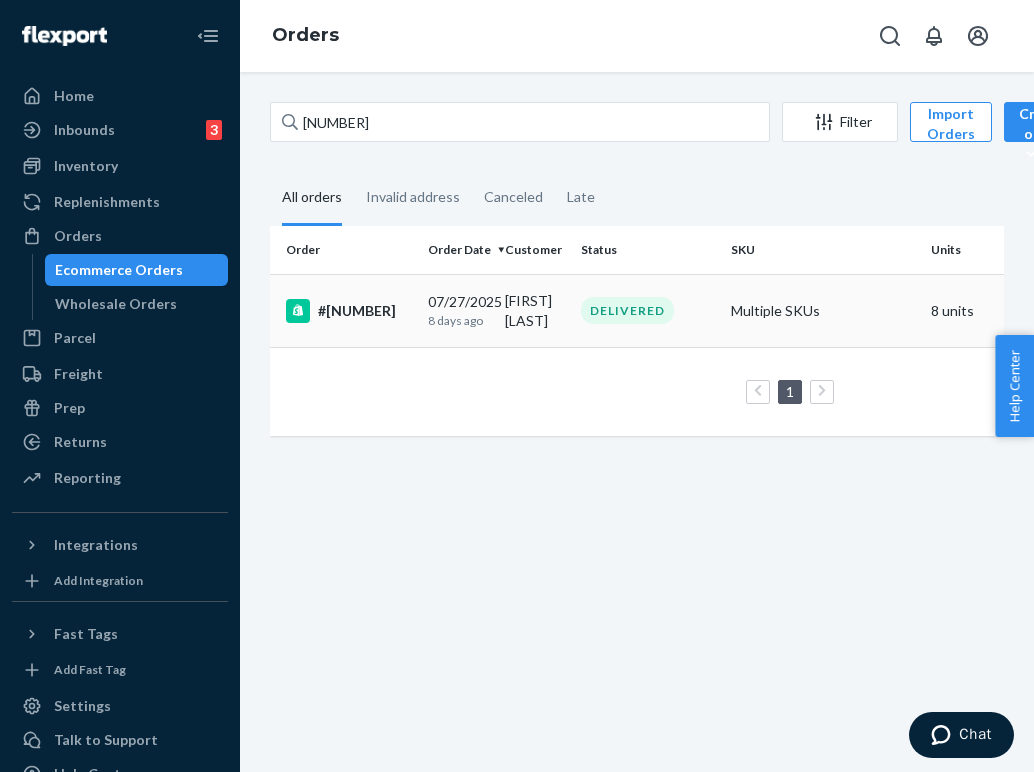 click on "[FIRST] [LAST]" at bounding box center (535, 310) 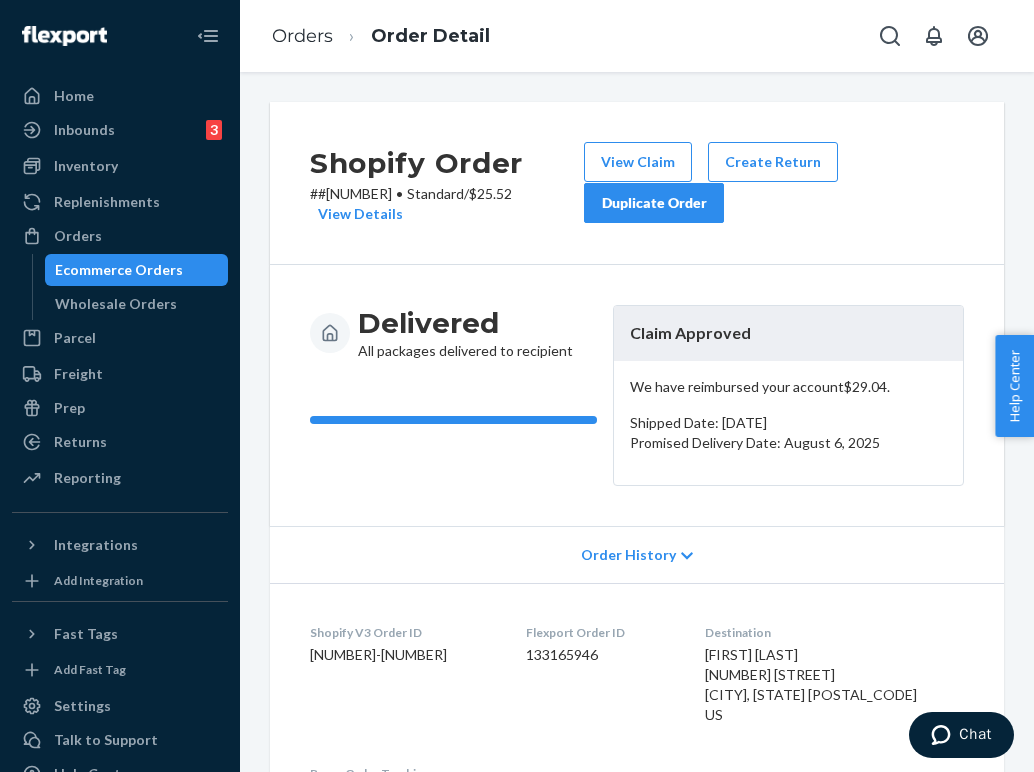 scroll, scrollTop: 0, scrollLeft: 0, axis: both 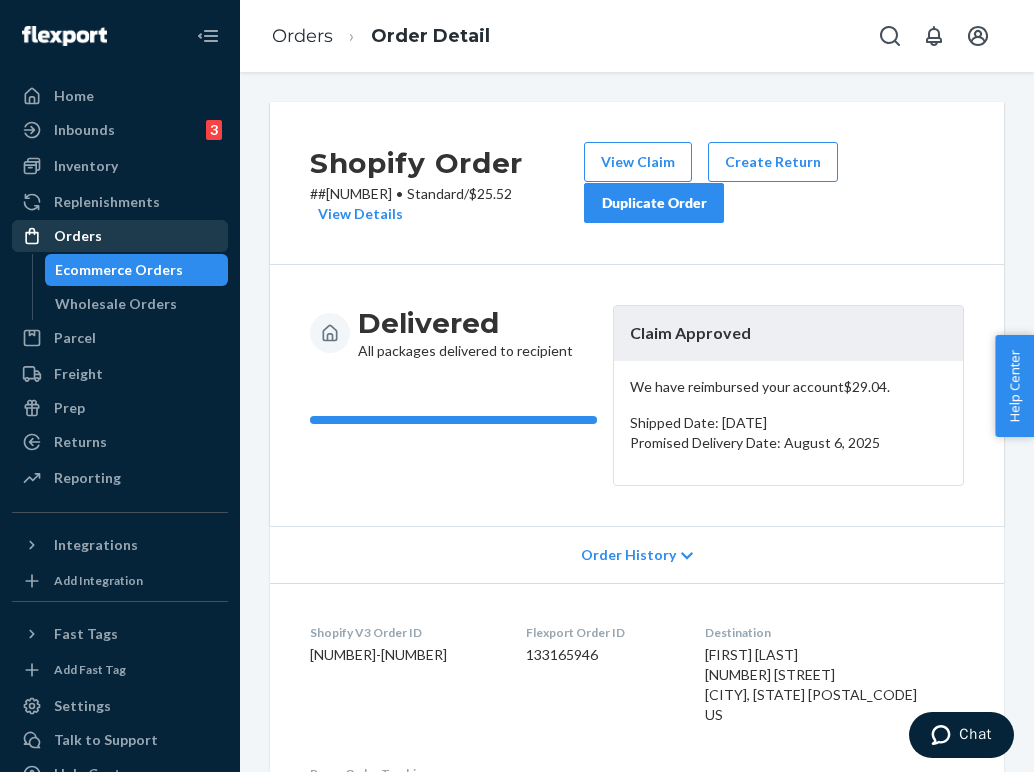 click on "Orders" at bounding box center [120, 236] 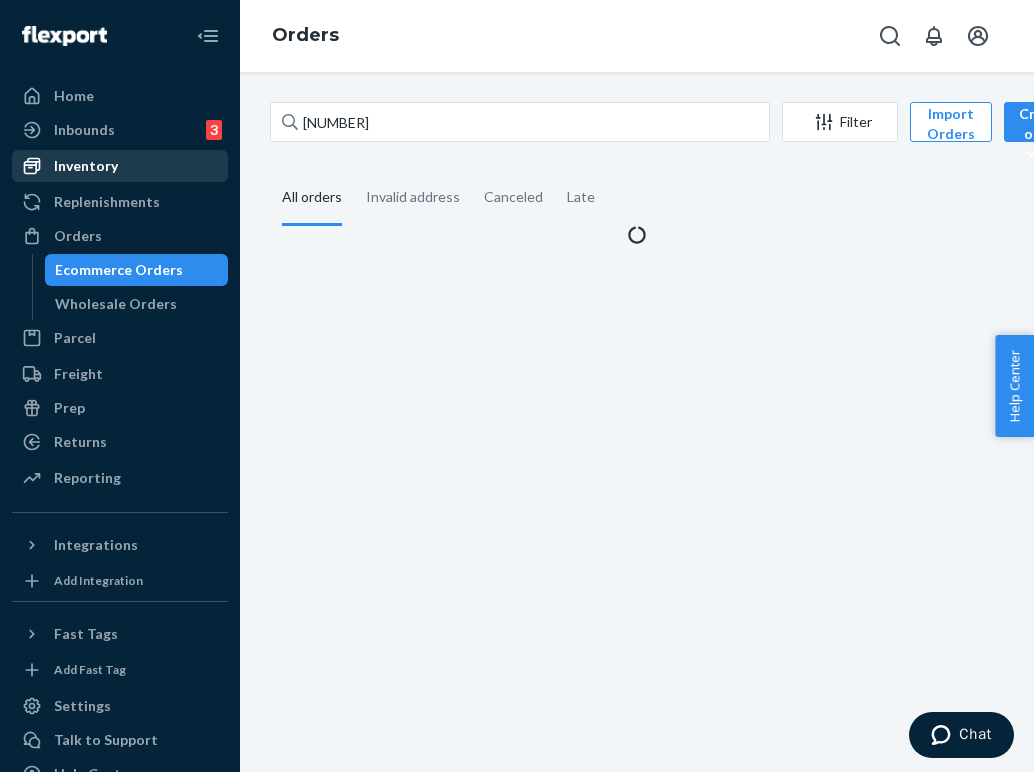 click on "Inventory" at bounding box center (120, 166) 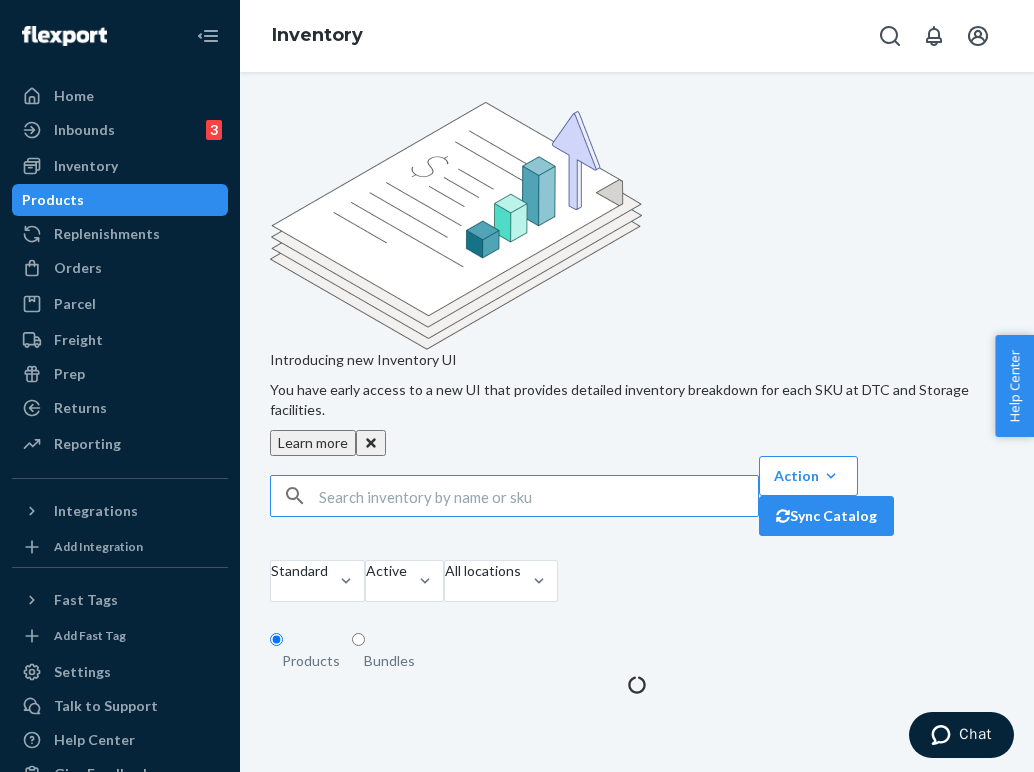 click at bounding box center [538, 496] 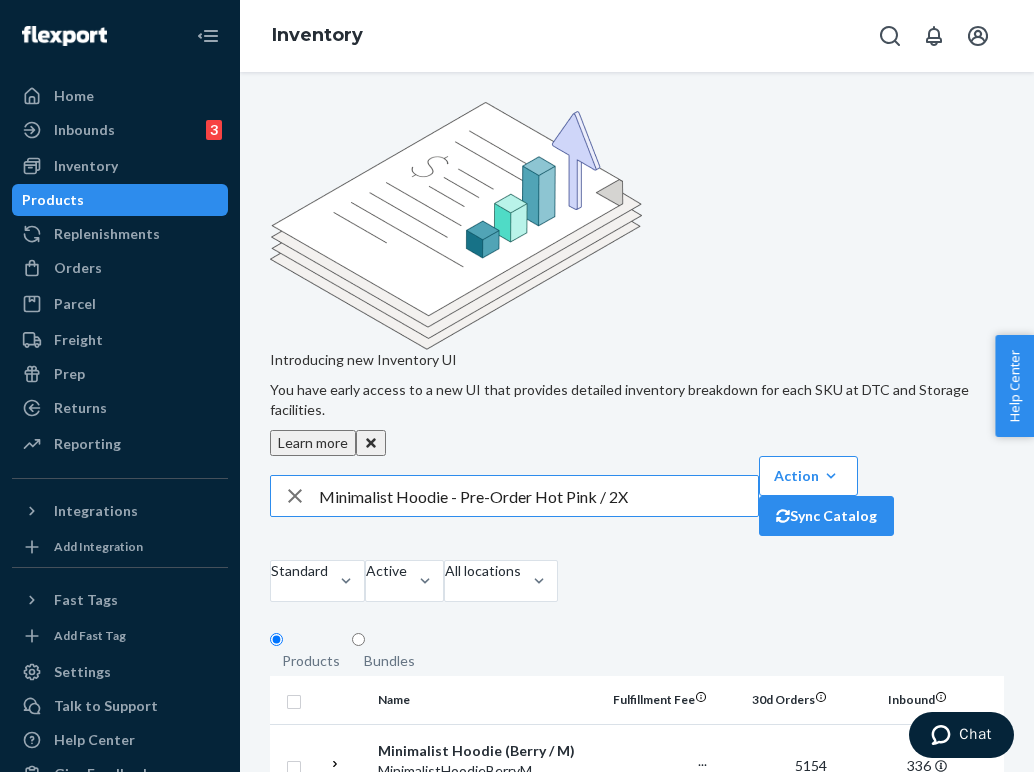 drag, startPoint x: 528, startPoint y: 315, endPoint x: 461, endPoint y: 311, distance: 67.11929 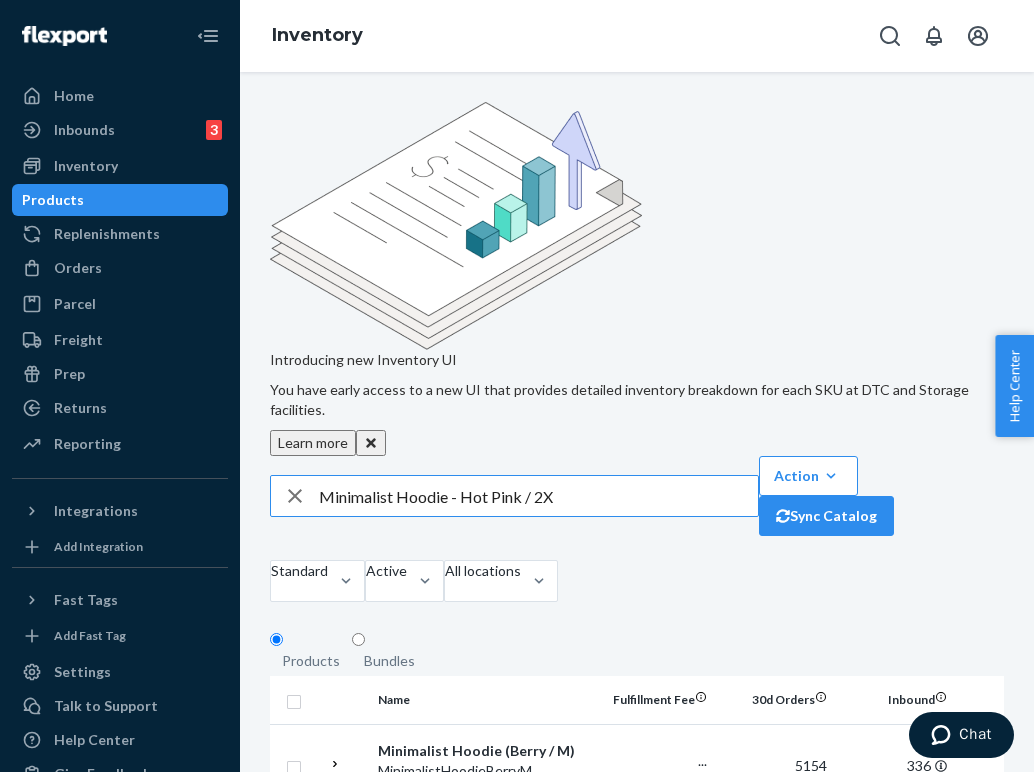 type on "Minimalist Hoodie - Hot Pink / 2X" 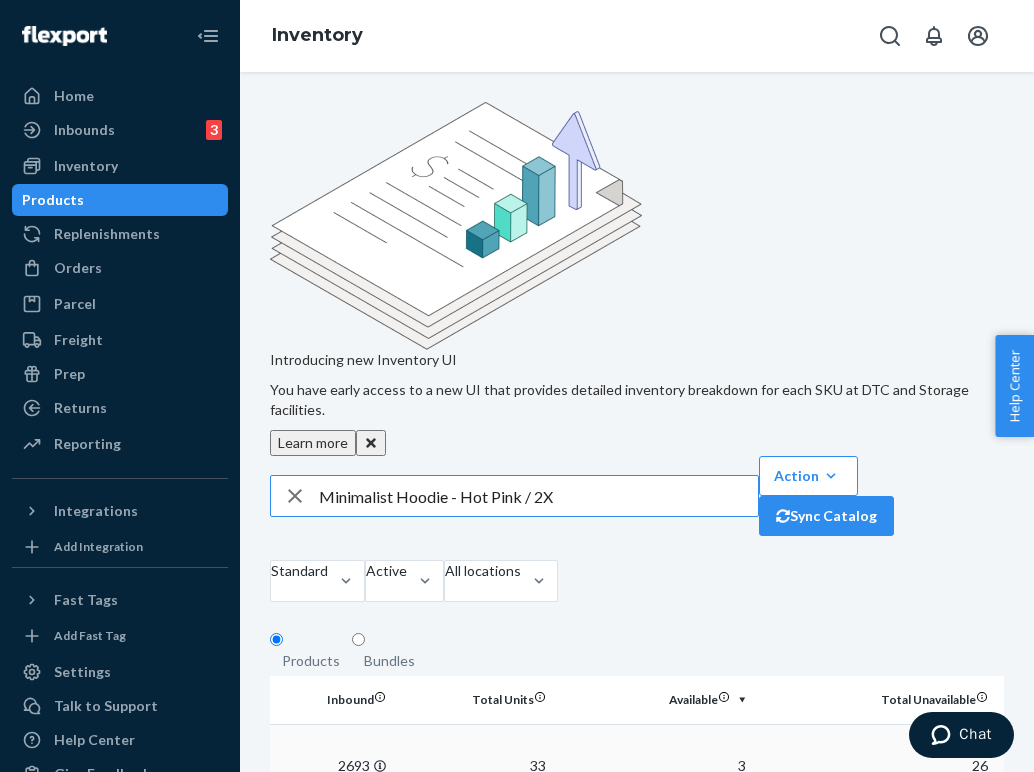 scroll, scrollTop: 0, scrollLeft: 561, axis: horizontal 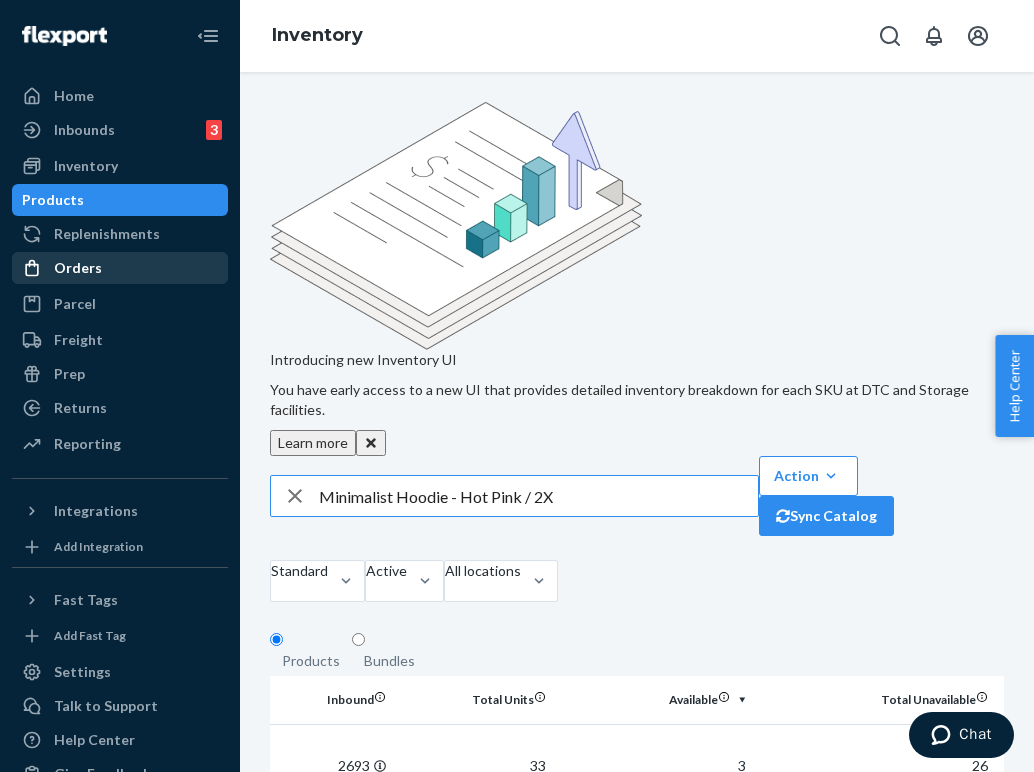 click on "Orders" at bounding box center (120, 268) 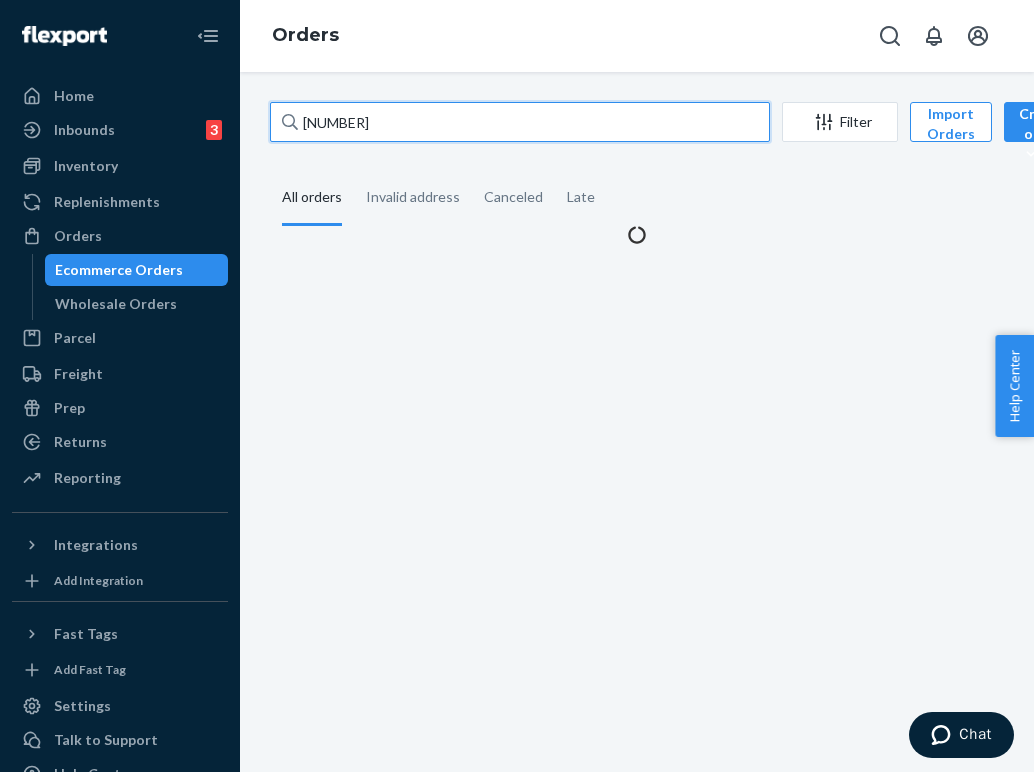 click on "[NUMBER]" at bounding box center (520, 122) 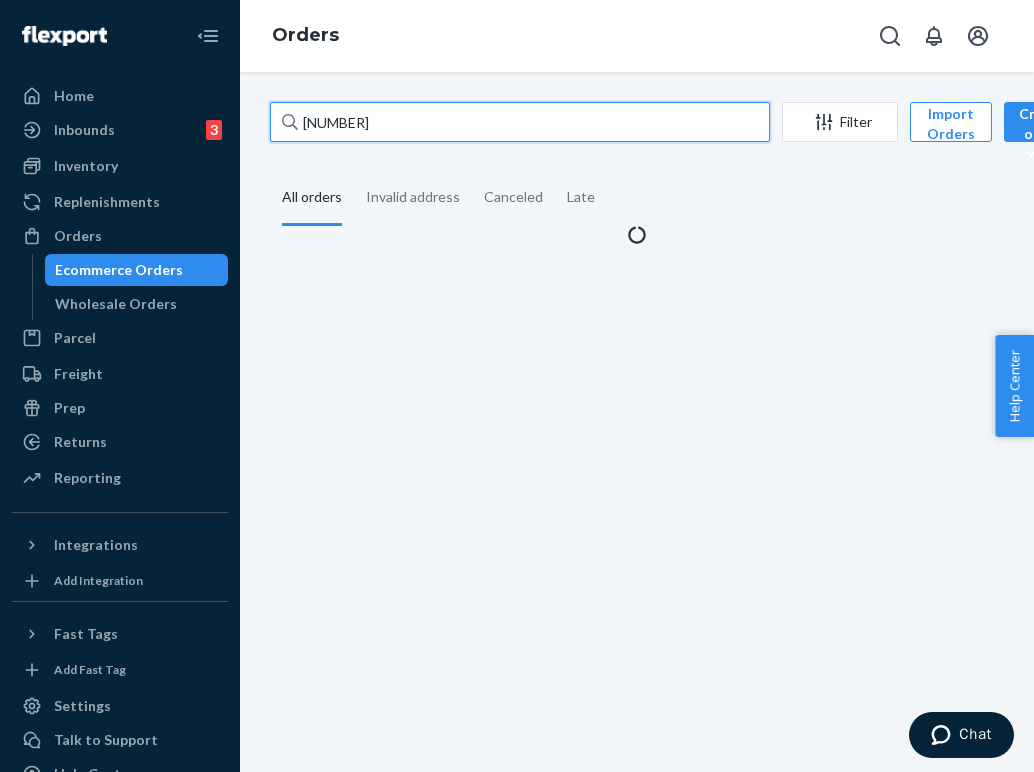 click on "[NUMBER]" at bounding box center (520, 122) 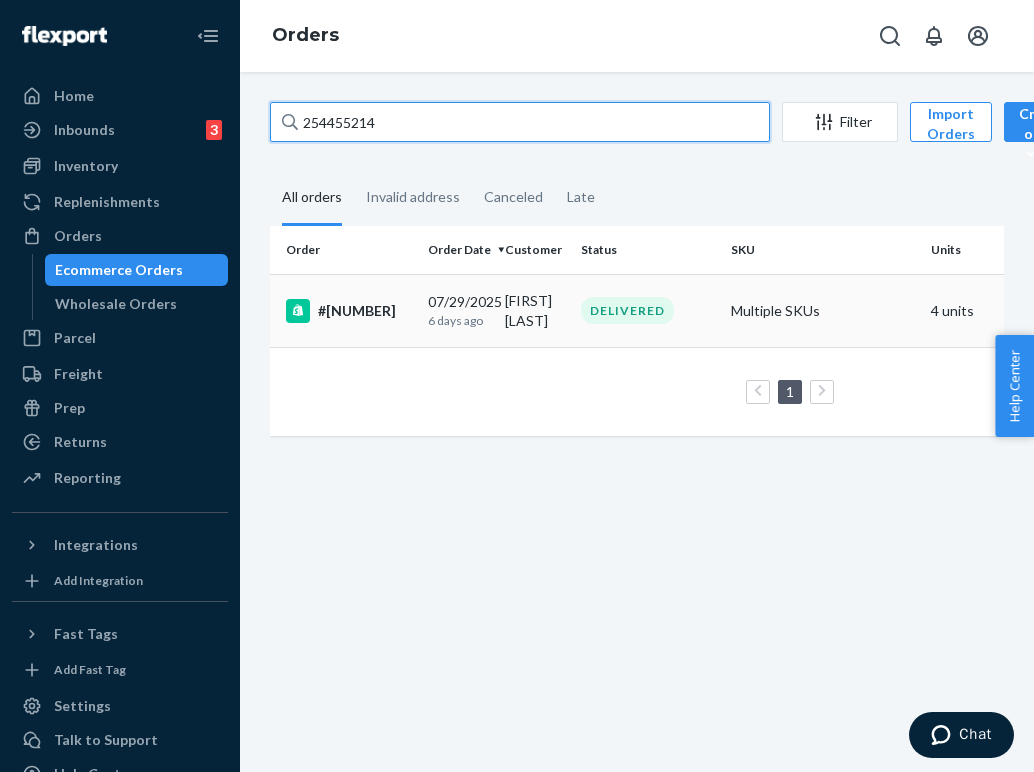 type on "254455214" 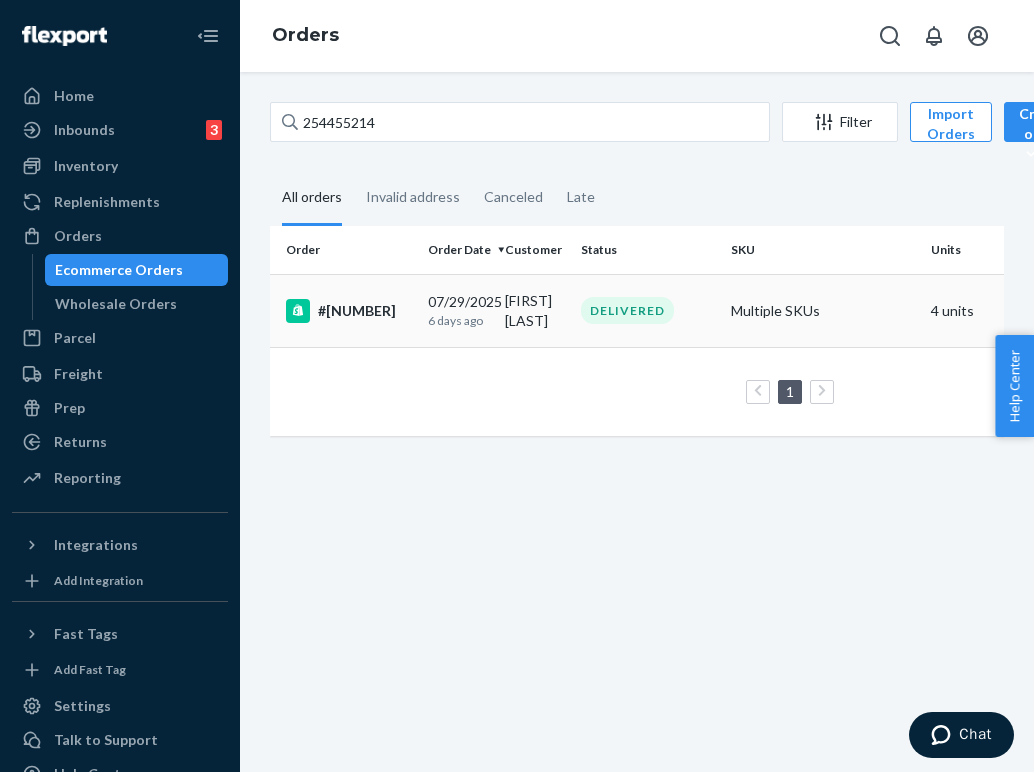 click on "[FIRST] [LAST]" at bounding box center (535, 310) 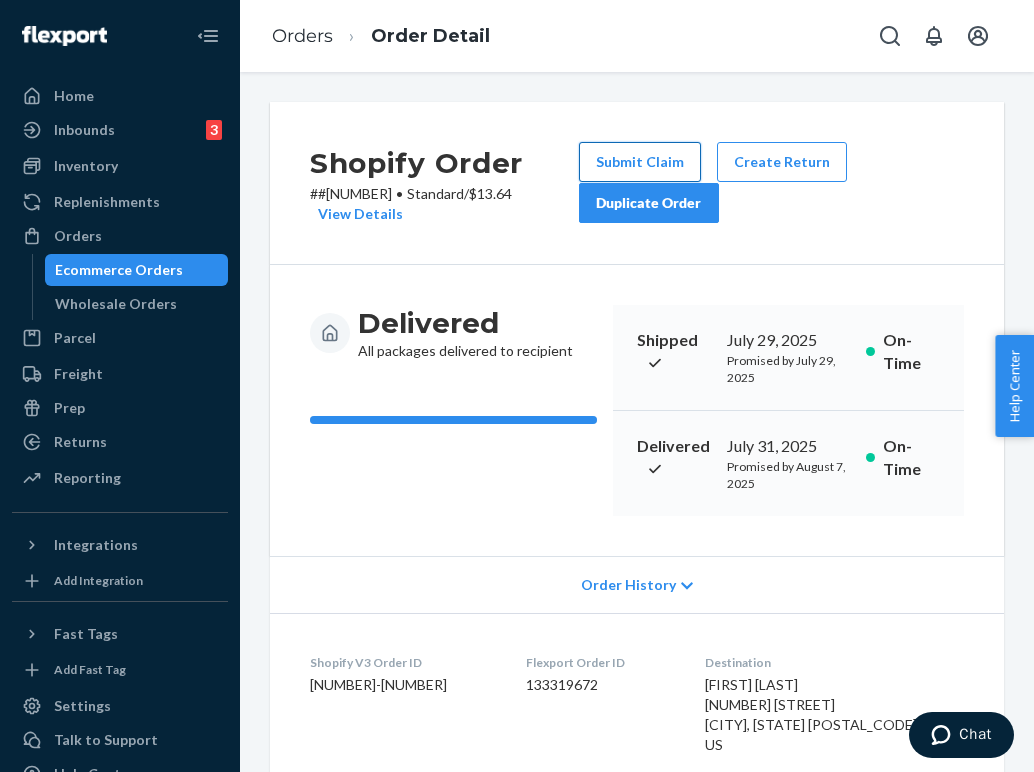 click on "Submit Claim" at bounding box center (640, 162) 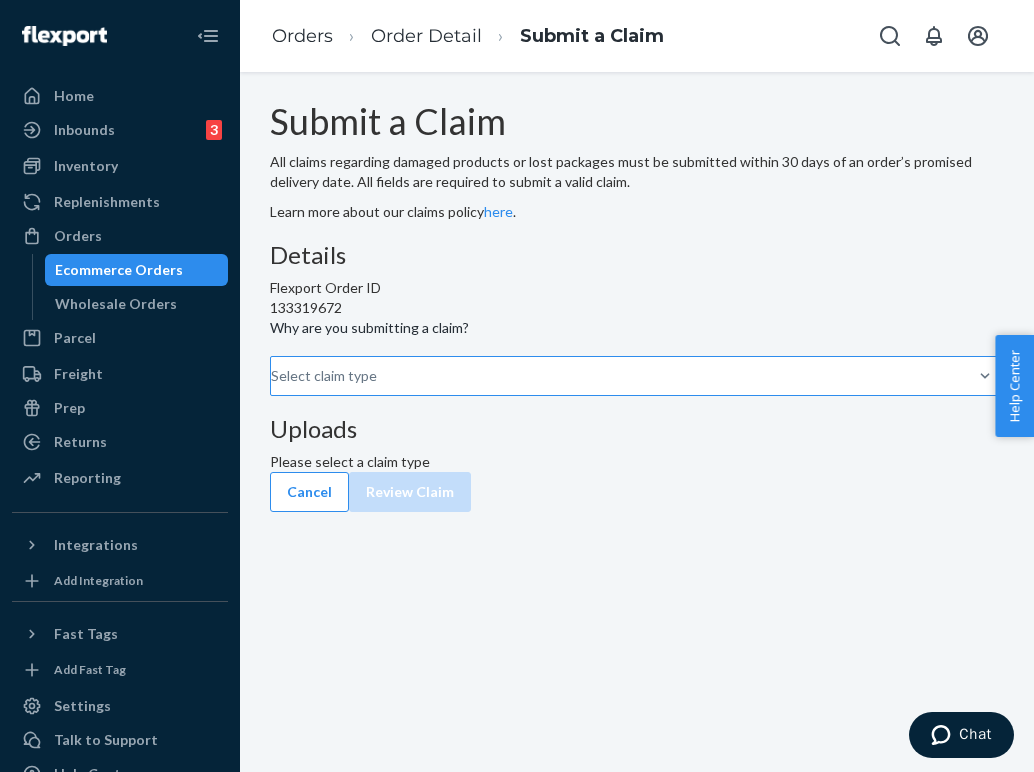 click on "Select claim type" at bounding box center [272, 376] 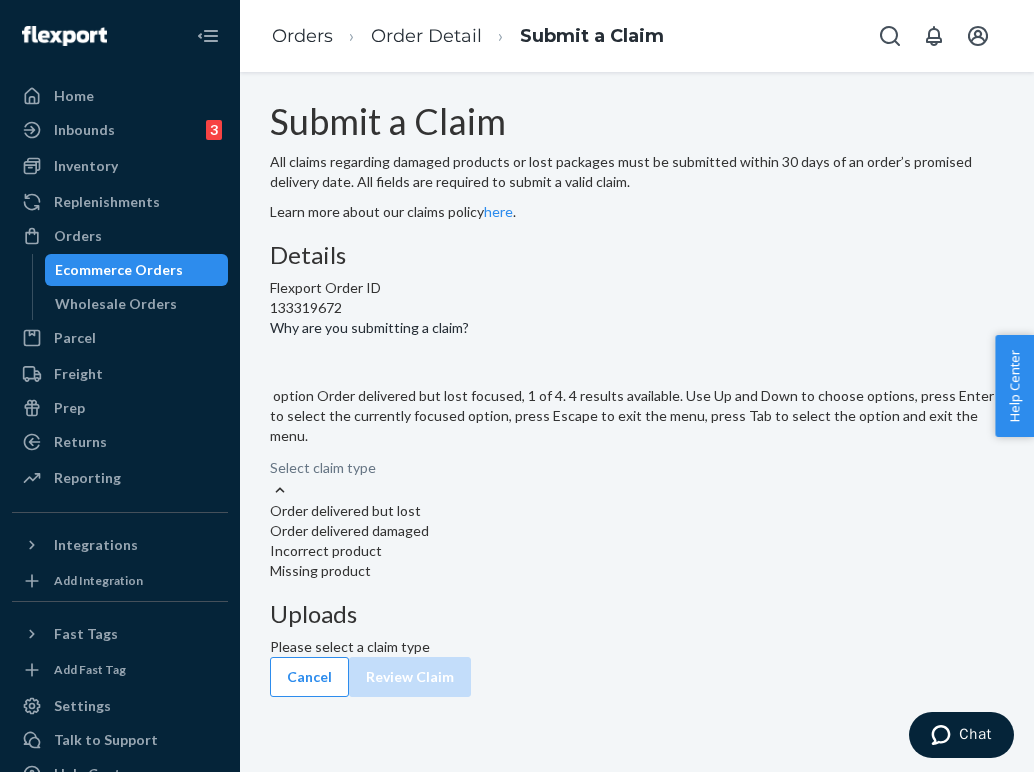 click on "Order delivered but lost" at bounding box center (637, 511) 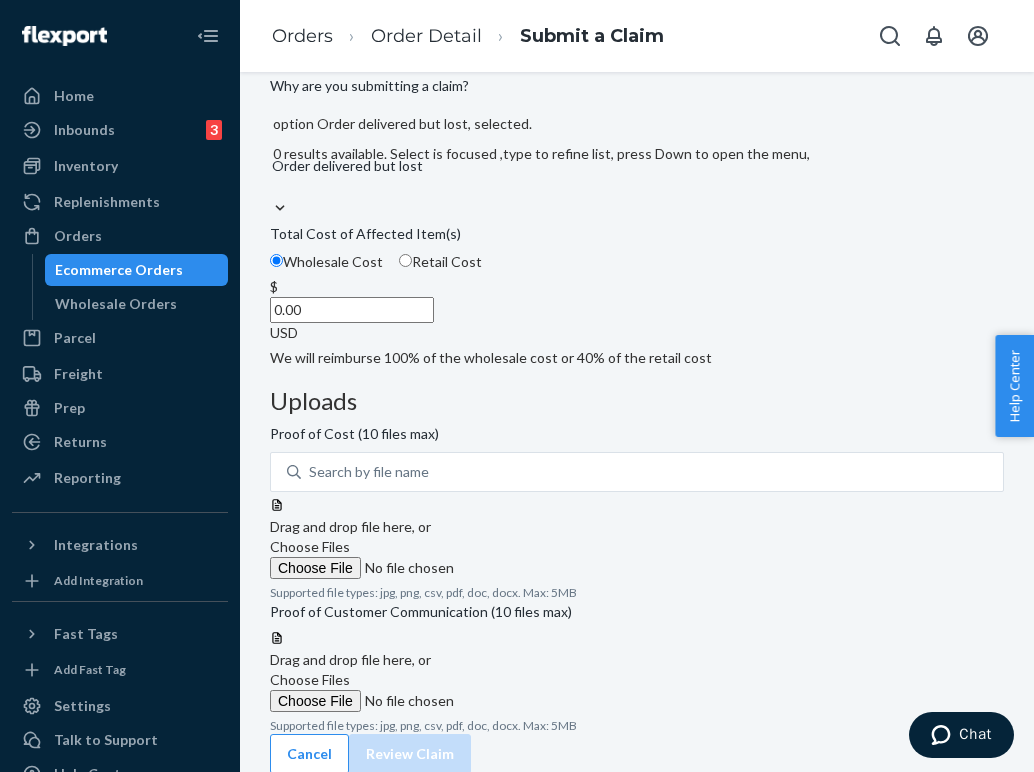 scroll, scrollTop: 241, scrollLeft: 0, axis: vertical 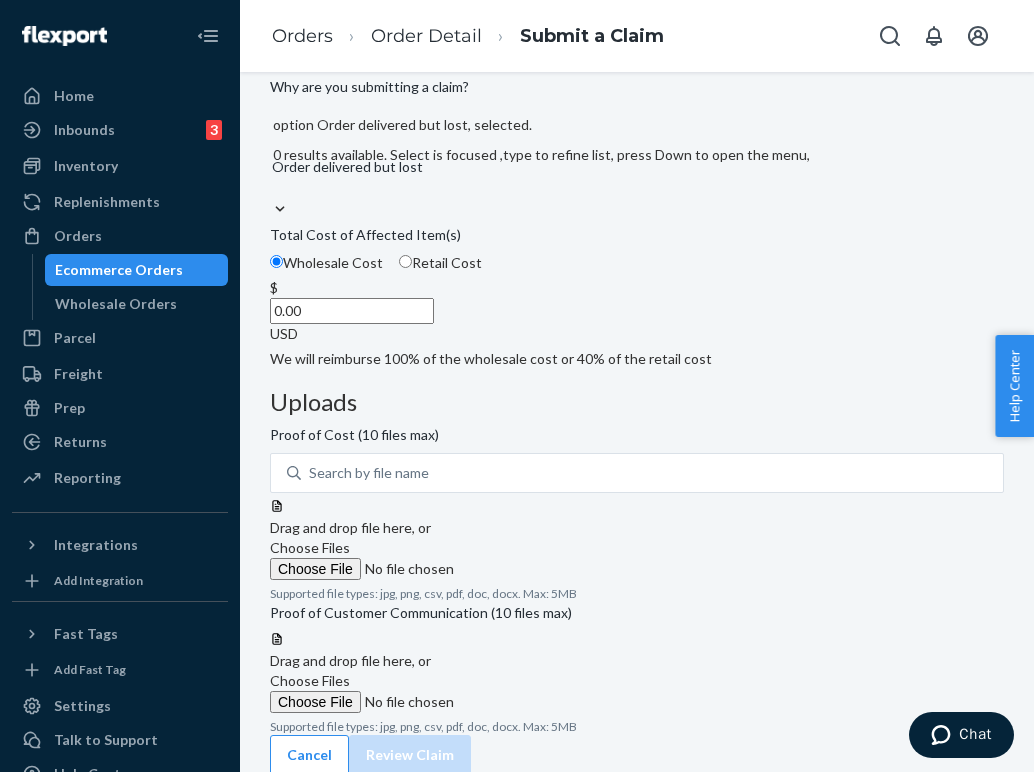 click on "Choose Files" at bounding box center (406, 692) 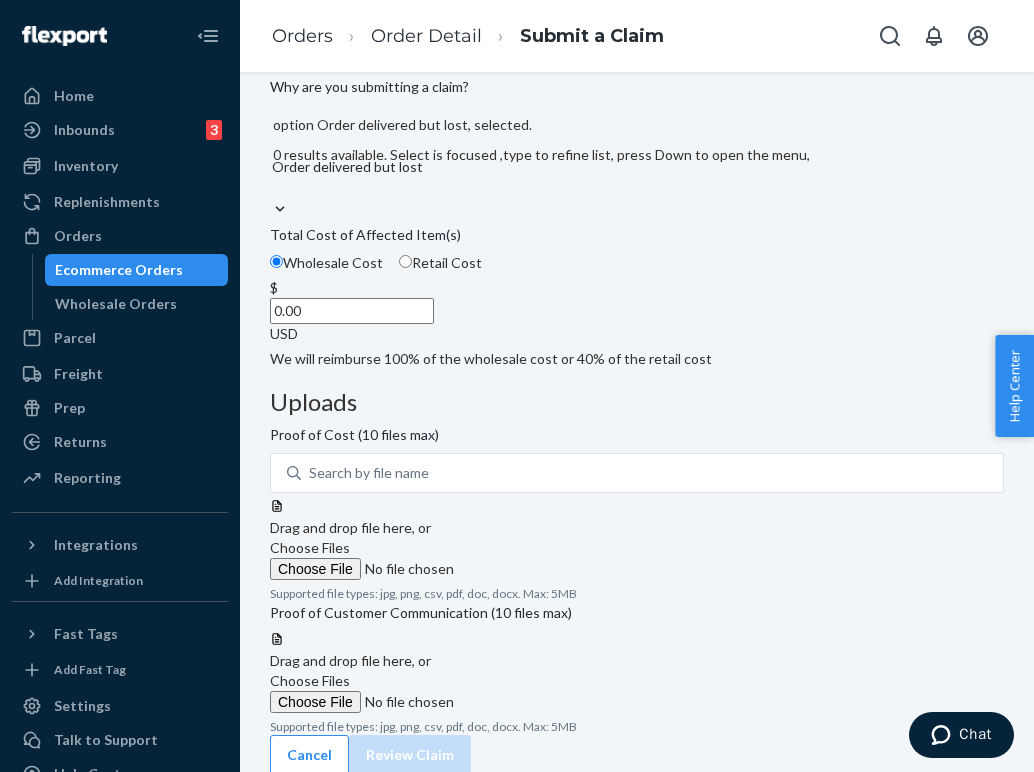click on "Choose Files" at bounding box center (406, 702) 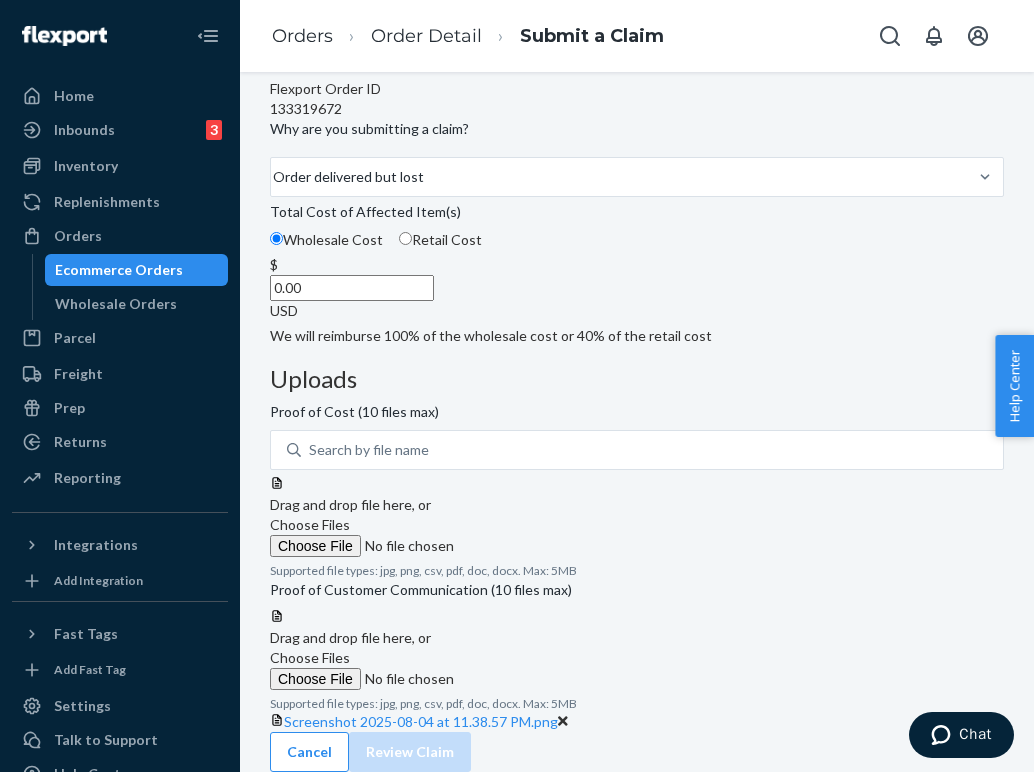 click at bounding box center [637, 608] 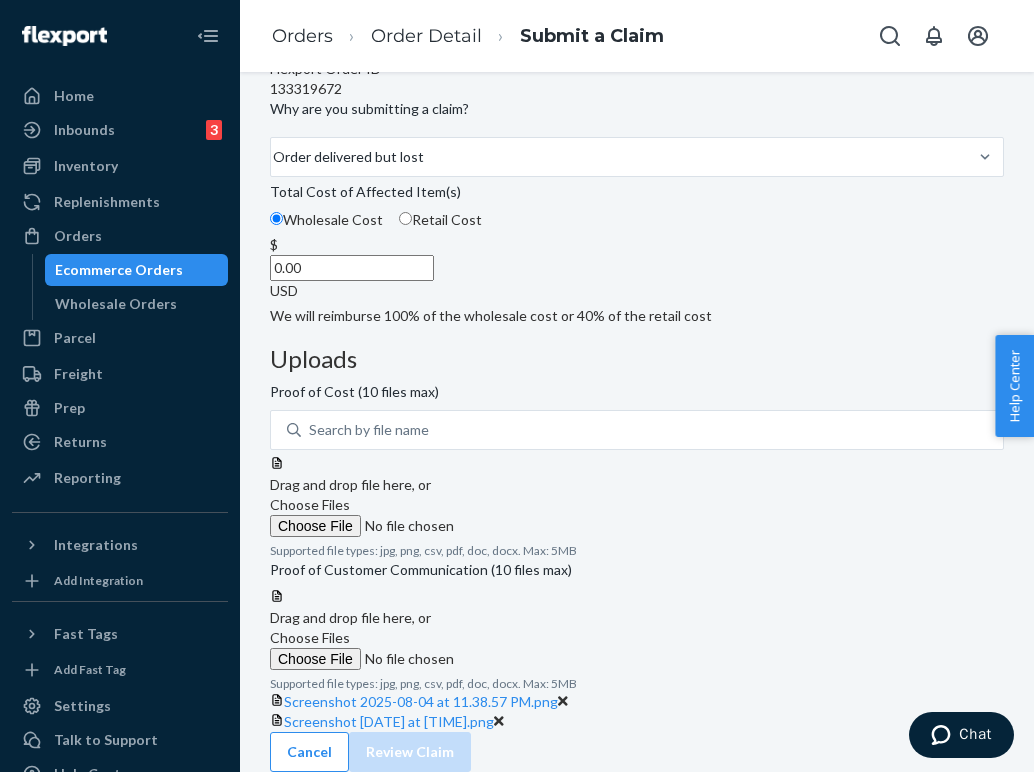 click at bounding box center (637, 455) 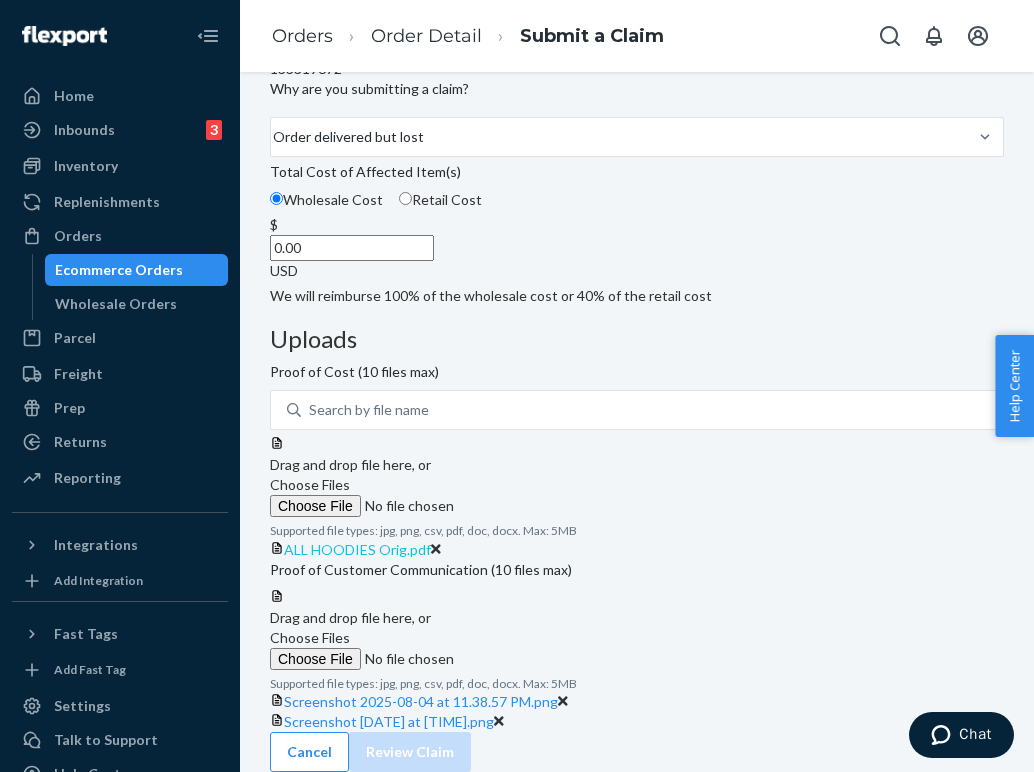 click on "ALL HOODIES Orig.pdf" at bounding box center [357, 549] 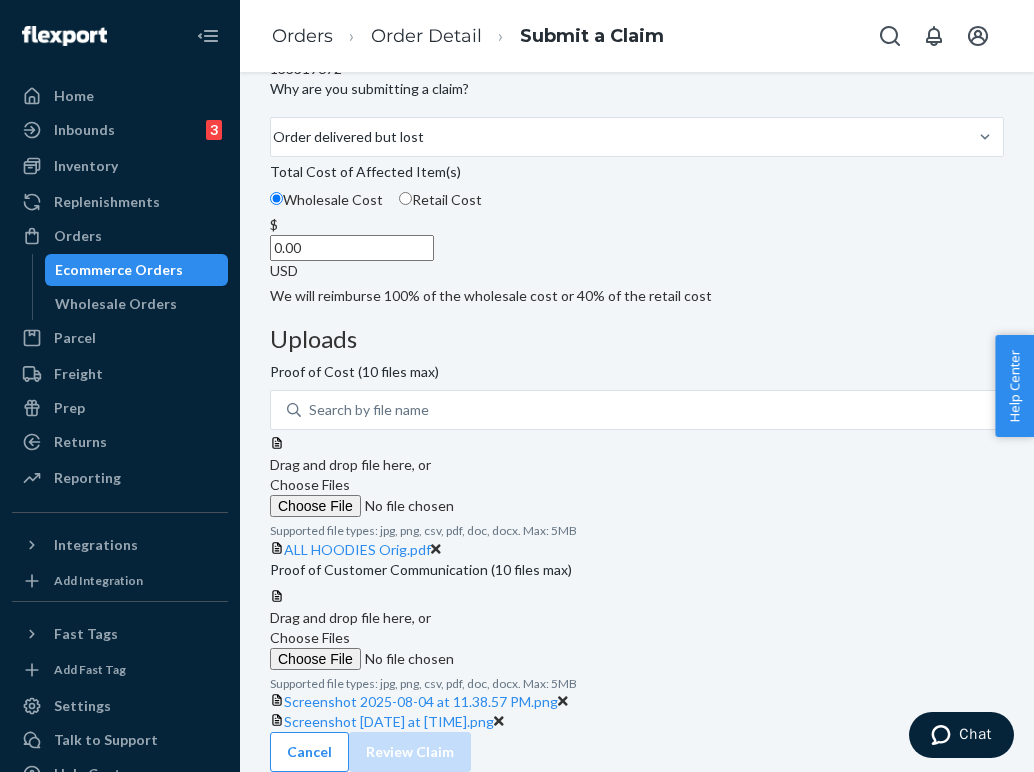 click on "0.00" at bounding box center [352, 248] 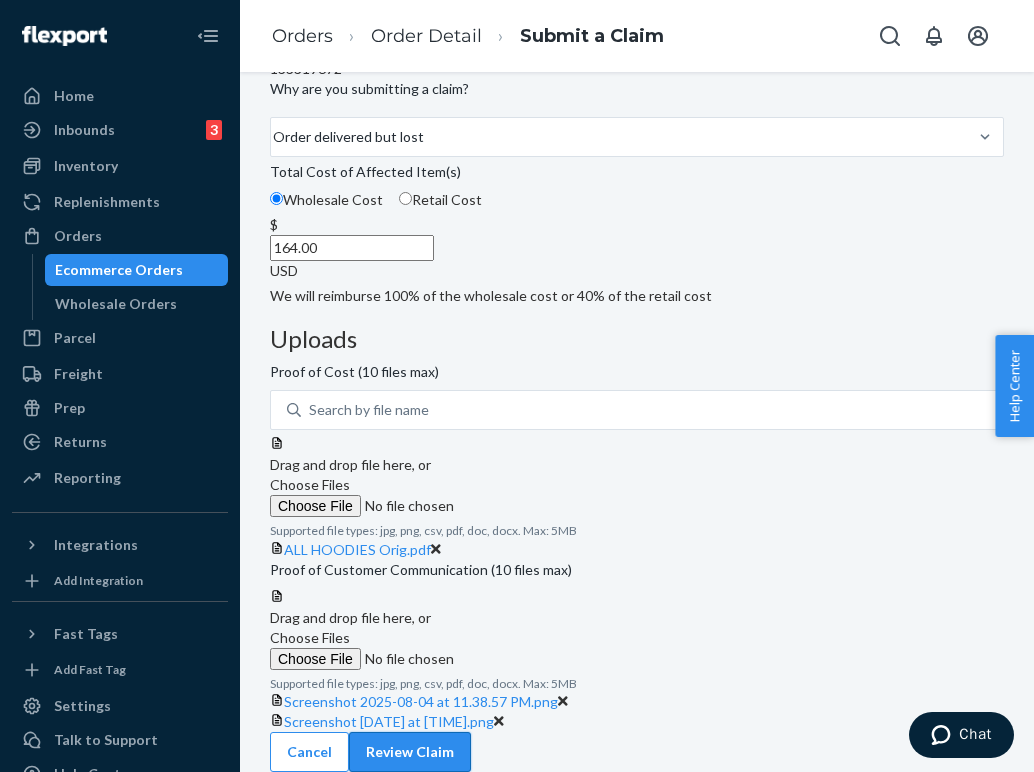 scroll, scrollTop: 499, scrollLeft: 0, axis: vertical 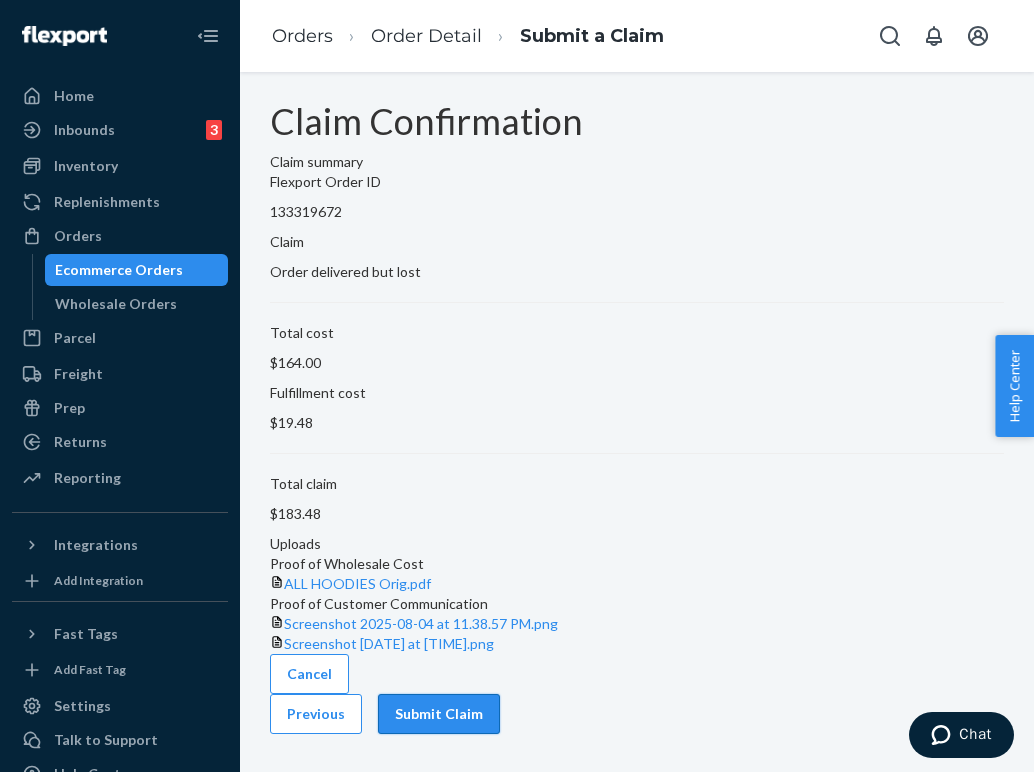 click on "Submit Claim" at bounding box center [439, 714] 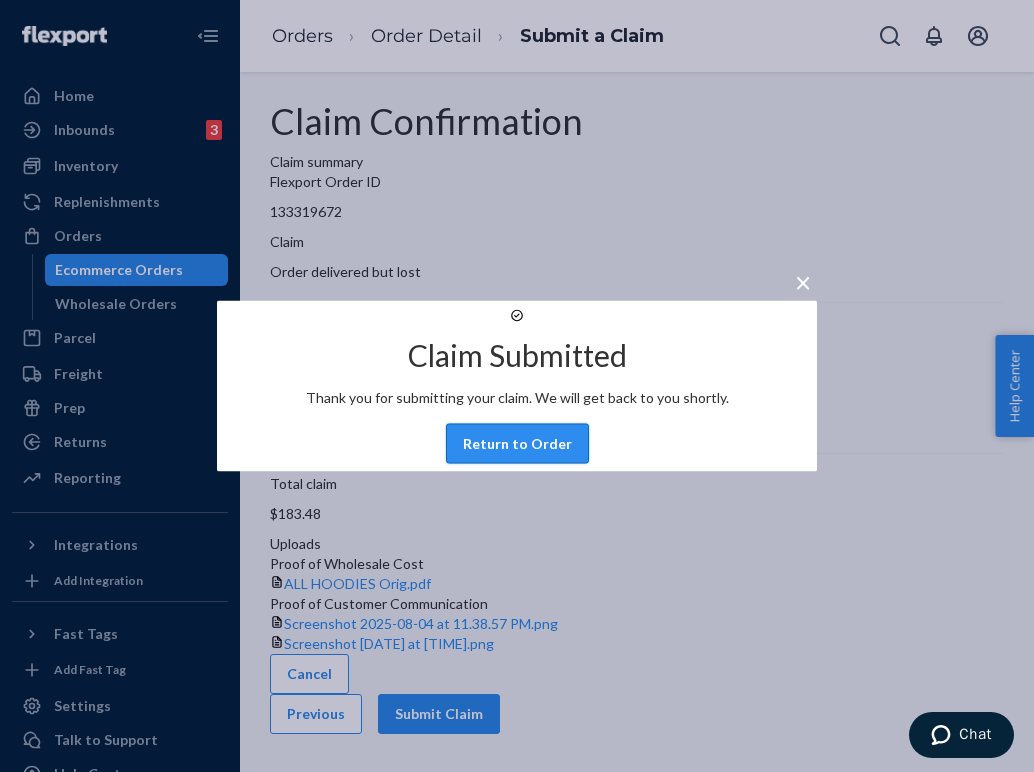 click on "Return to Order" at bounding box center [517, 444] 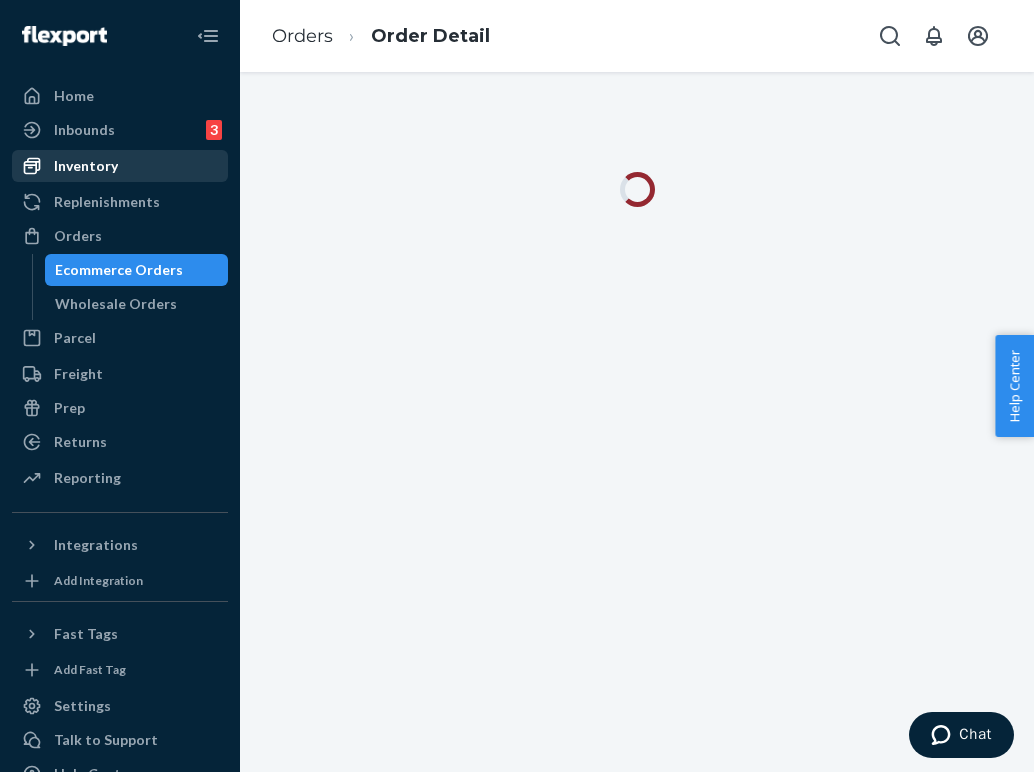 scroll, scrollTop: 0, scrollLeft: 0, axis: both 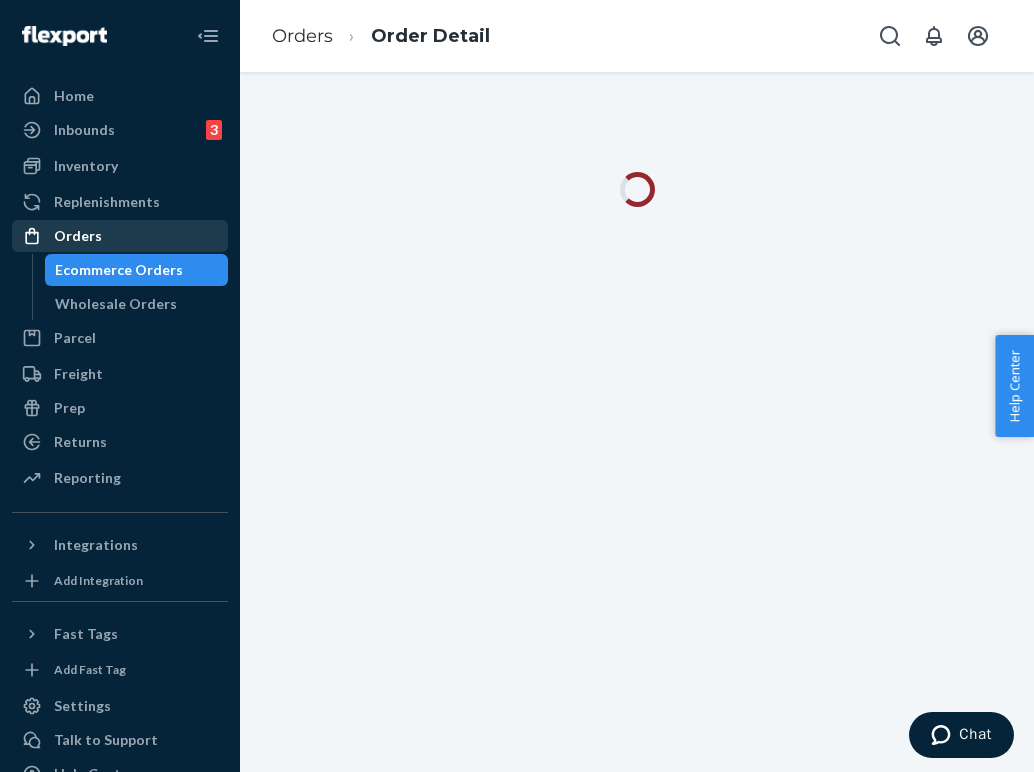 click on "Orders" at bounding box center [120, 236] 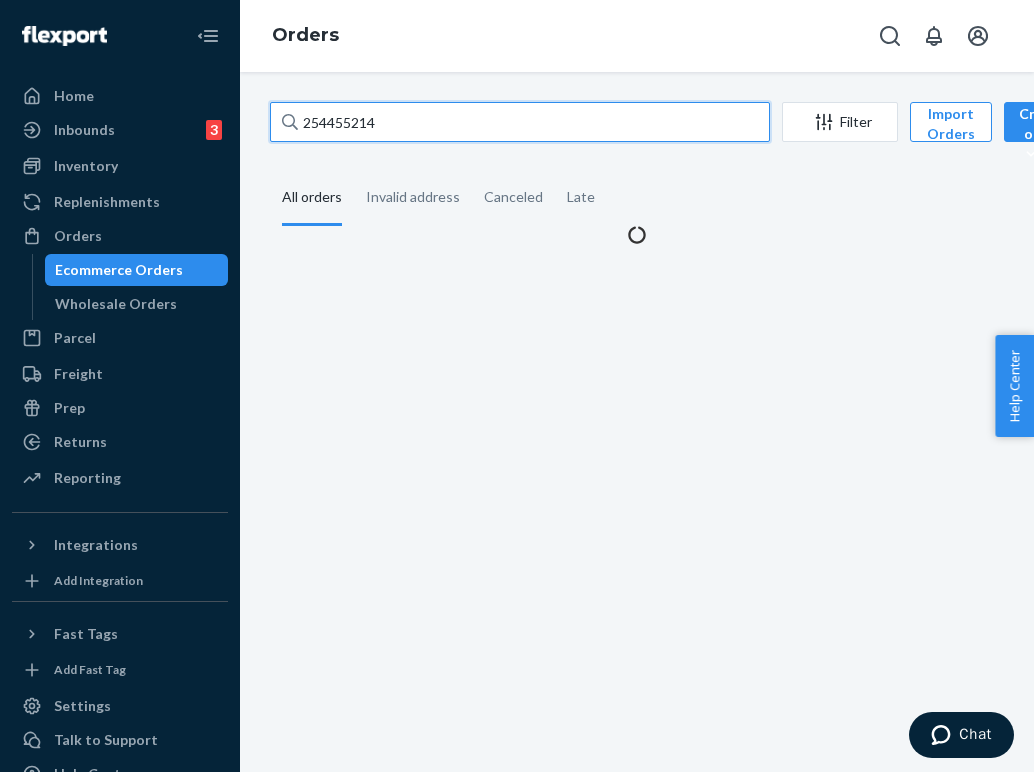 click on "254455214" at bounding box center (520, 122) 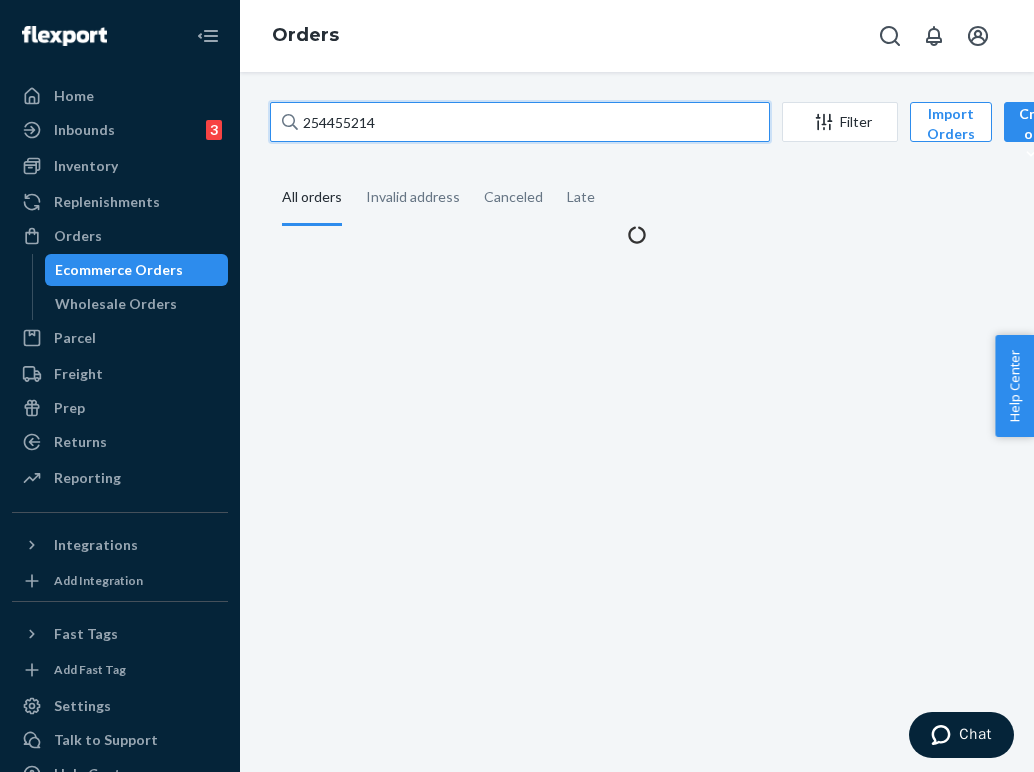 click on "254455214" at bounding box center (520, 122) 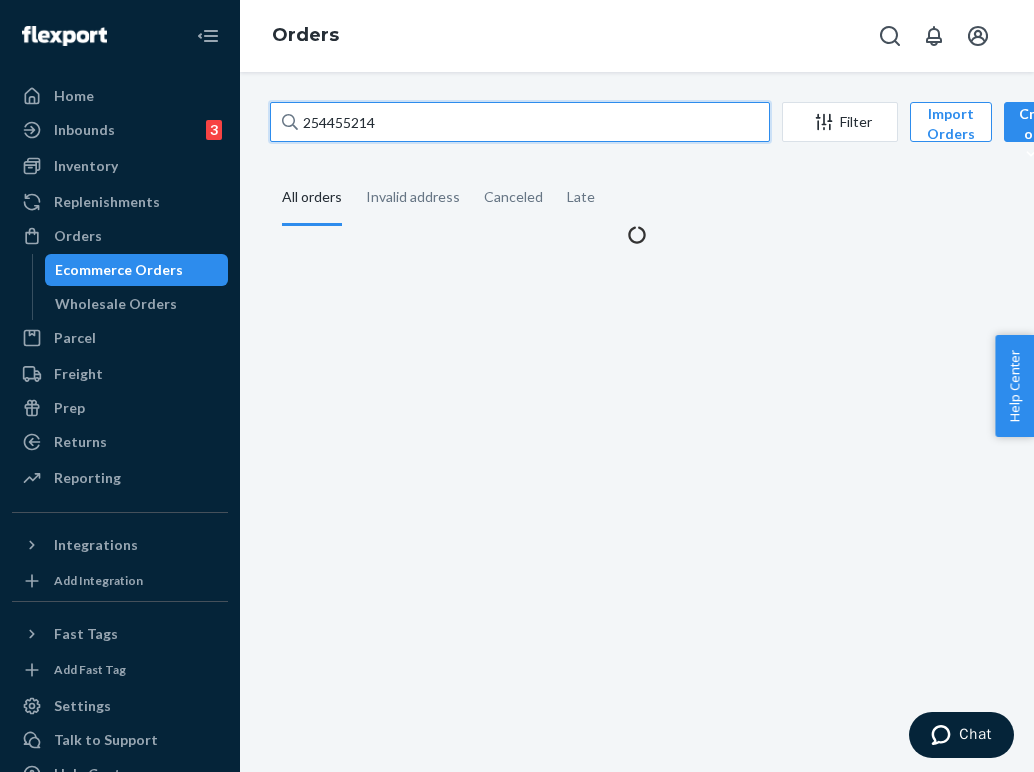 paste on "[POSTAL_CODE]" 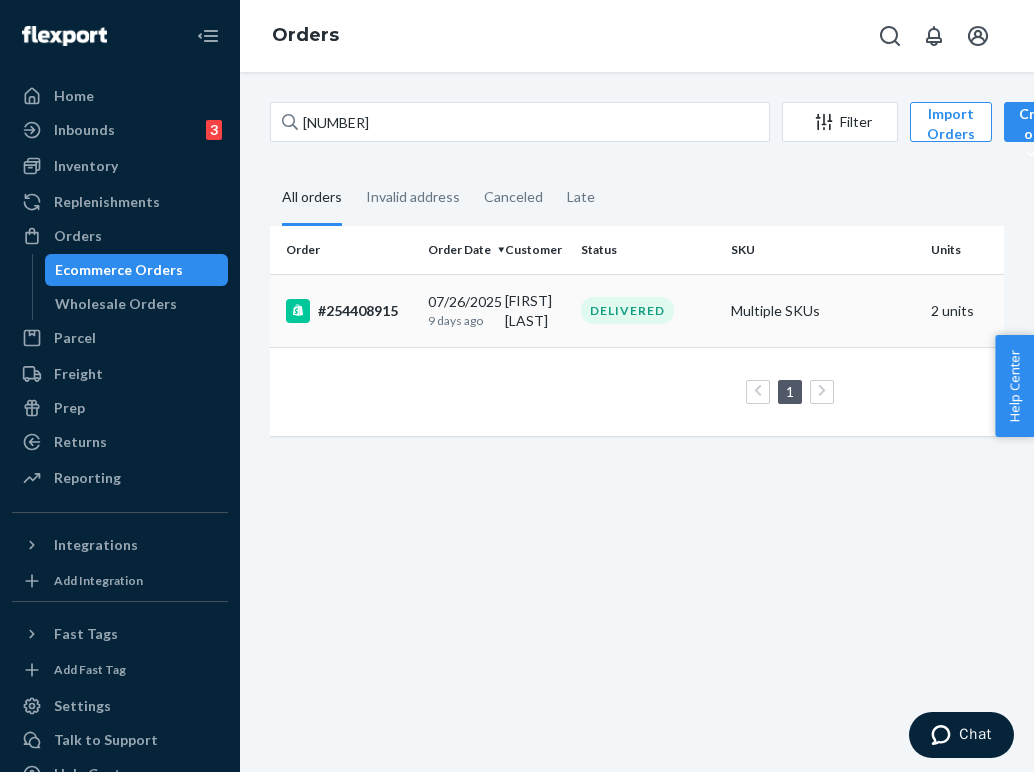 click on "DELIVERED" at bounding box center (627, 310) 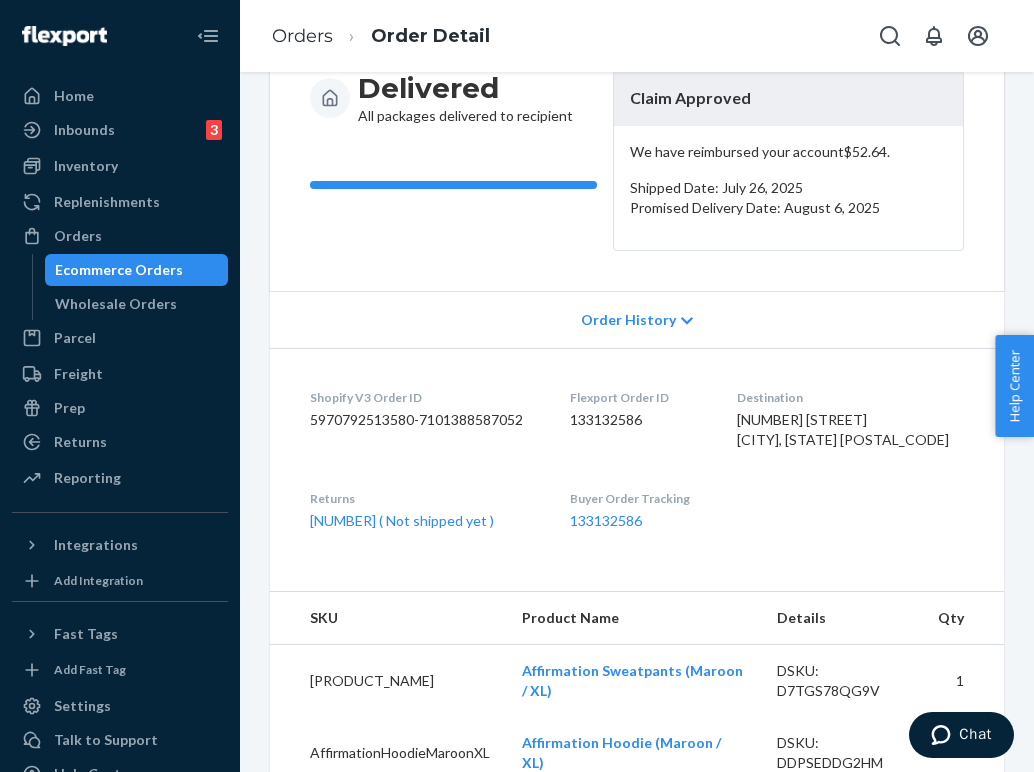 scroll, scrollTop: 236, scrollLeft: 0, axis: vertical 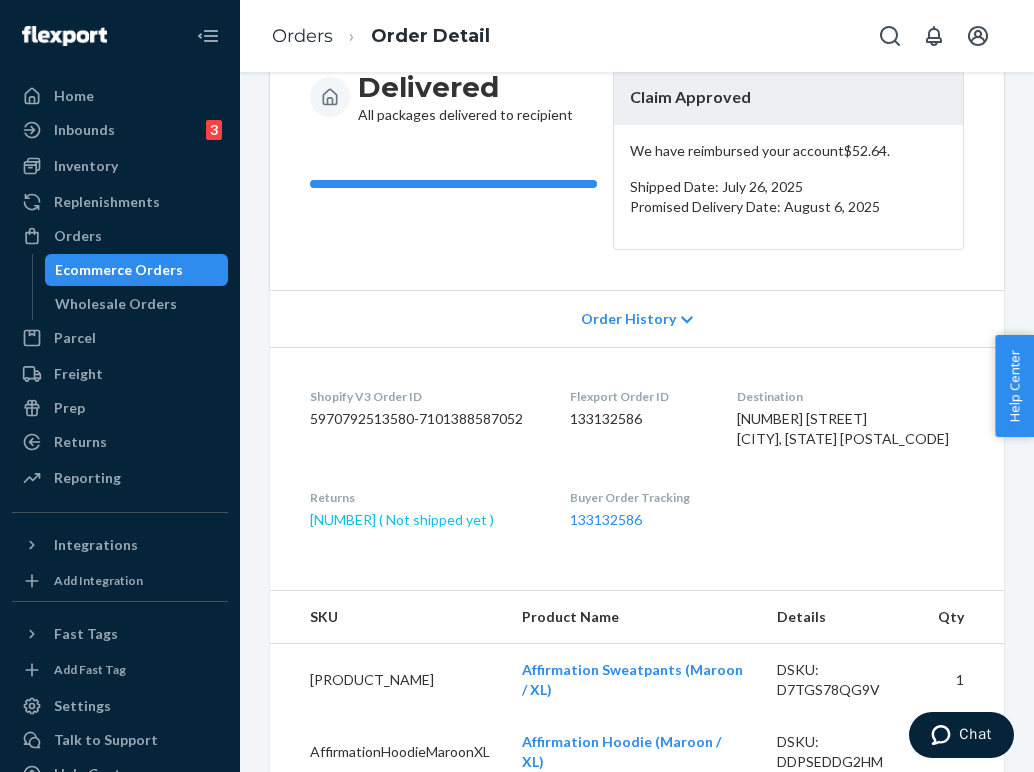 click on "[NUMBER] ( Not shipped yet )" at bounding box center [424, 520] 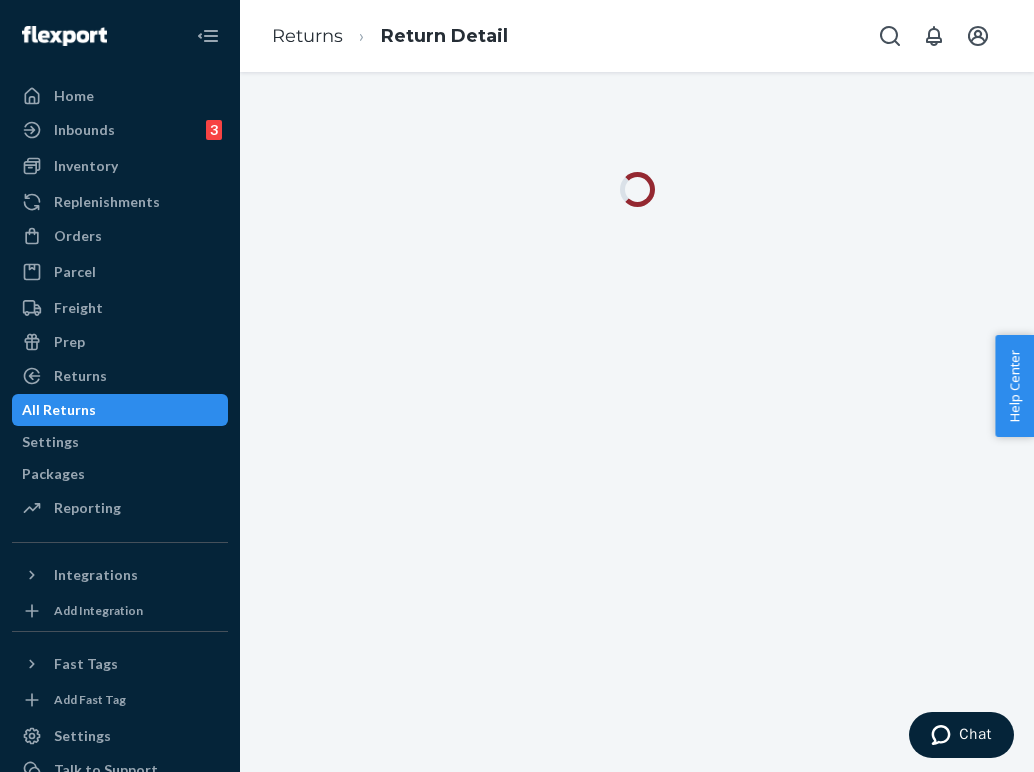 scroll, scrollTop: 0, scrollLeft: 0, axis: both 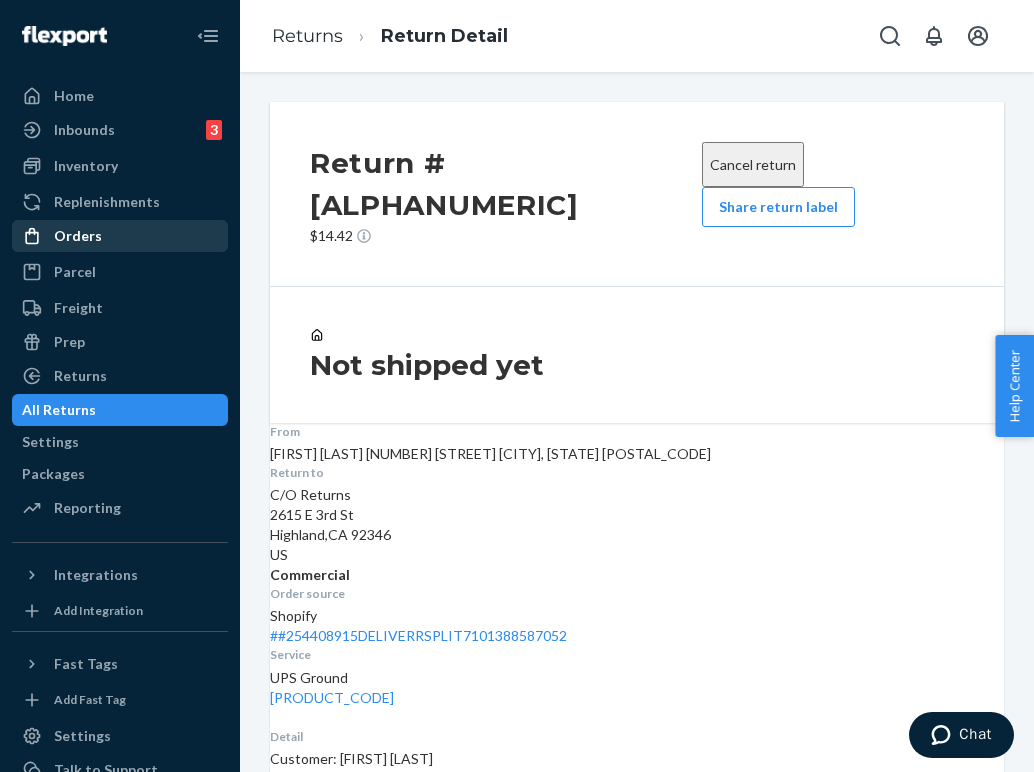 click on "Orders" at bounding box center [120, 236] 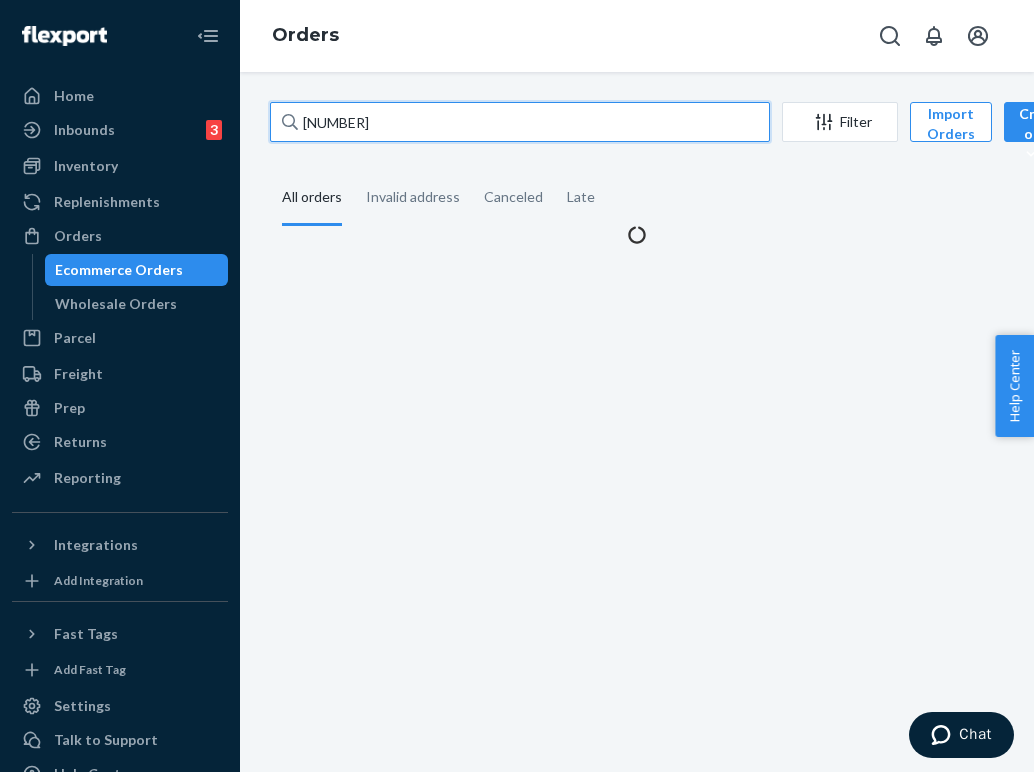 click on "[NUMBER]" at bounding box center [520, 122] 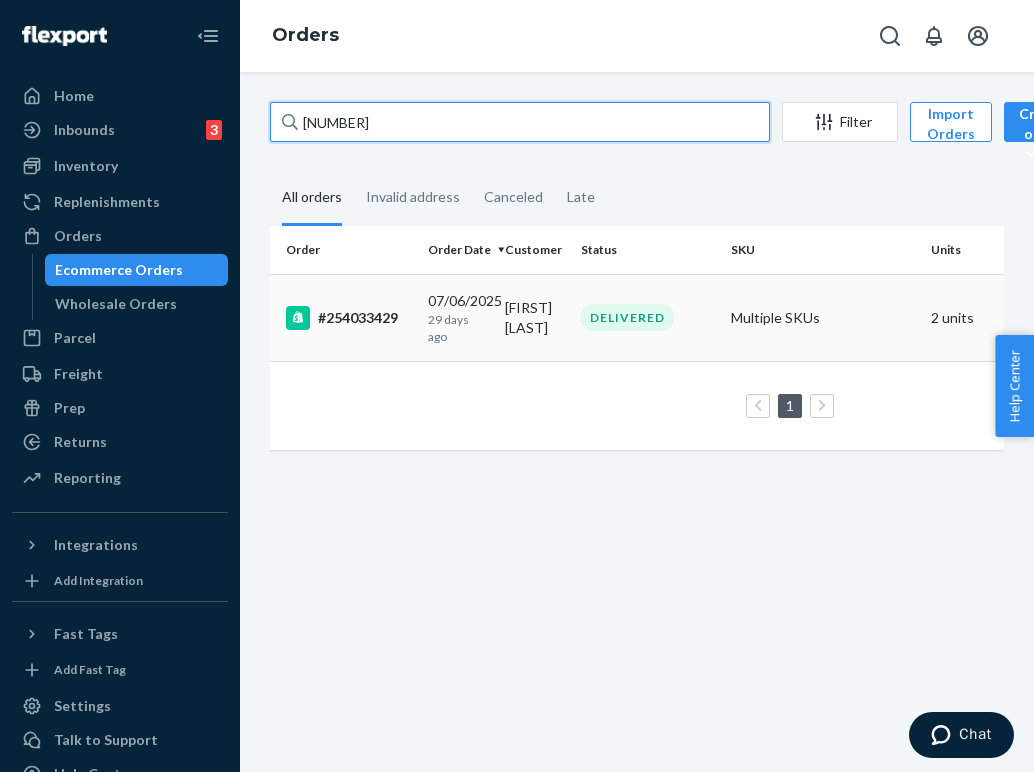 type on "[NUMBER]" 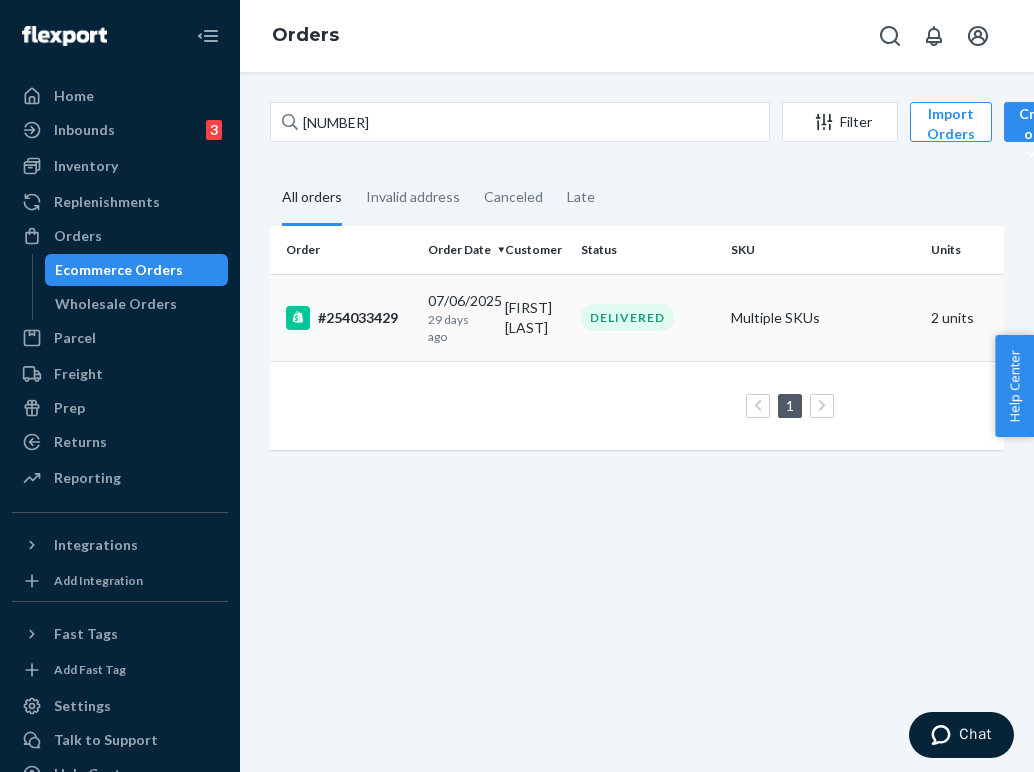 click on "DELIVERED" at bounding box center (627, 317) 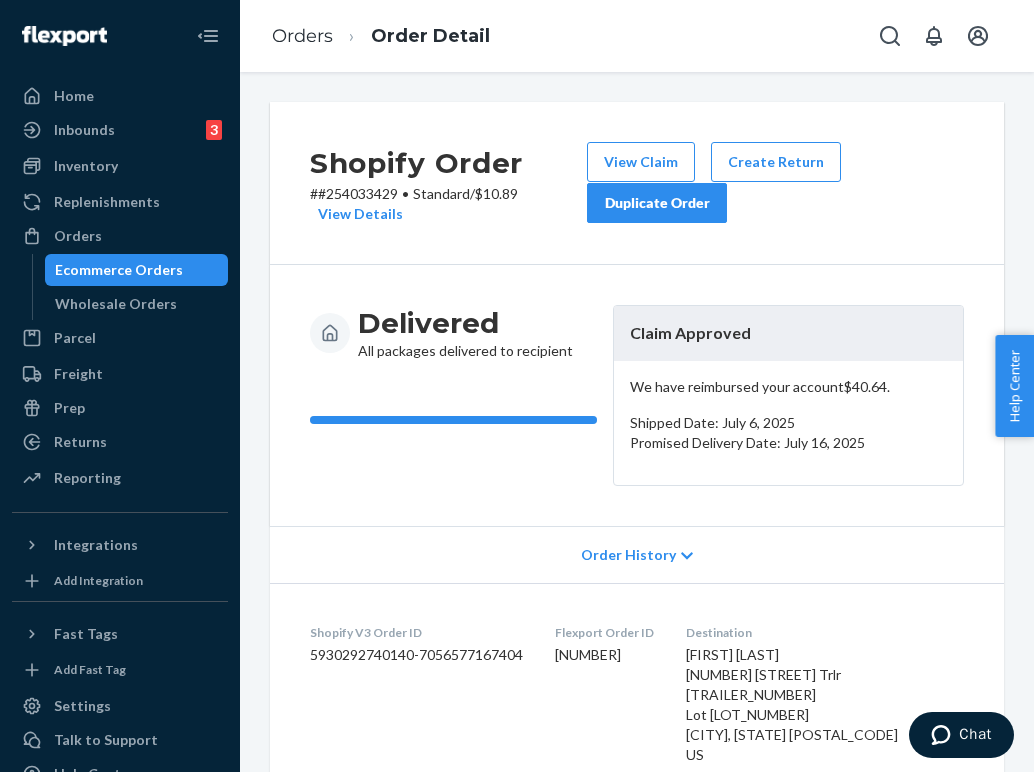 scroll, scrollTop: 0, scrollLeft: 0, axis: both 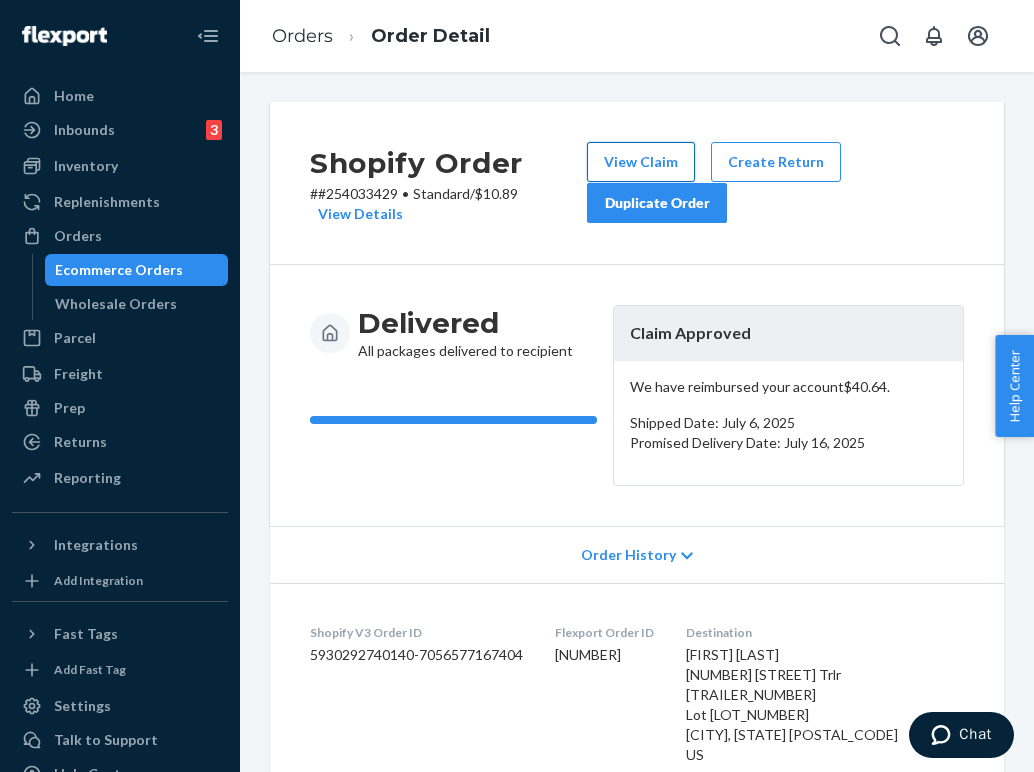 click on "View Claim" at bounding box center (641, 162) 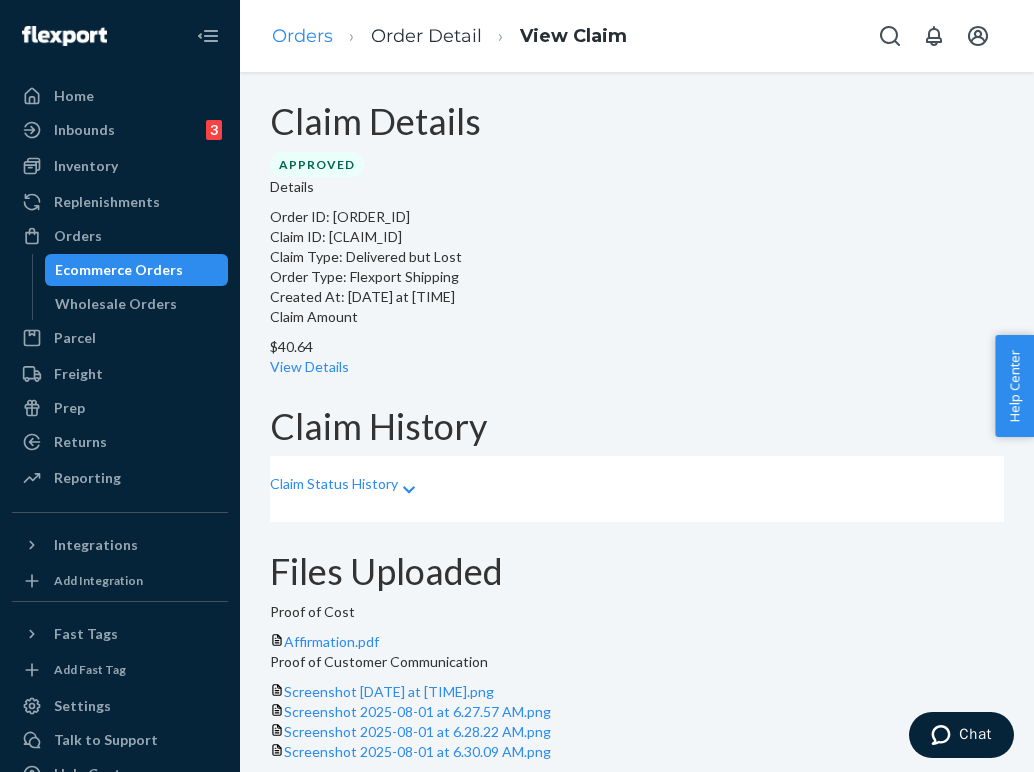 click on "Orders" at bounding box center [302, 36] 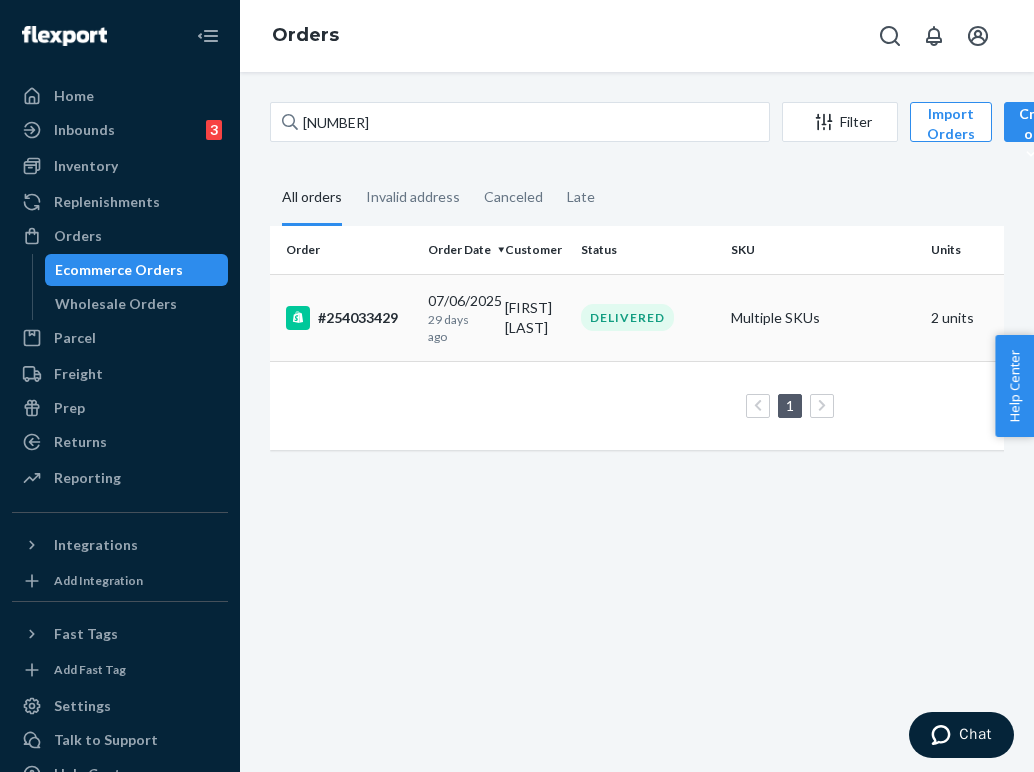 click on "DELIVERED" at bounding box center [627, 317] 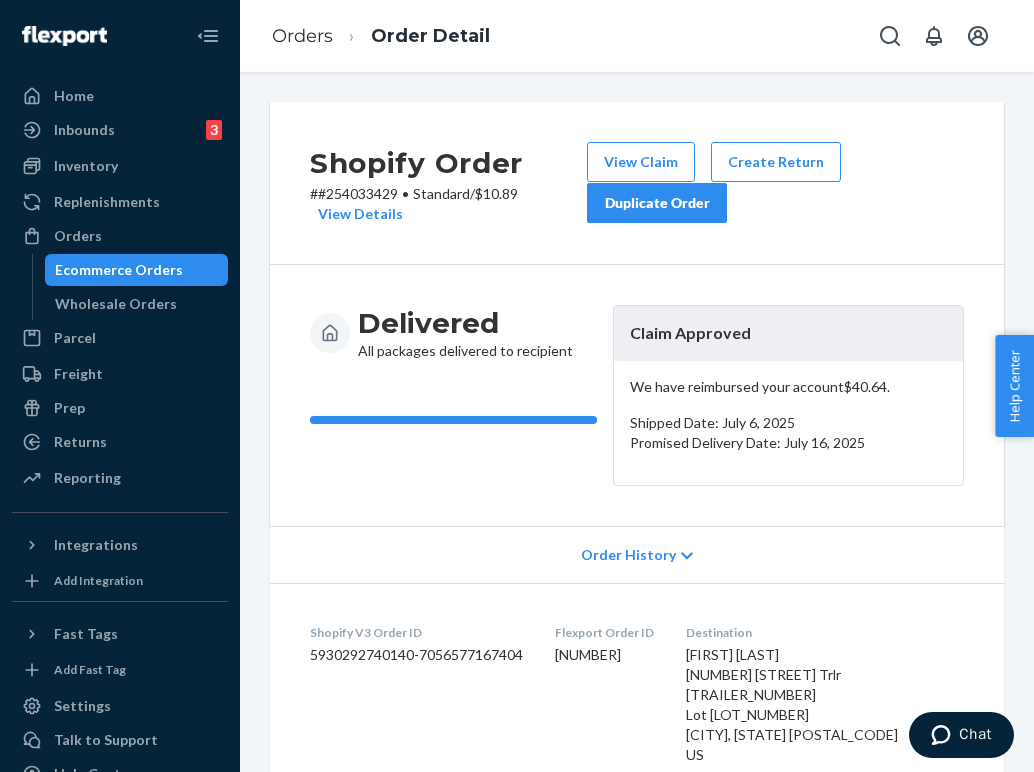 click on "Duplicate Order" at bounding box center [657, 203] 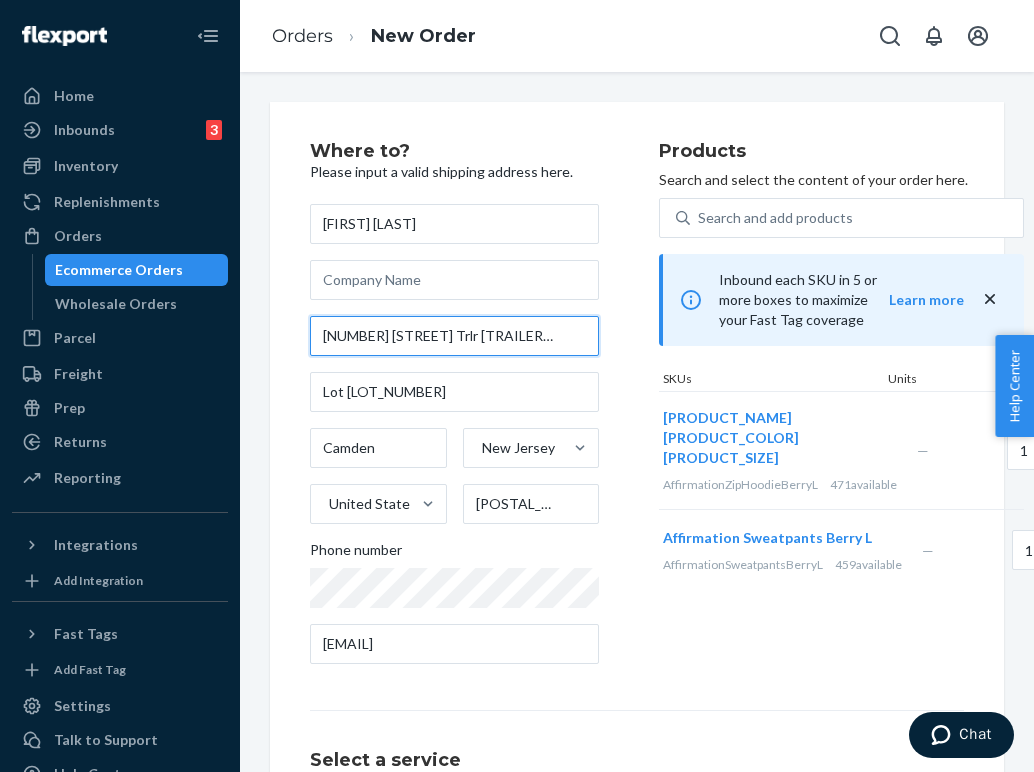 click on "[NUMBER] [STREET] Trlr [TRAILER_NUMBER]" at bounding box center (454, 336) 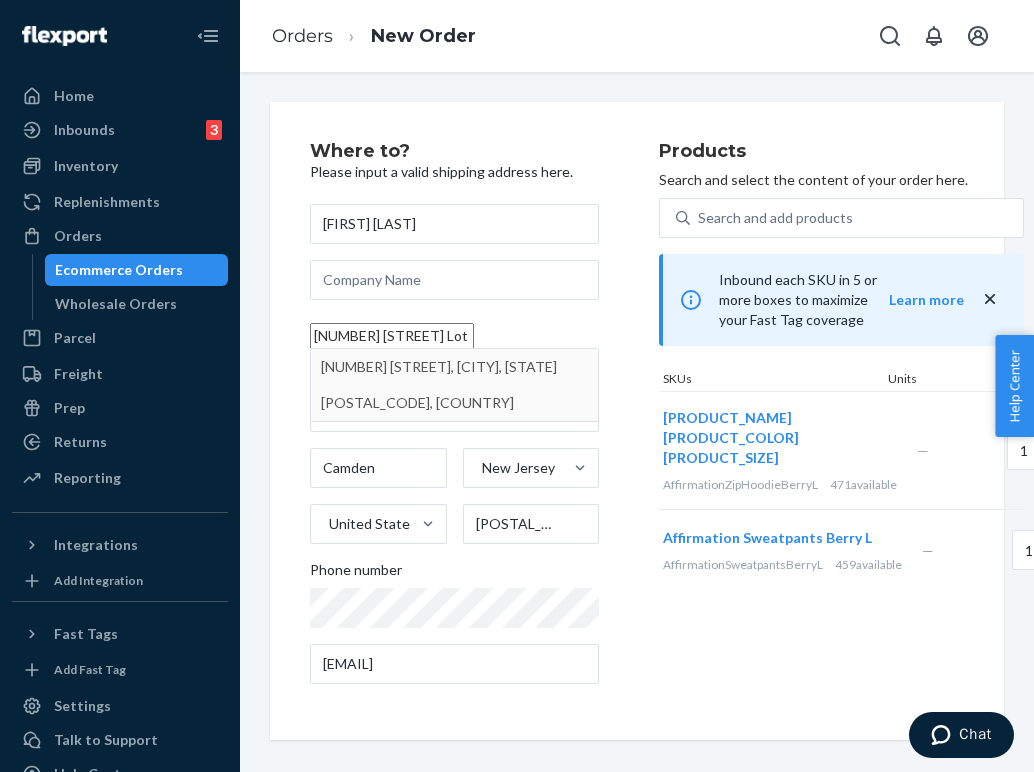type on "[NUMBER] [STREET] Lot [LOT_NUMBER] [CITY] [STATE] [POSTAL_CODE]" 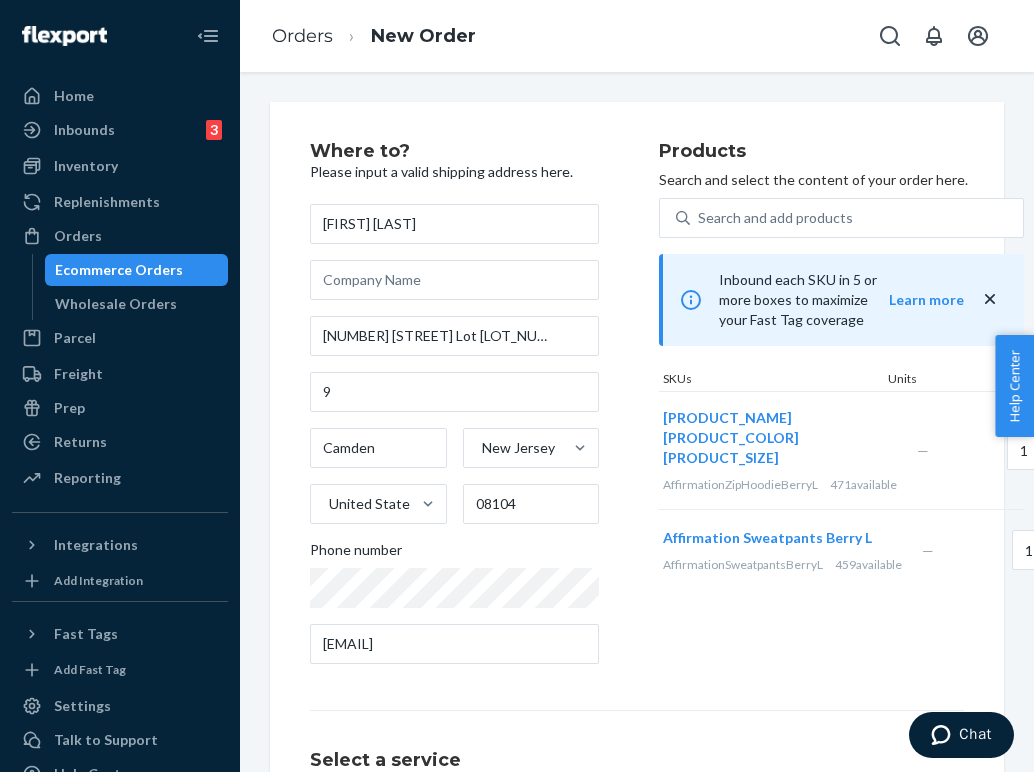 click on "Where to? Please input a valid shipping address here. [FIRST] [LAST] [NUMBER] [STREET] Lot [LOT_NUMBER] [CITY] [STATE] [POSTAL_CODE]-[POSTAL_CODE_EXT] Phone number [EMAIL] Products Search and select the content of your order here. Search and add products Inbound each SKU in 5 or more boxes to maximize your Fast Tag coverage Learn more SKUs Units [PRODUCT_NAME] [PRODUCT_COLOR] [PRODUCT_SIZE] [PRODUCT_SKU] [UNITS] available — [UNITS] [PRODUCT_NAME] [PRODUCT_COLOR] [PRODUCT_SIZE] [PRODUCT_SKU] [UNITS] available — [UNITS] Select a service Standard Promised by [DATE] $[PRICE] Expedited 3 day Promised by [DATE] $[PRICE] Expedited 2 day Promised by [DATE] $[PRICE] Expedited 1 day Promised by [DATE] $[PRICE] Review Order" at bounding box center (637, 556) 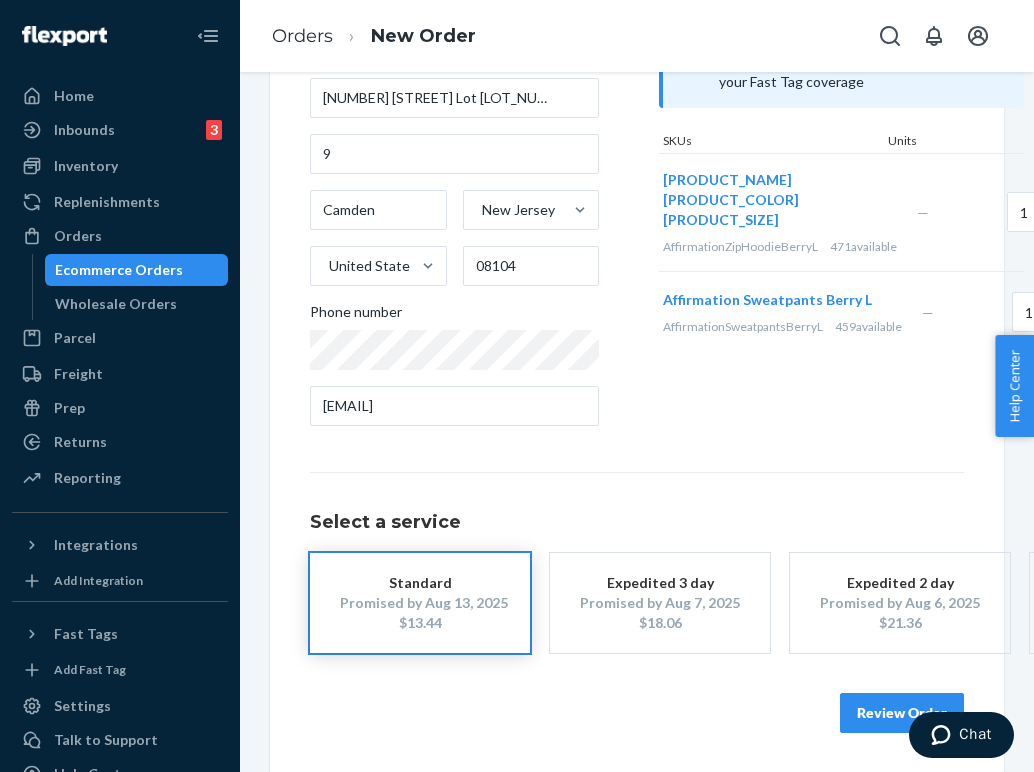 scroll, scrollTop: 237, scrollLeft: 0, axis: vertical 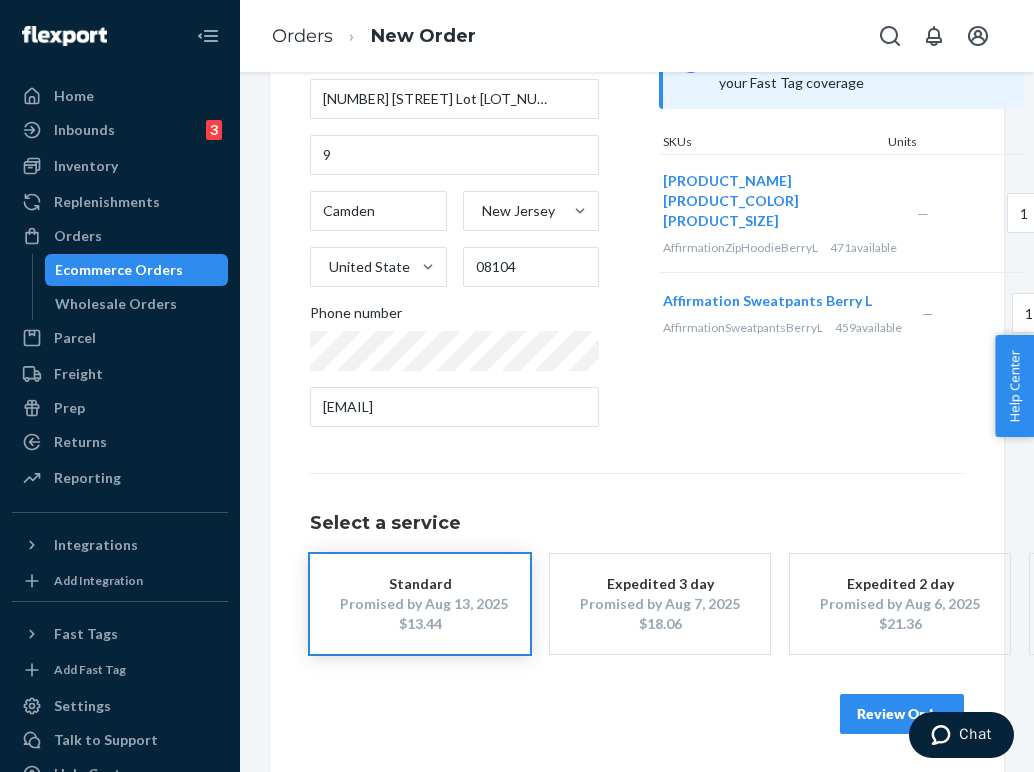 click on "Review Order" at bounding box center (902, 714) 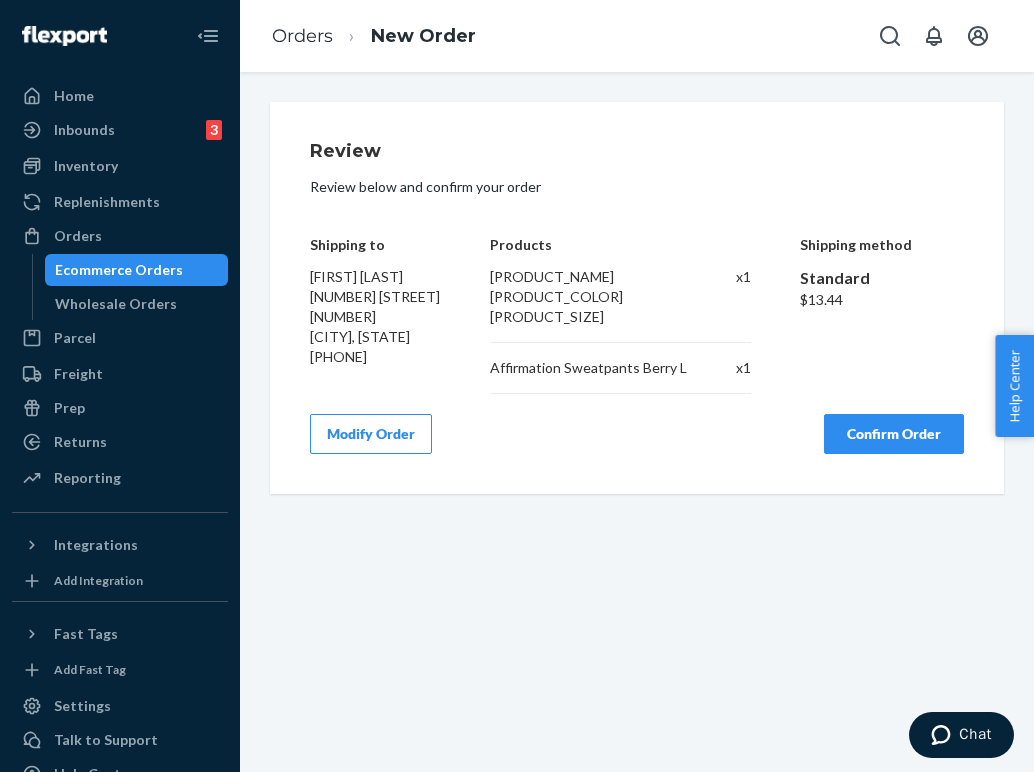 scroll, scrollTop: 0, scrollLeft: 0, axis: both 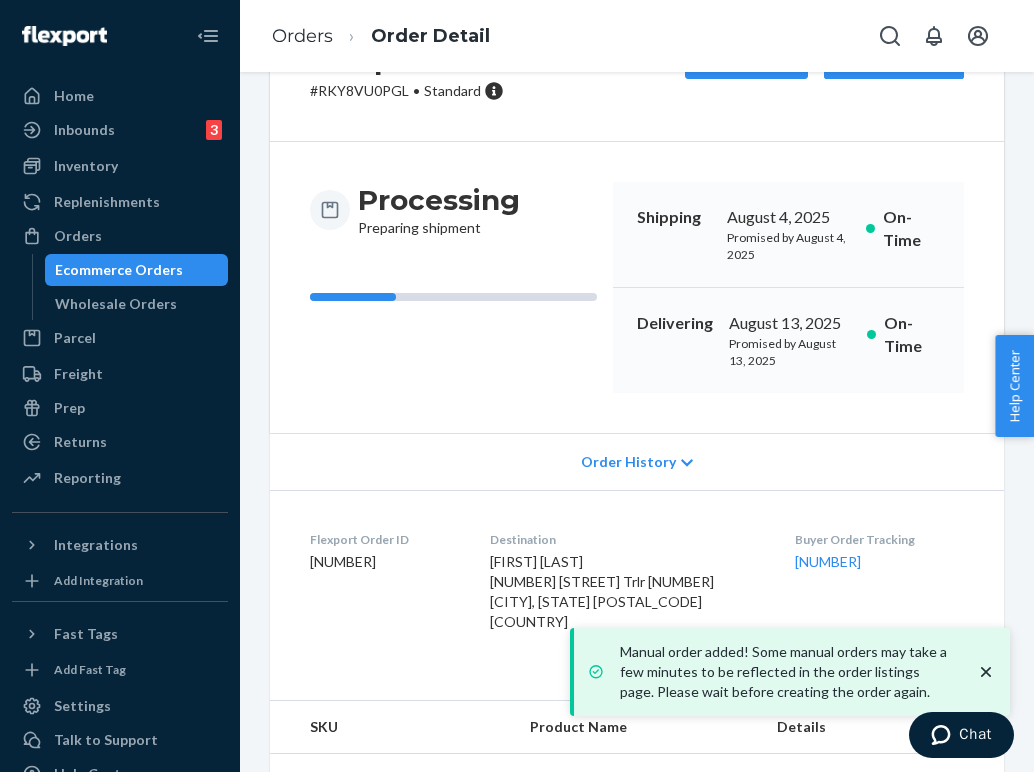 drag, startPoint x: 878, startPoint y: 562, endPoint x: 782, endPoint y: 539, distance: 98.71677 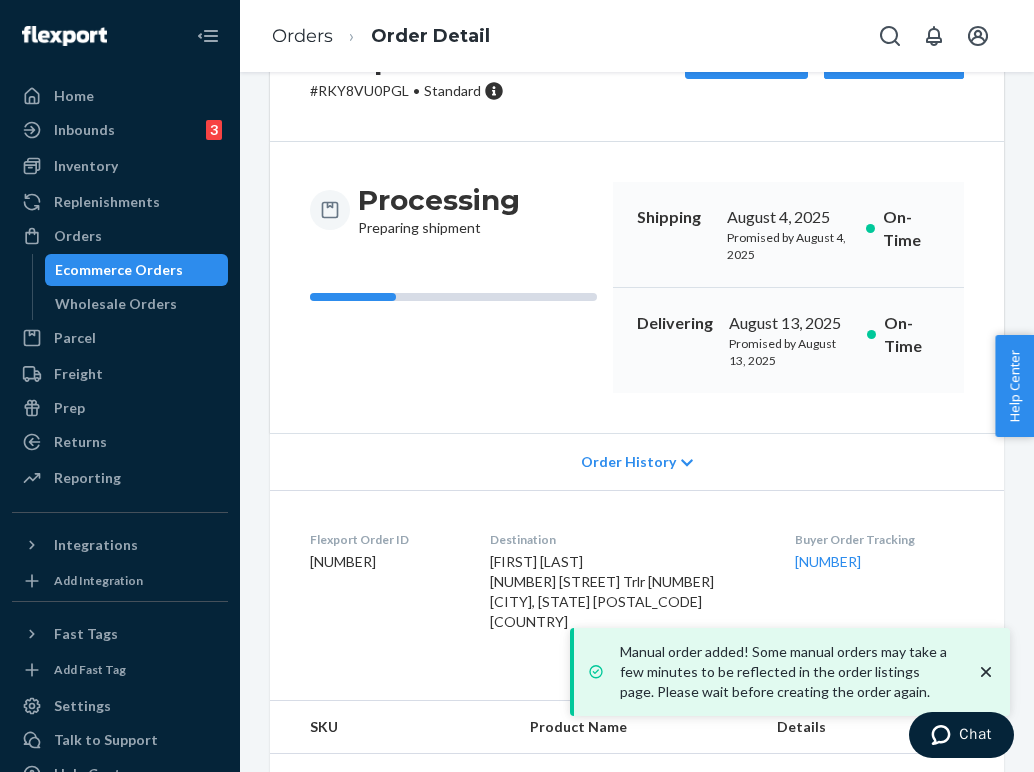 click on "Flexport Order ID [NUMBER] Destination [FIRST] [LAST]
[NUMBER] [STREET] Trlr [NUMBER]
[CITY], [STATE] [POSTAL_CODE]
[COUNTRY] Buyer Order Tracking [NUMBER]" at bounding box center [637, 585] 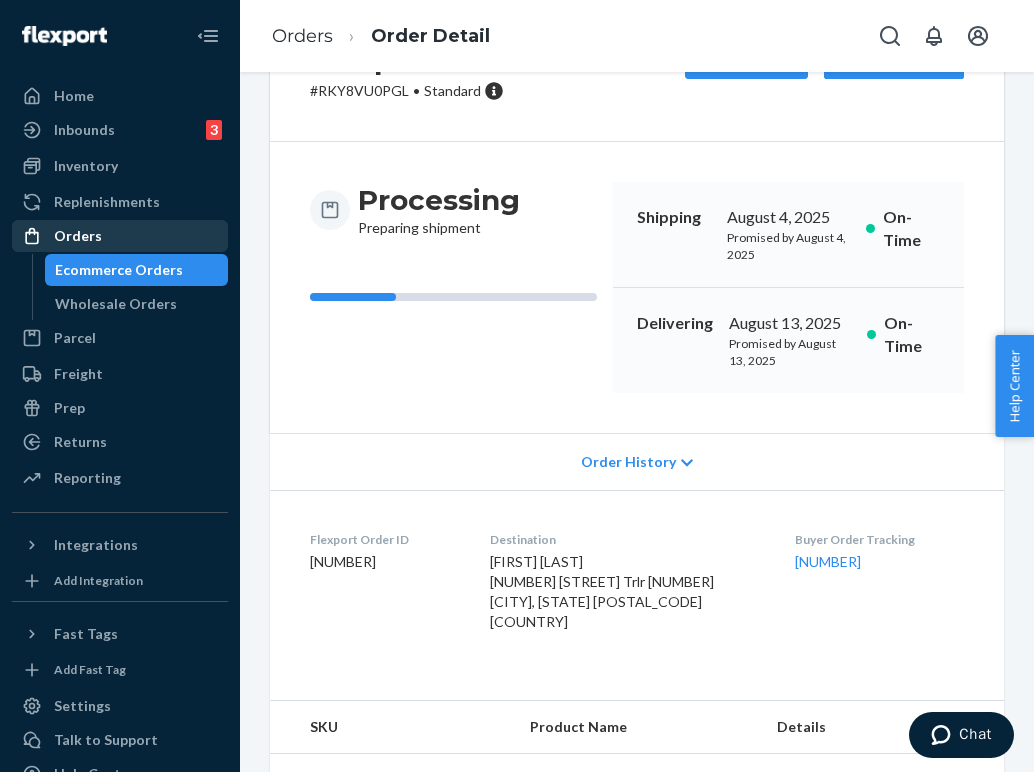 click on "Orders" at bounding box center [120, 236] 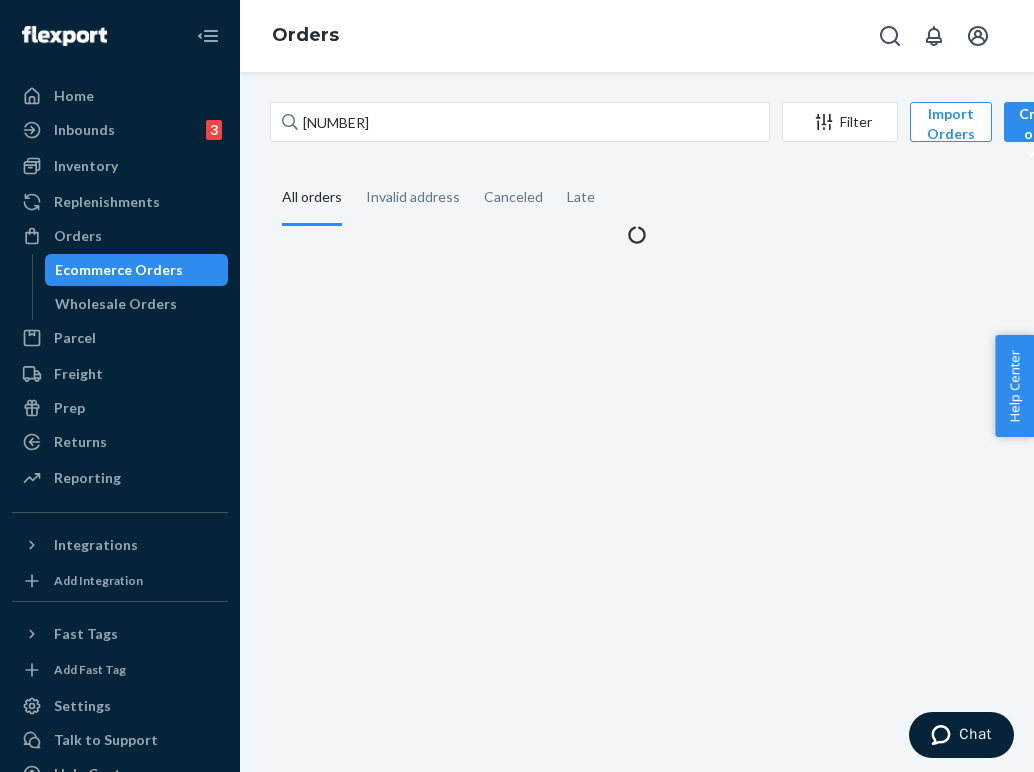 scroll, scrollTop: 0, scrollLeft: 0, axis: both 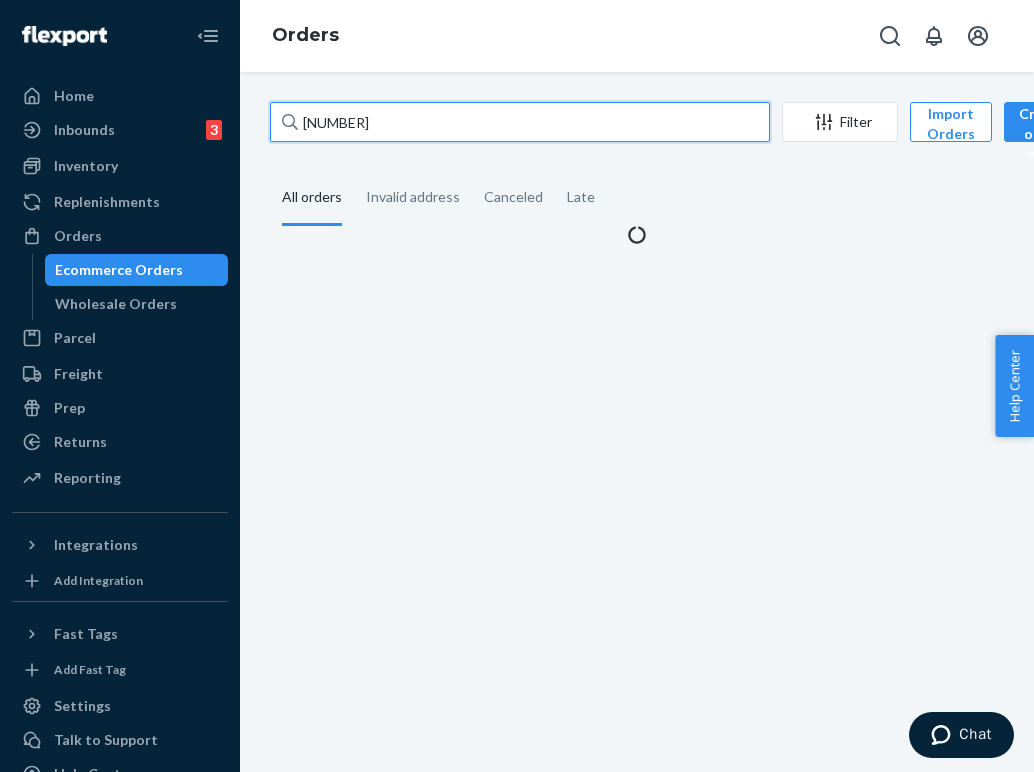 click on "[NUMBER]" at bounding box center [520, 122] 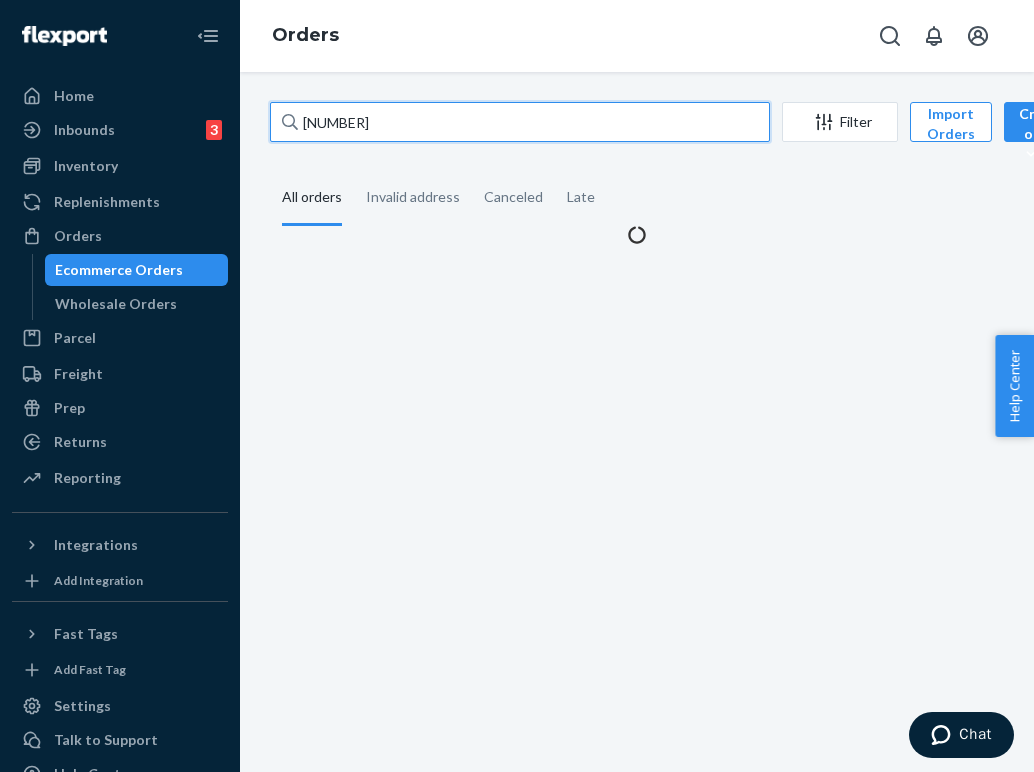 click on "[NUMBER]" at bounding box center (520, 122) 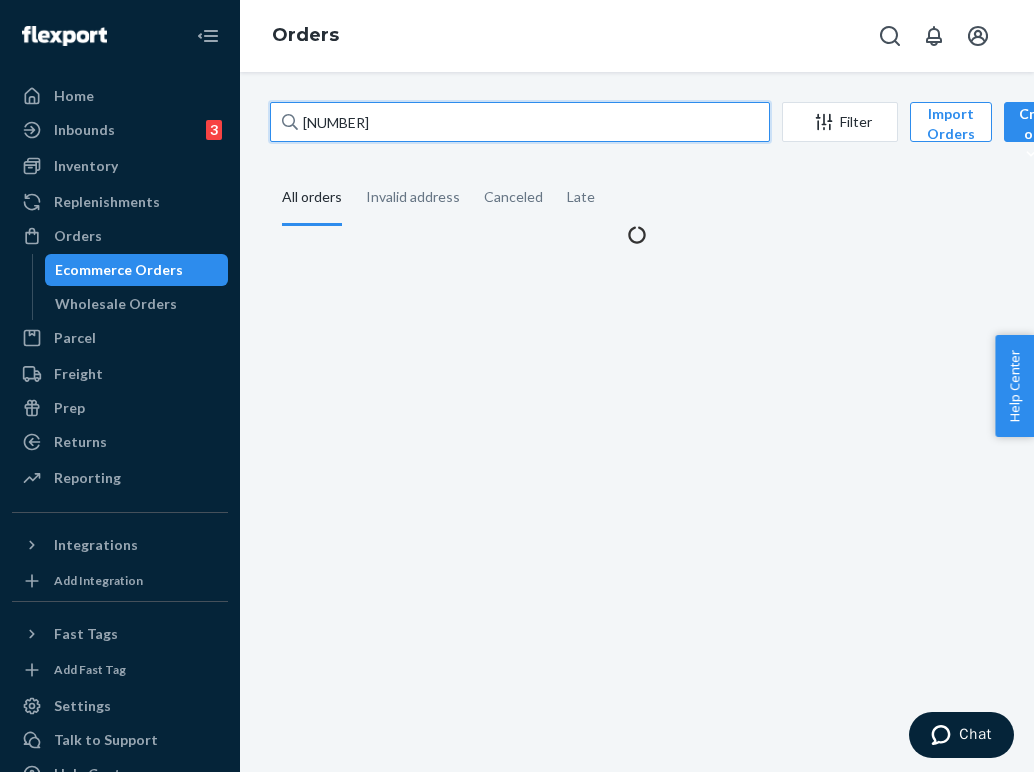 paste on "266024" 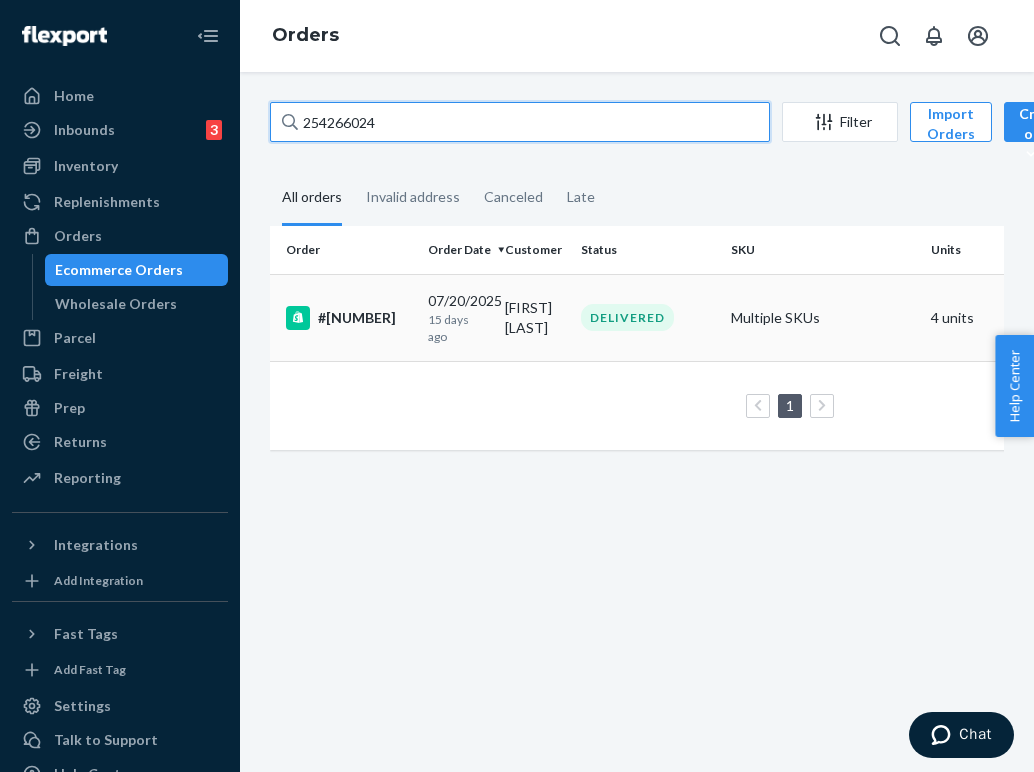 type on "254266024" 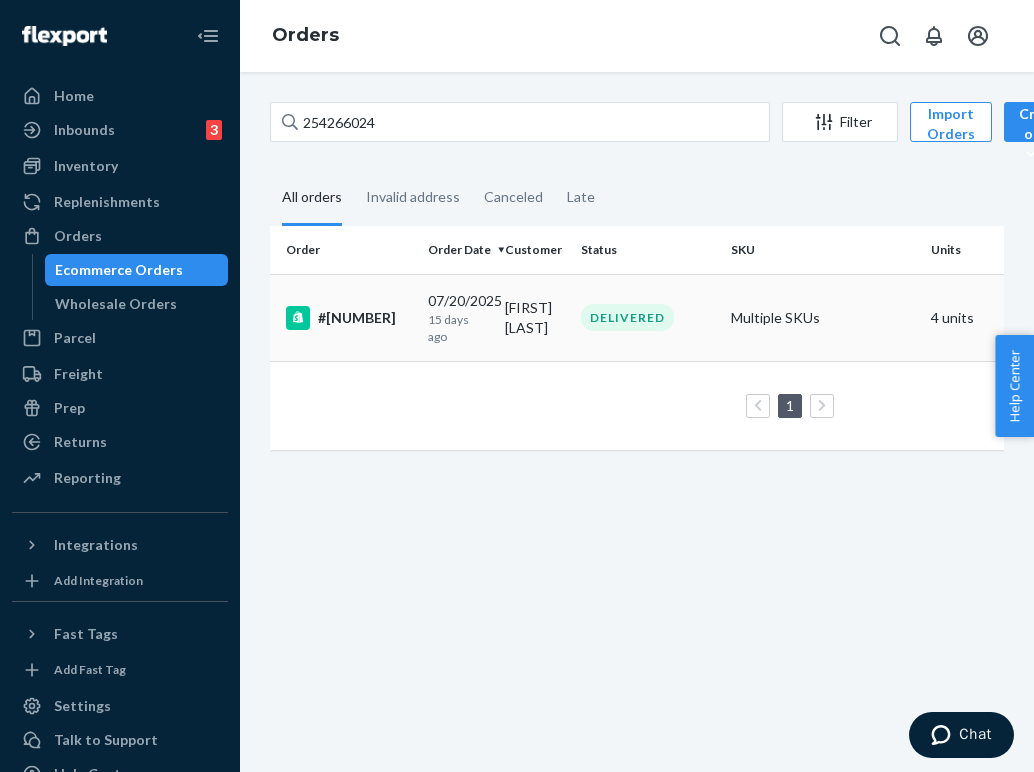 click on "DELIVERED" at bounding box center (648, 317) 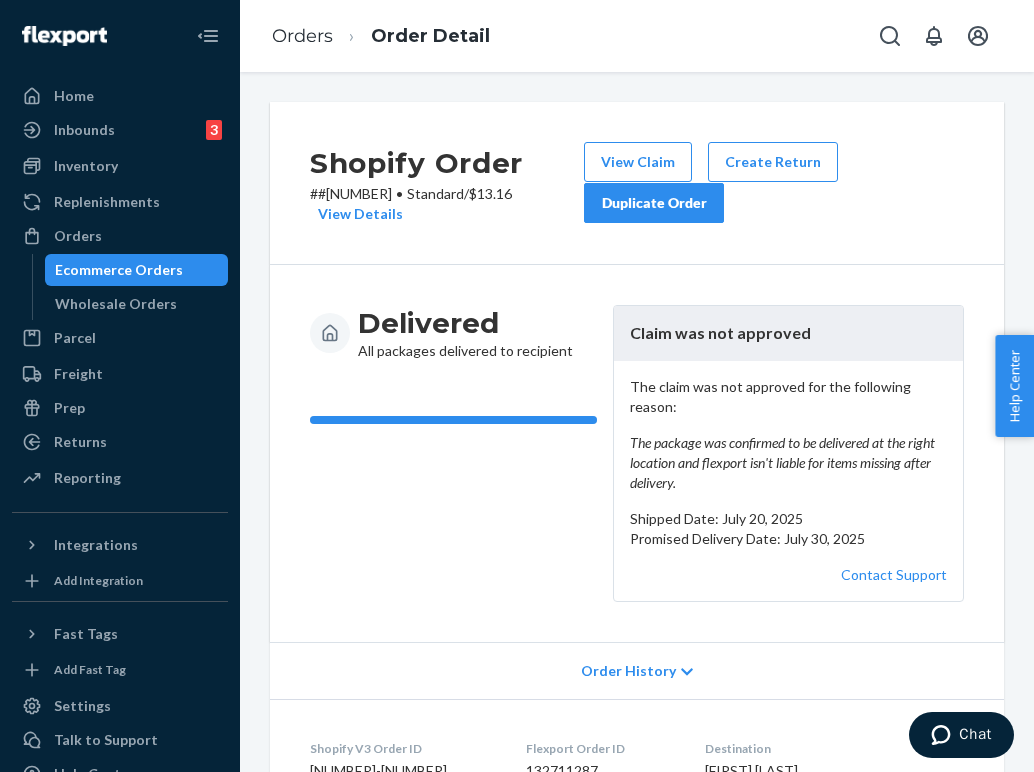 scroll, scrollTop: 0, scrollLeft: 0, axis: both 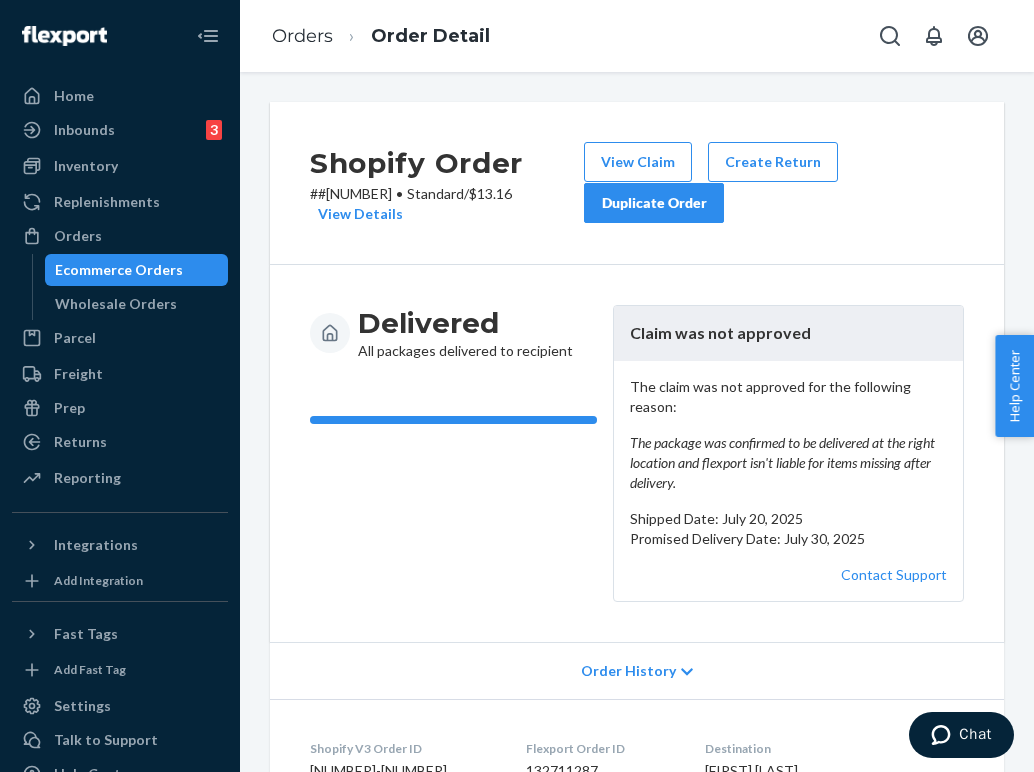 click on "Duplicate Order" at bounding box center [654, 203] 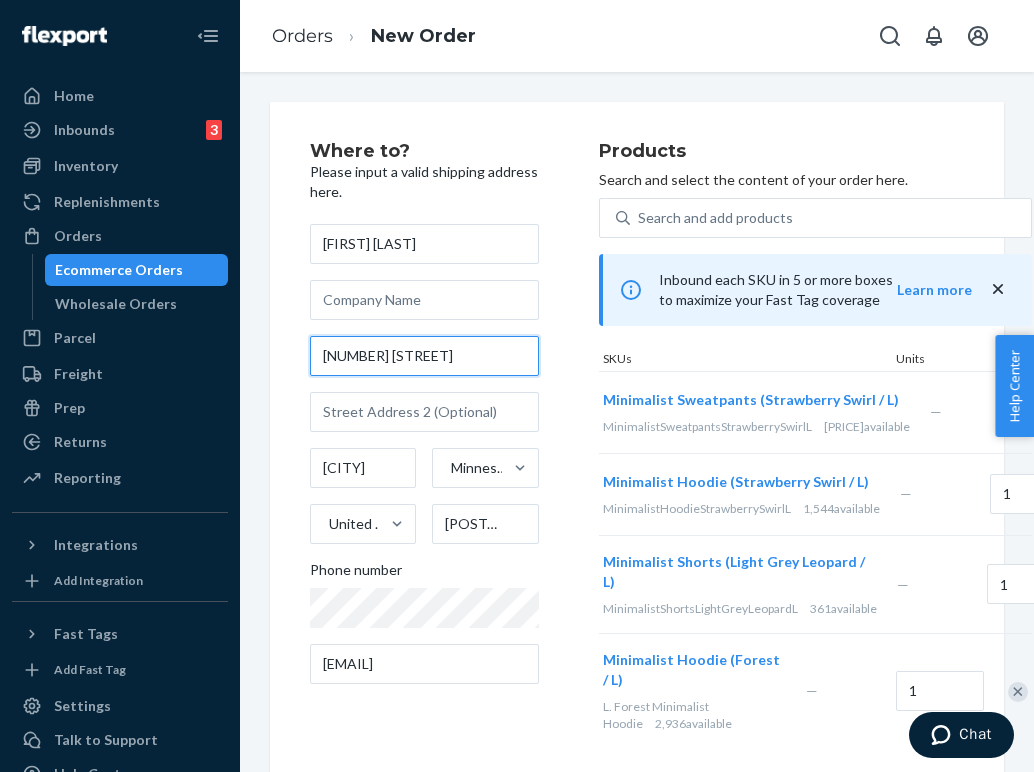 click on "[NUMBER] [STREET]" at bounding box center (424, 356) 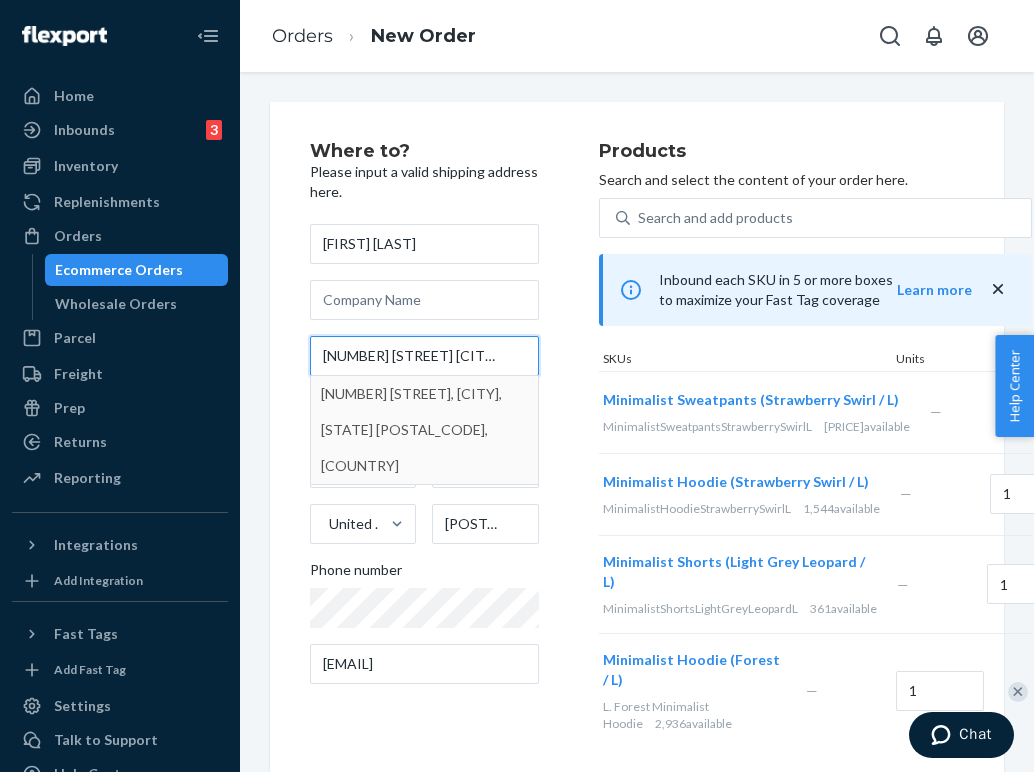 type on "[NUMBER] [STREET] [CITY] [STATE] [POSTAL_CODE]" 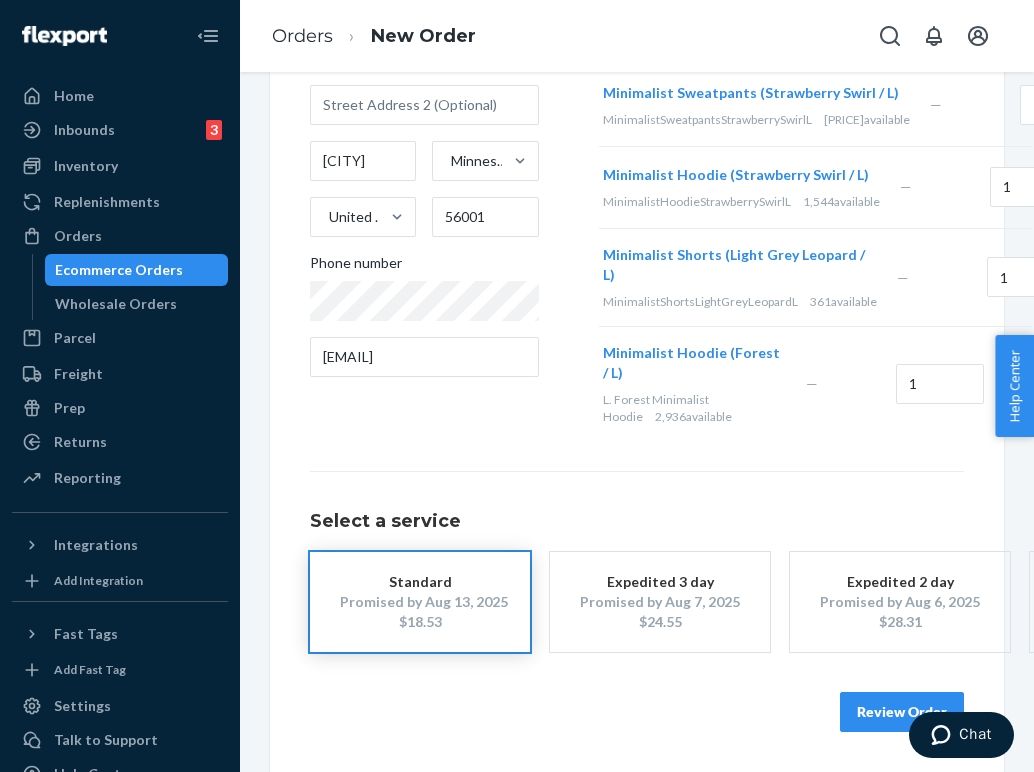 scroll, scrollTop: 382, scrollLeft: 0, axis: vertical 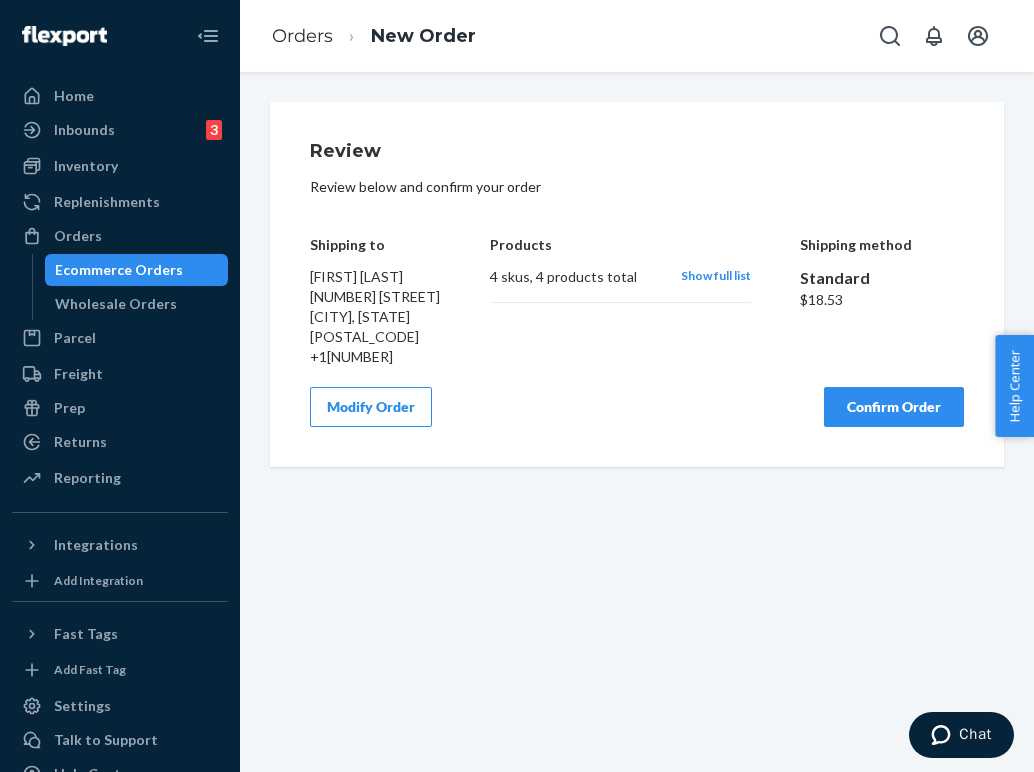 click on "Confirm Order" at bounding box center (894, 407) 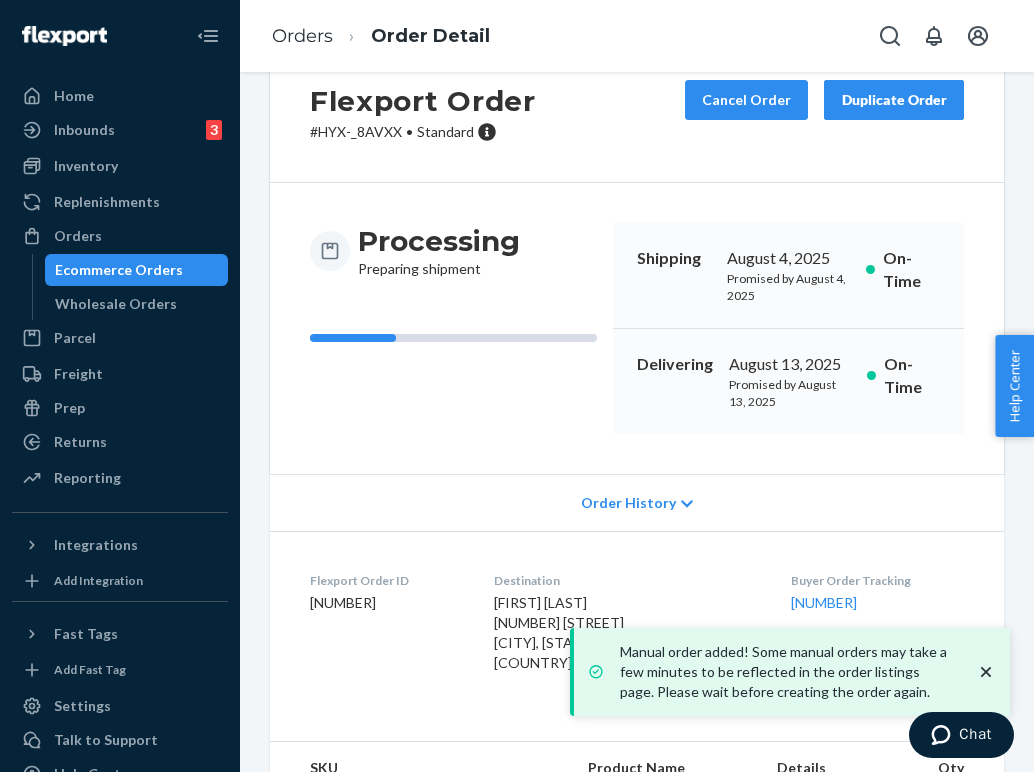 scroll, scrollTop: 76, scrollLeft: 0, axis: vertical 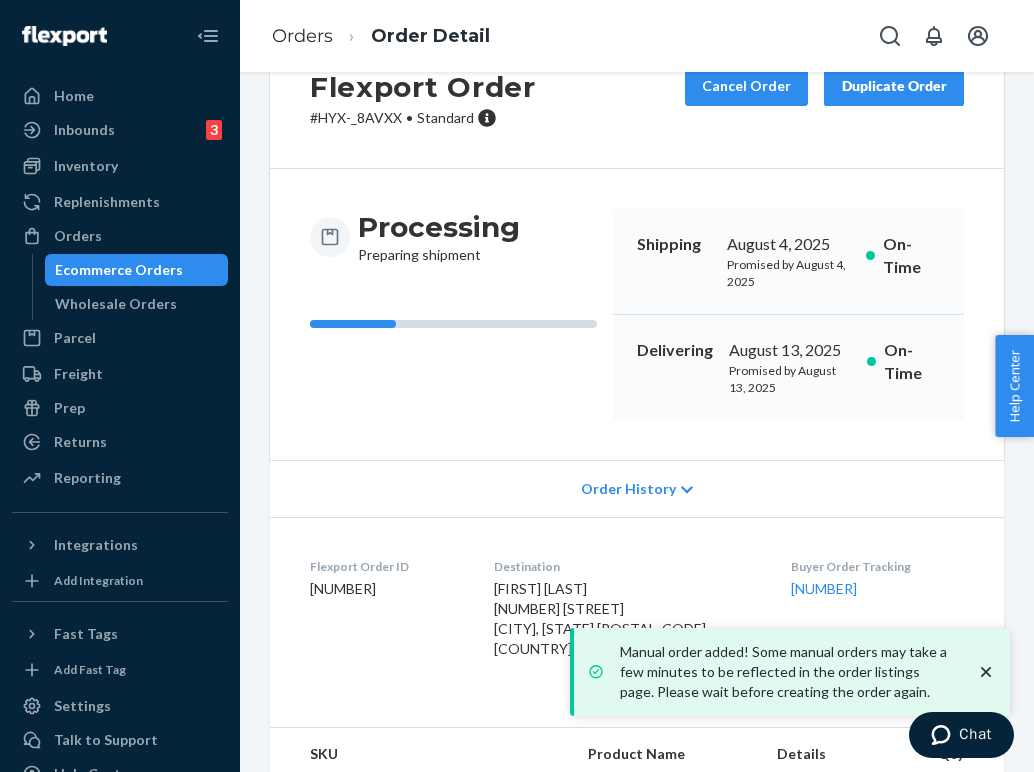 drag, startPoint x: 865, startPoint y: 587, endPoint x: 773, endPoint y: 553, distance: 98.0816 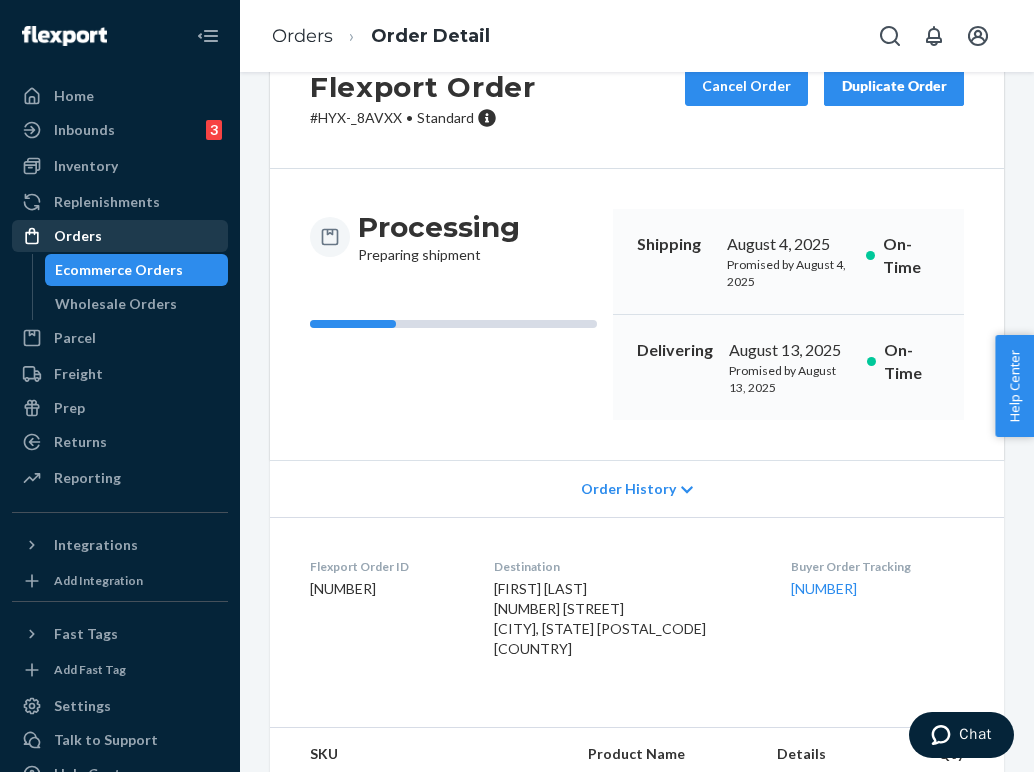 click on "Orders" at bounding box center [120, 236] 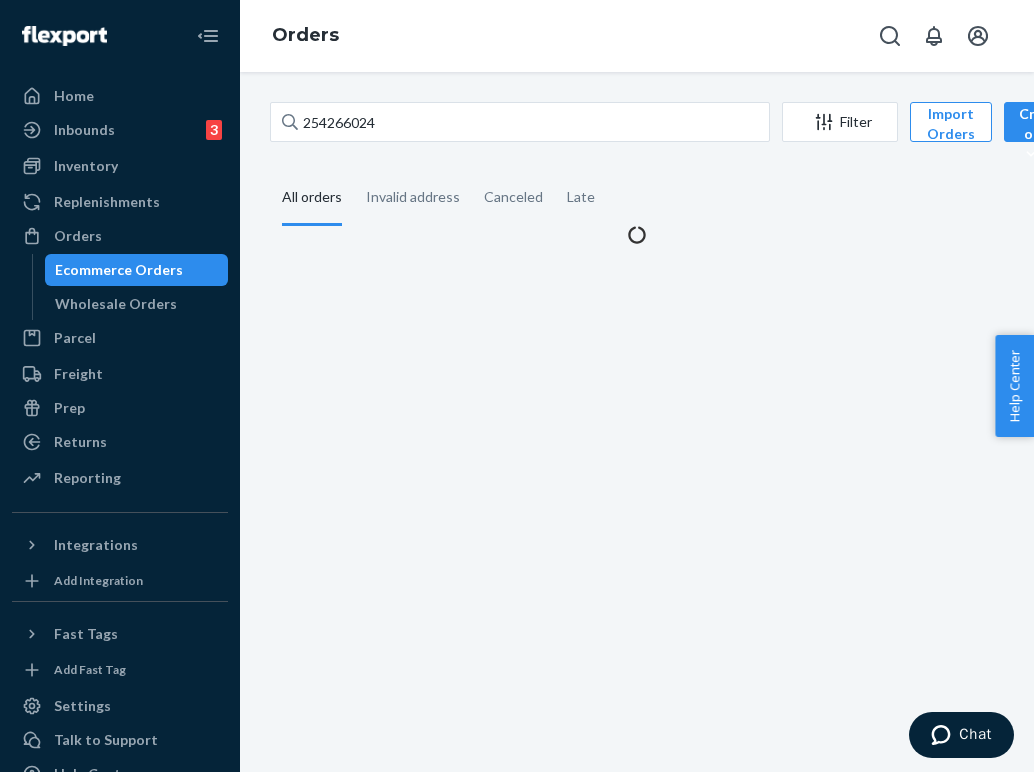 scroll, scrollTop: 0, scrollLeft: 0, axis: both 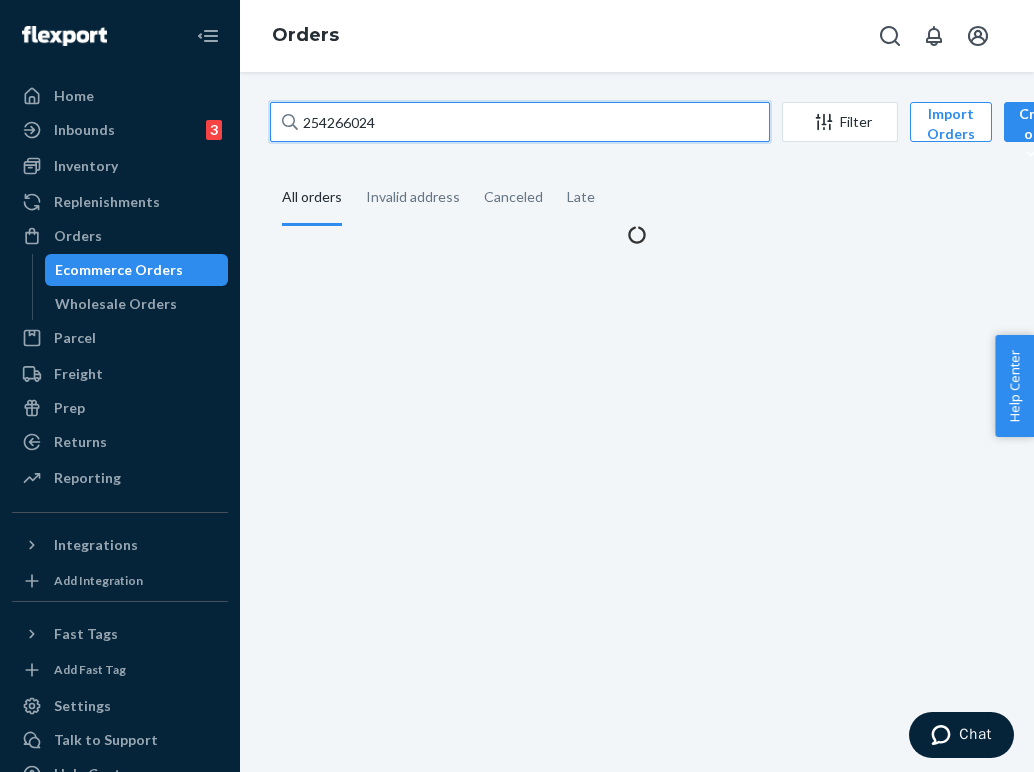 click on "254266024" at bounding box center [520, 122] 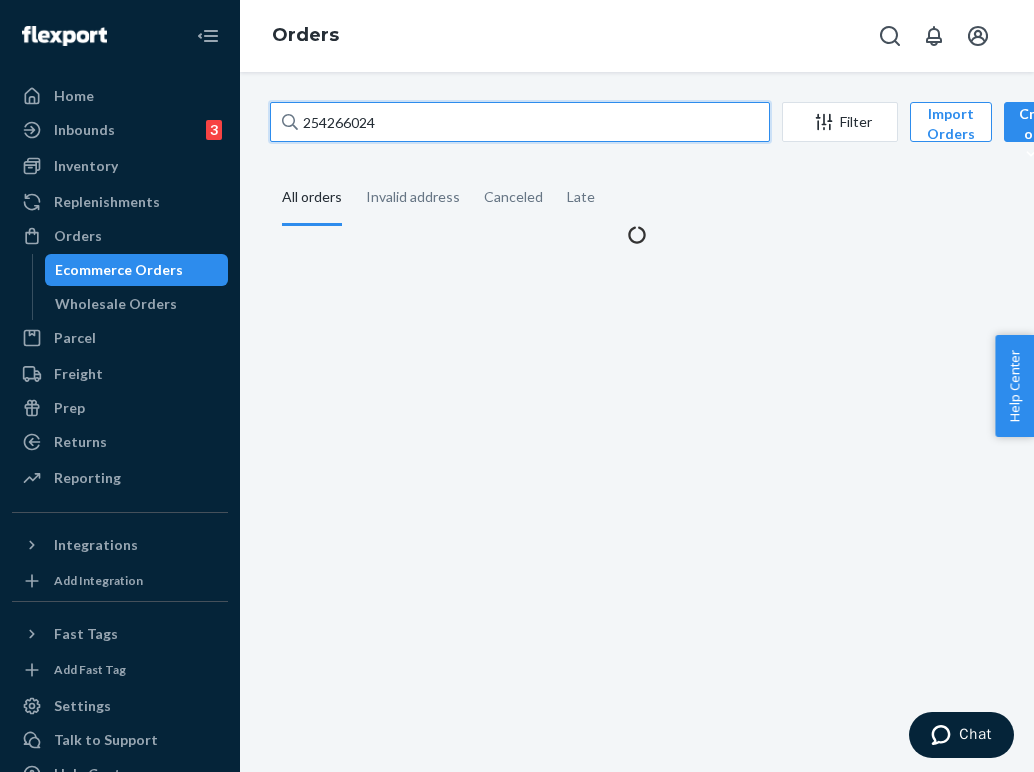 click on "254266024" at bounding box center (520, 122) 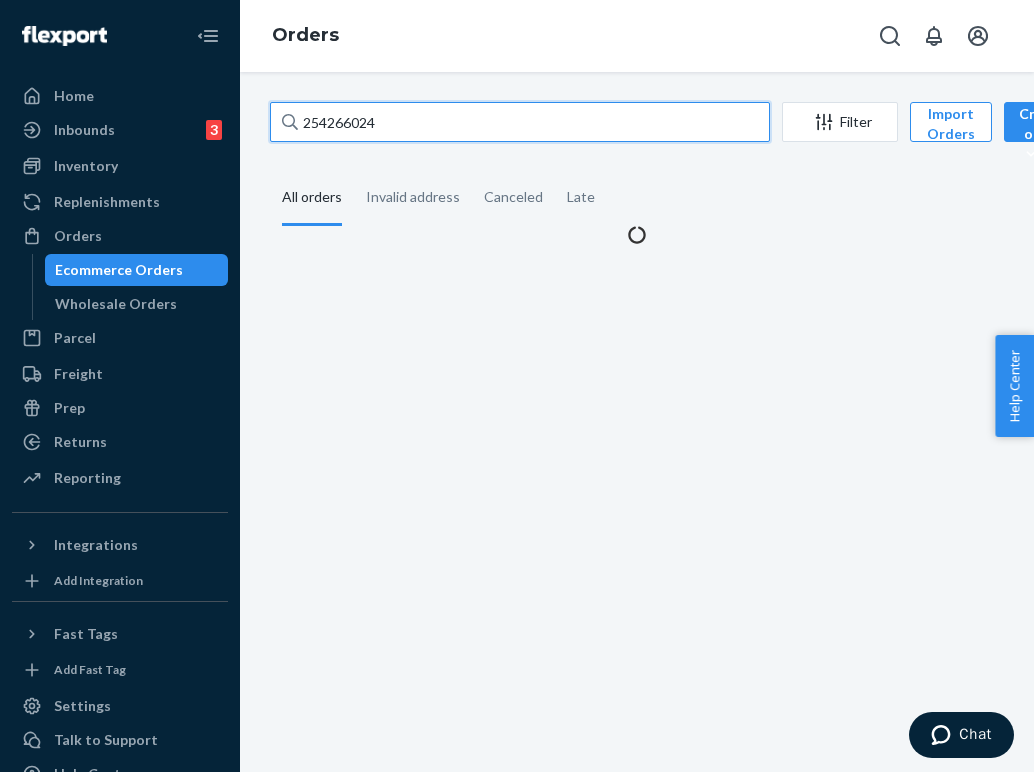 click on "254266024" at bounding box center [520, 122] 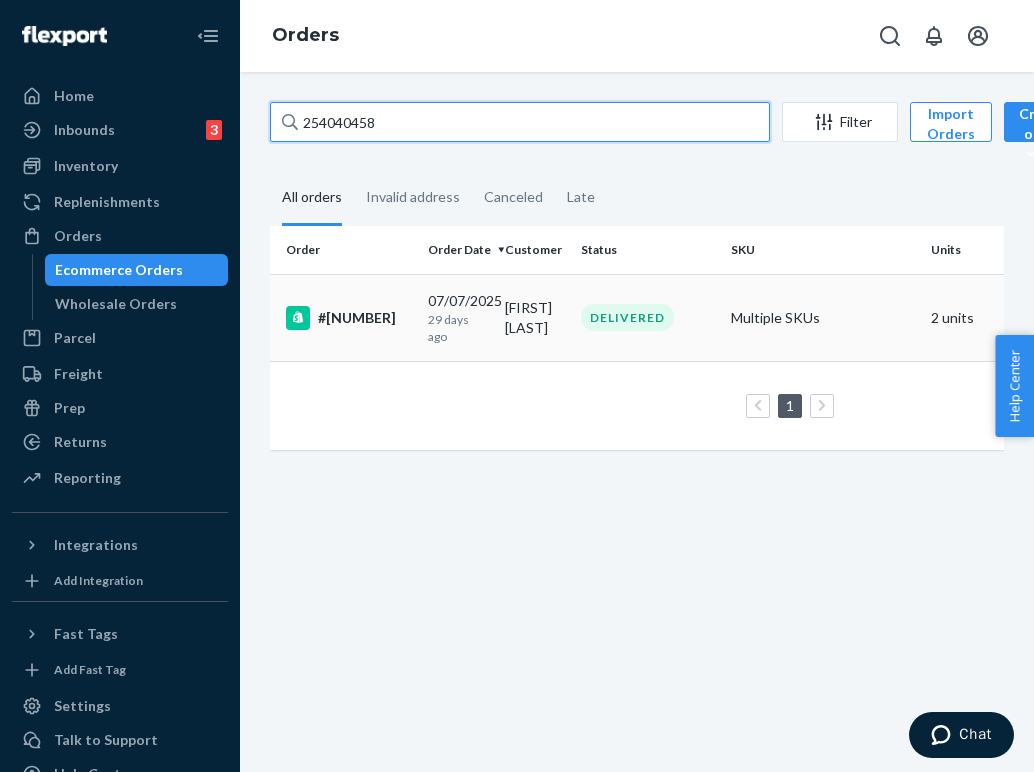type on "254040458" 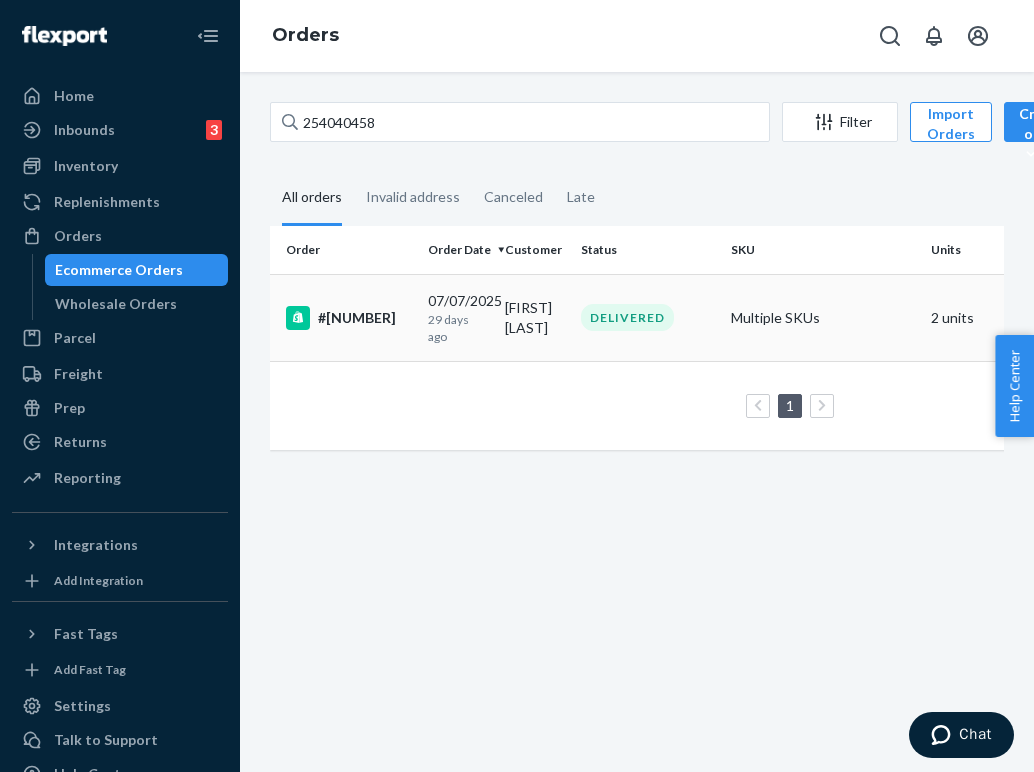 click on "[FIRST] [LAST]" at bounding box center (535, 317) 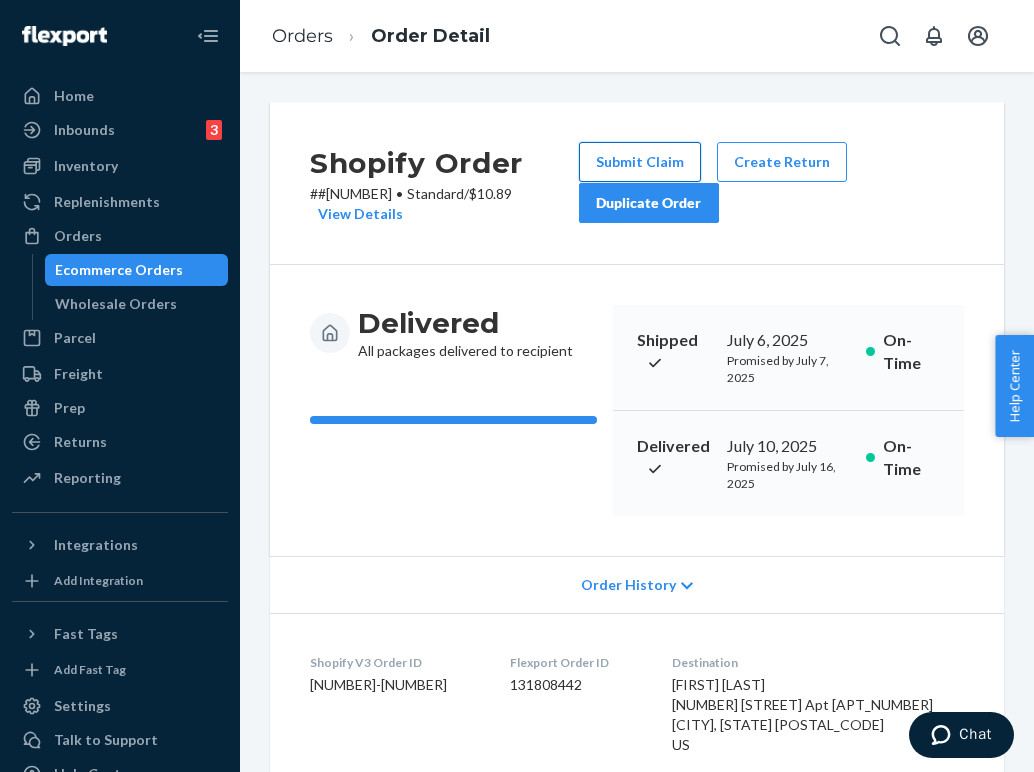 click on "Submit Claim" at bounding box center [640, 162] 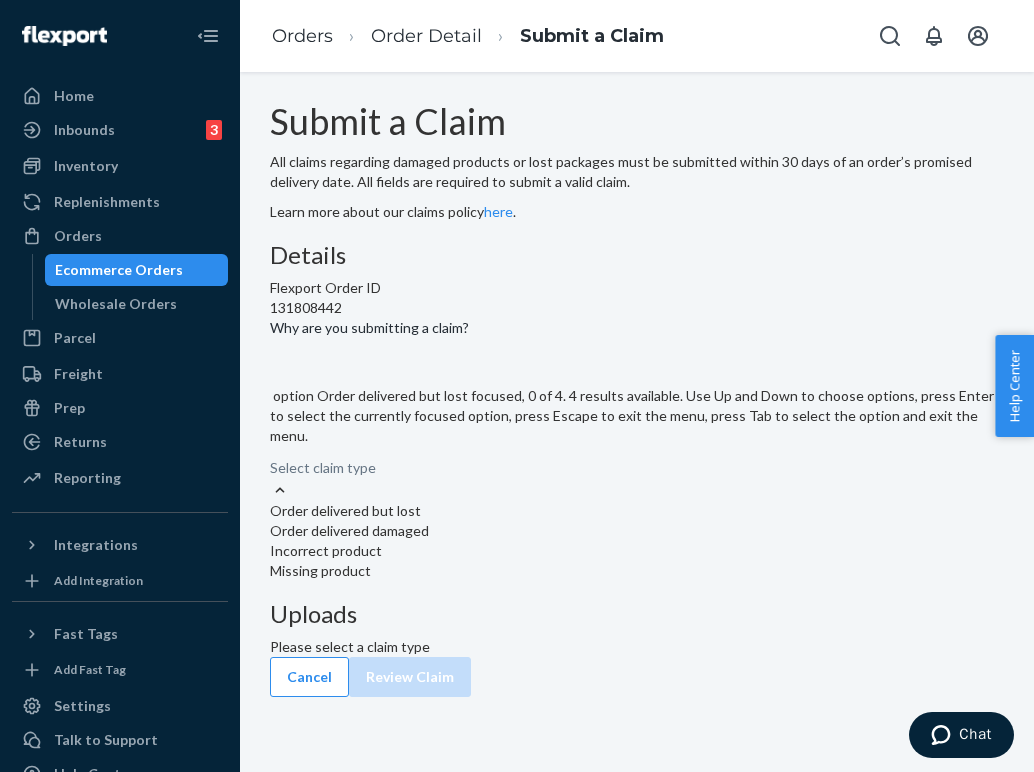 click on "Order delivered but lost" at bounding box center [637, 511] 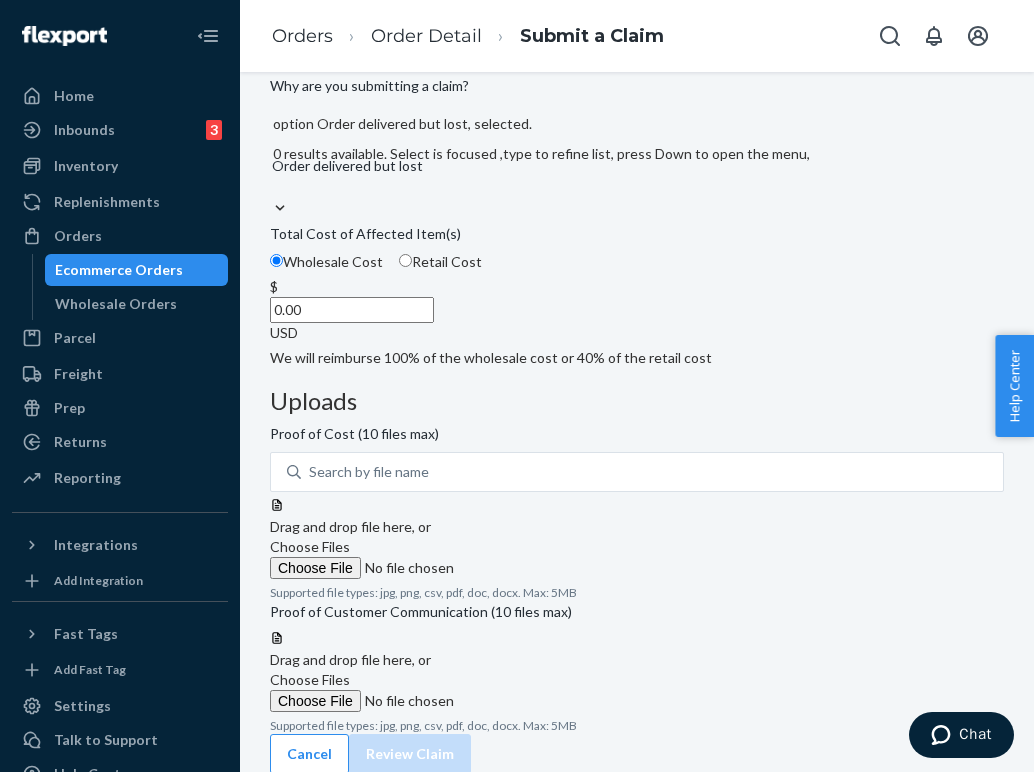 scroll, scrollTop: 241, scrollLeft: 0, axis: vertical 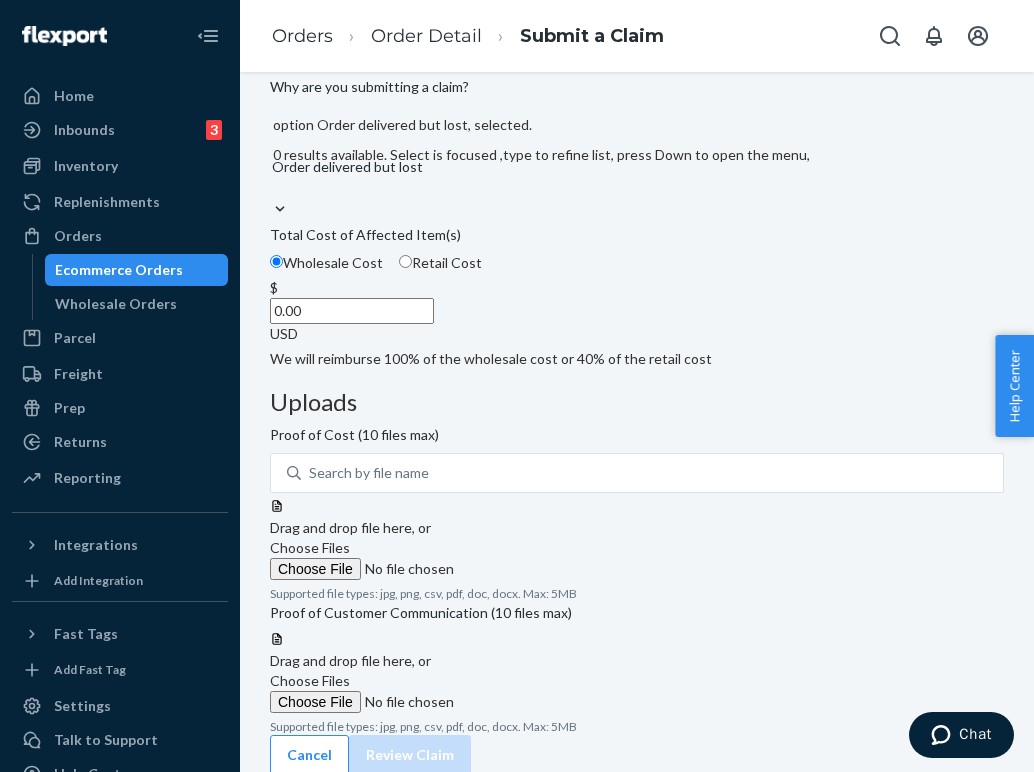 click on "Choose Files" at bounding box center (310, 680) 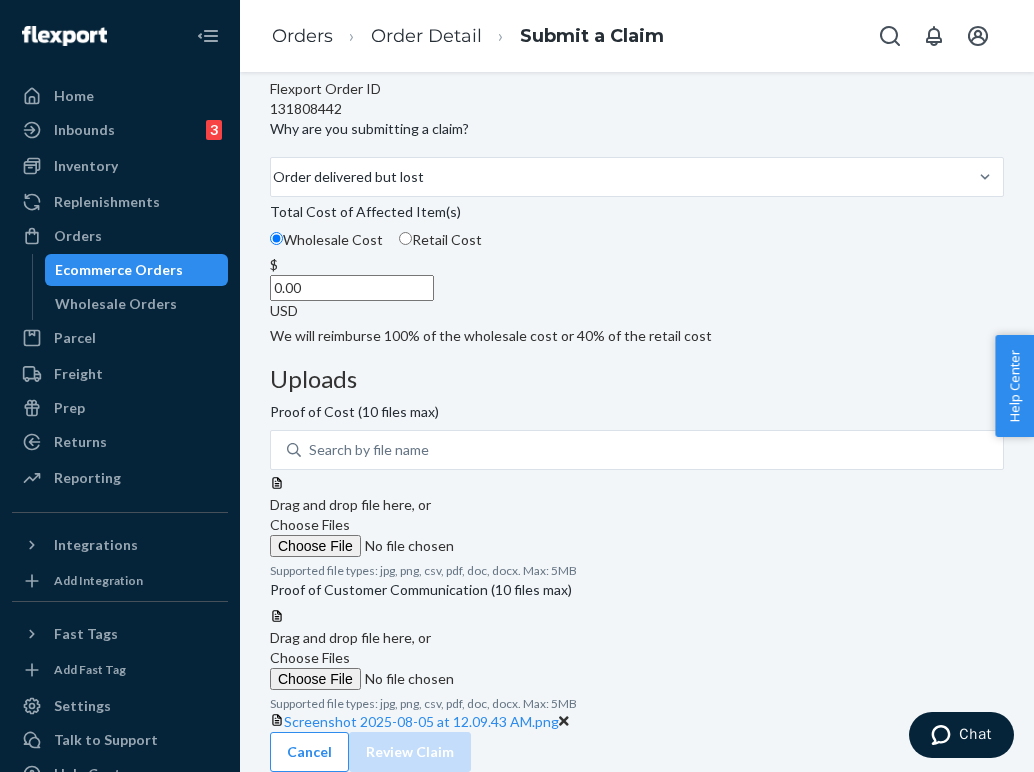 click on "Choose Files" at bounding box center [406, 679] 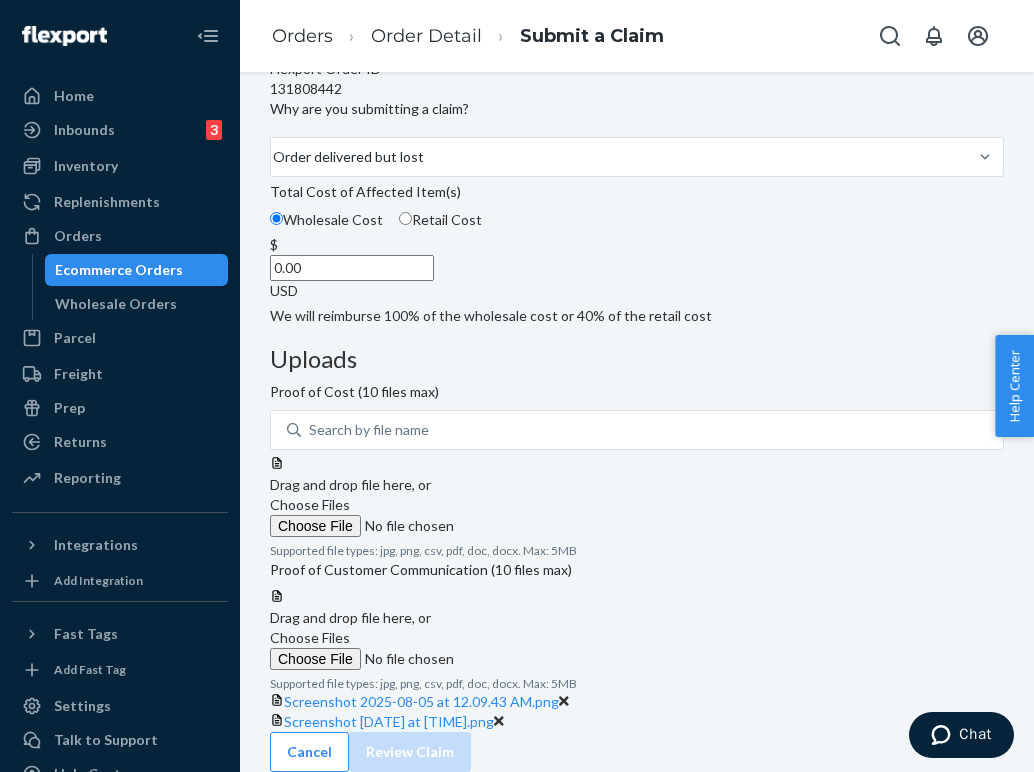 click on "Choose Files" at bounding box center (406, 659) 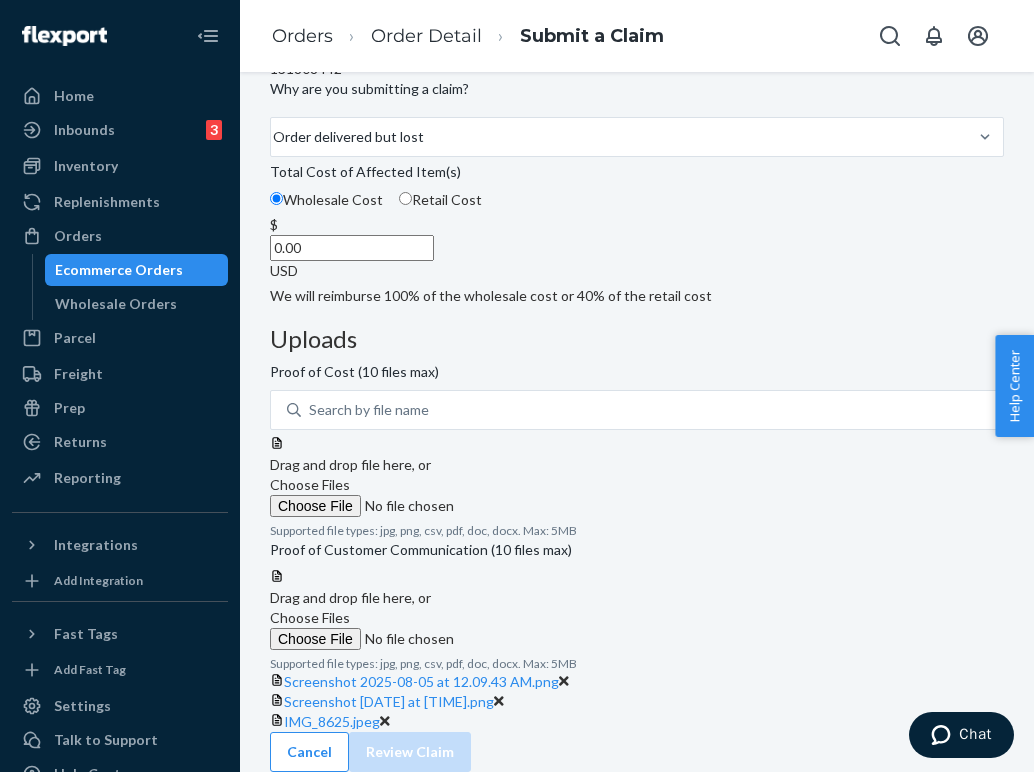 click on "Choose Files" at bounding box center [406, 629] 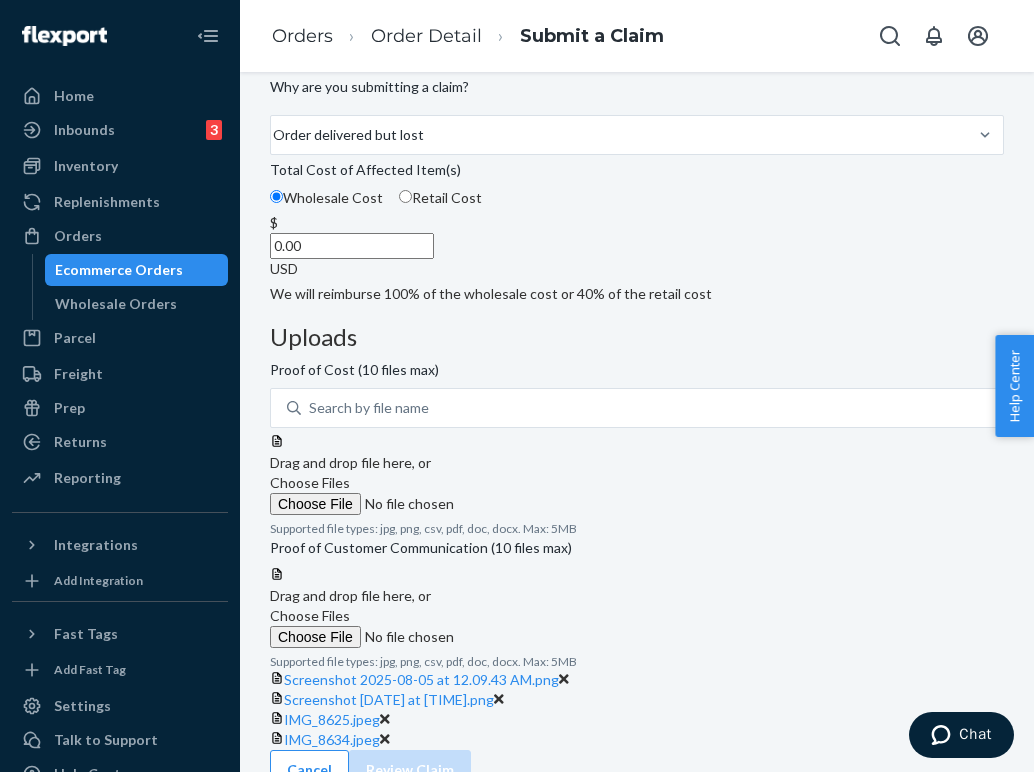 click on "Choose Files" at bounding box center [406, 504] 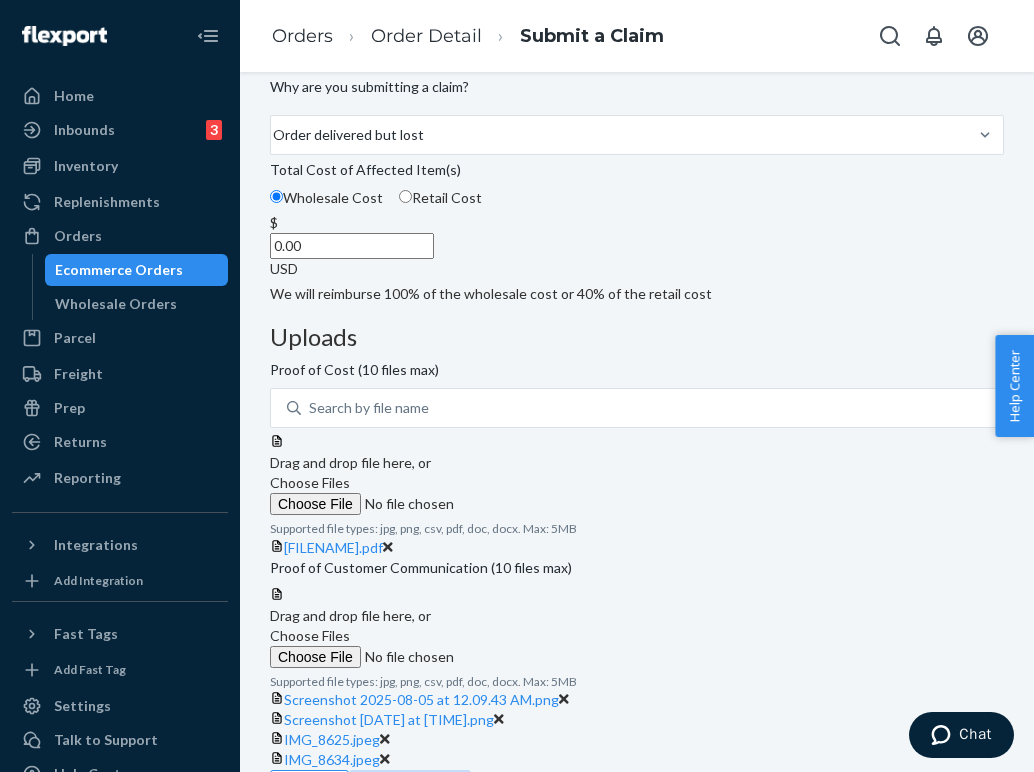 click on "Choose Files" at bounding box center [406, 504] 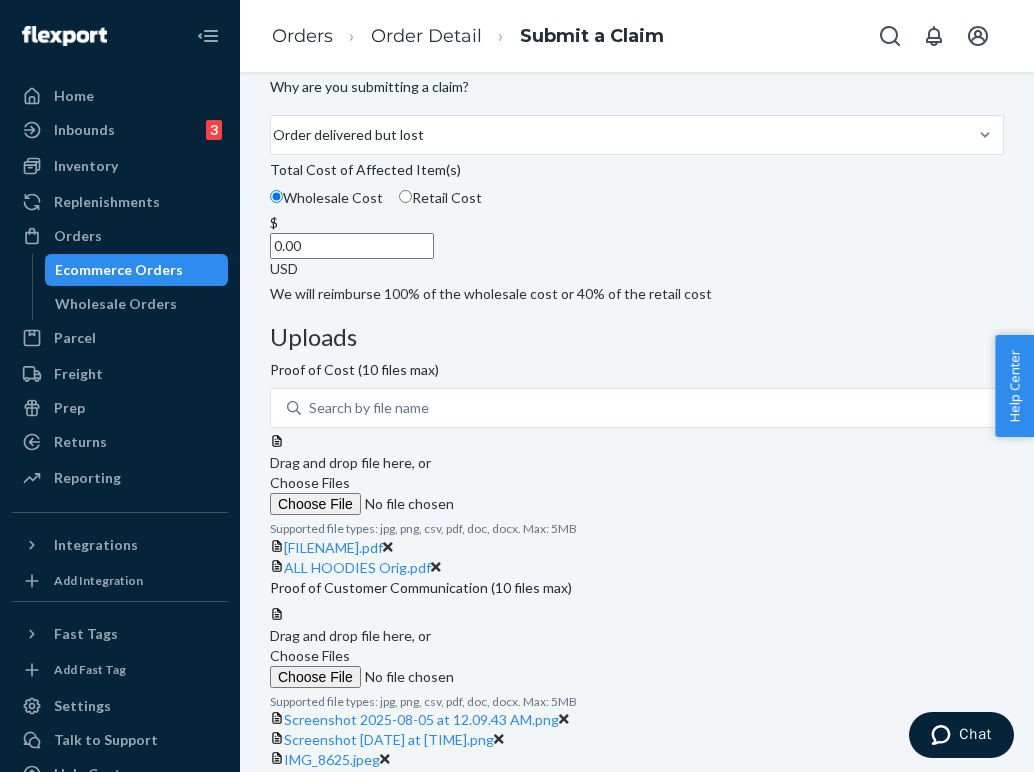 click on "0.00" at bounding box center (352, 246) 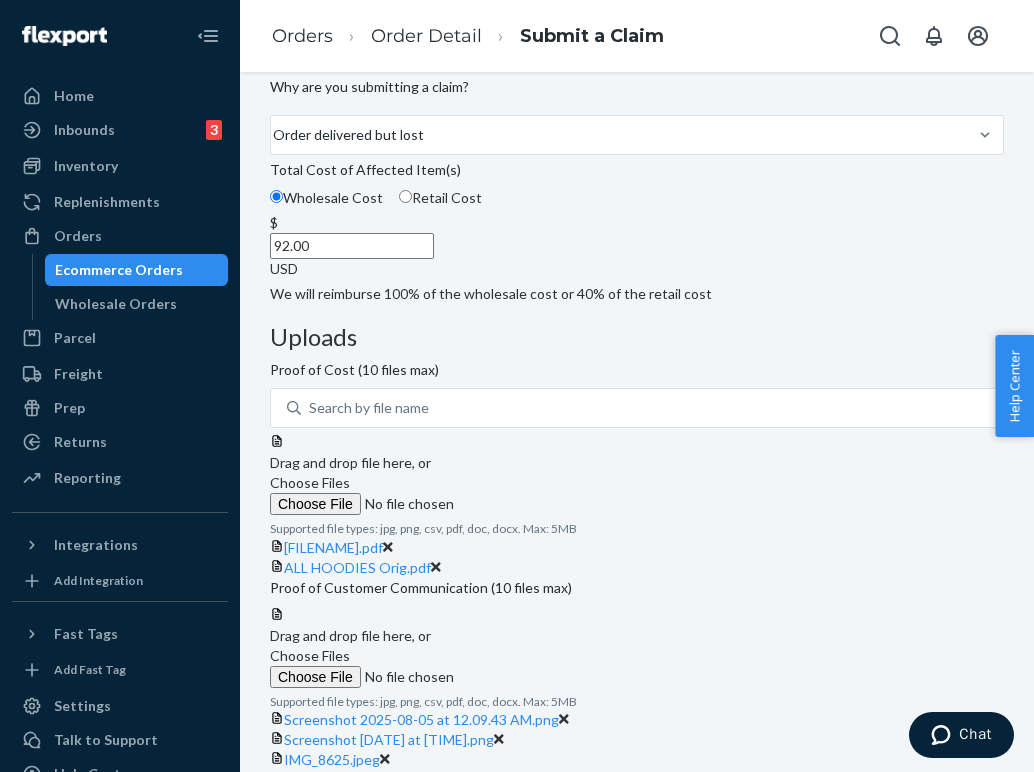 type on "92.00" 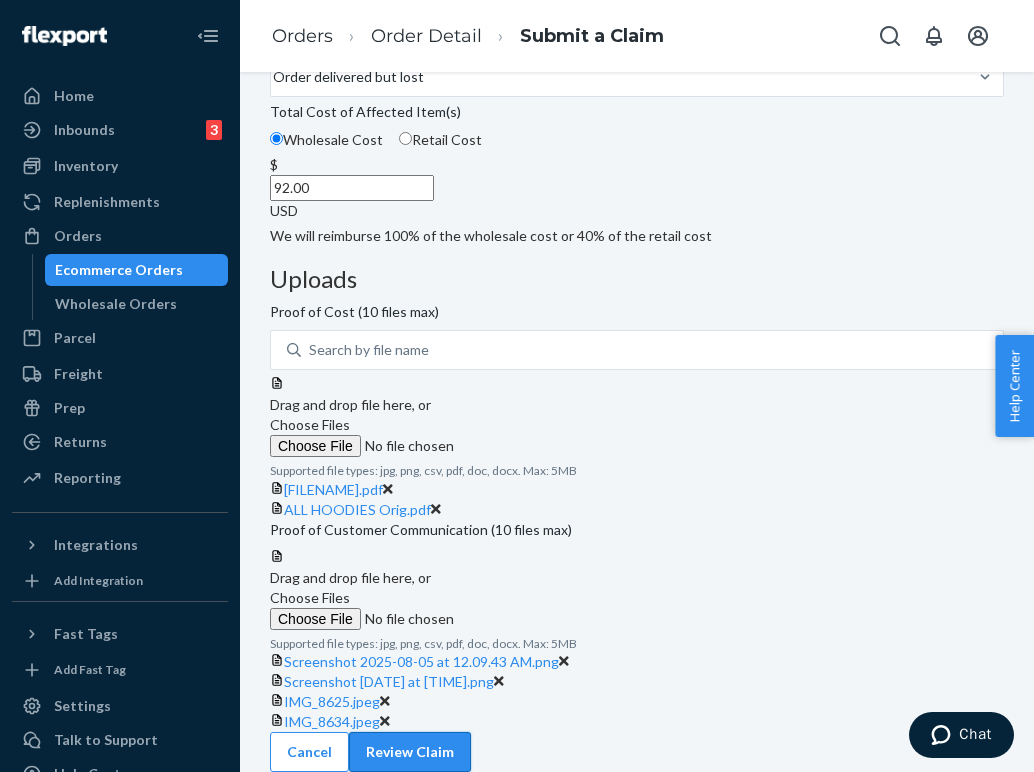 click on "Review Claim" at bounding box center (410, 752) 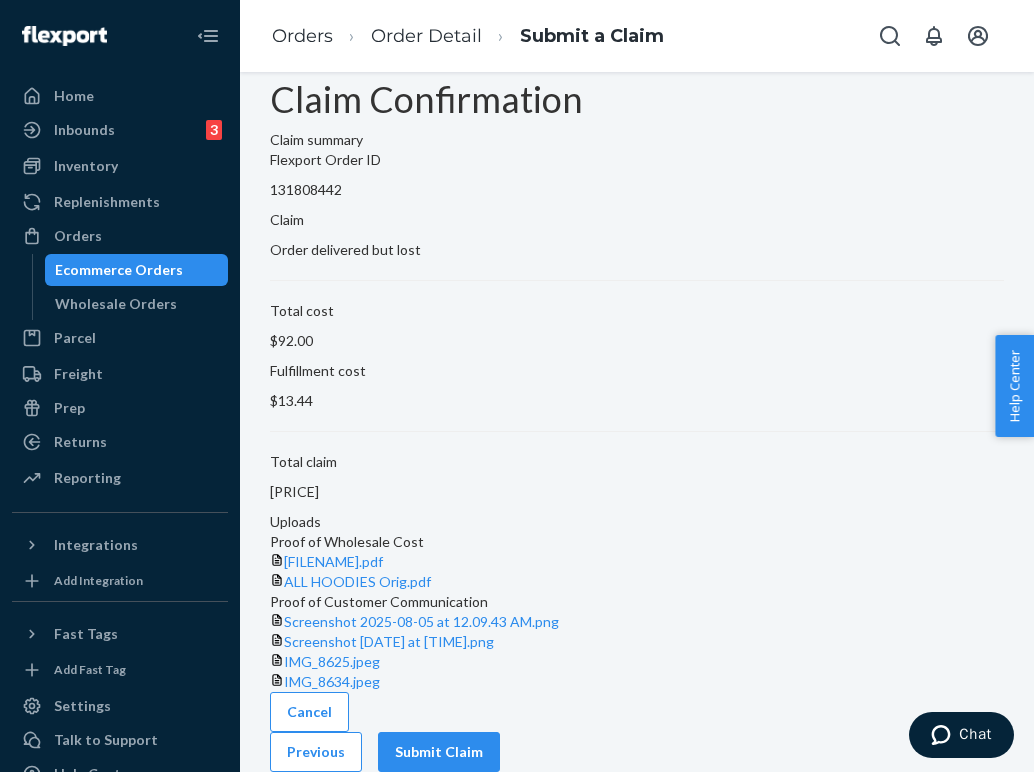 scroll, scrollTop: 314, scrollLeft: 0, axis: vertical 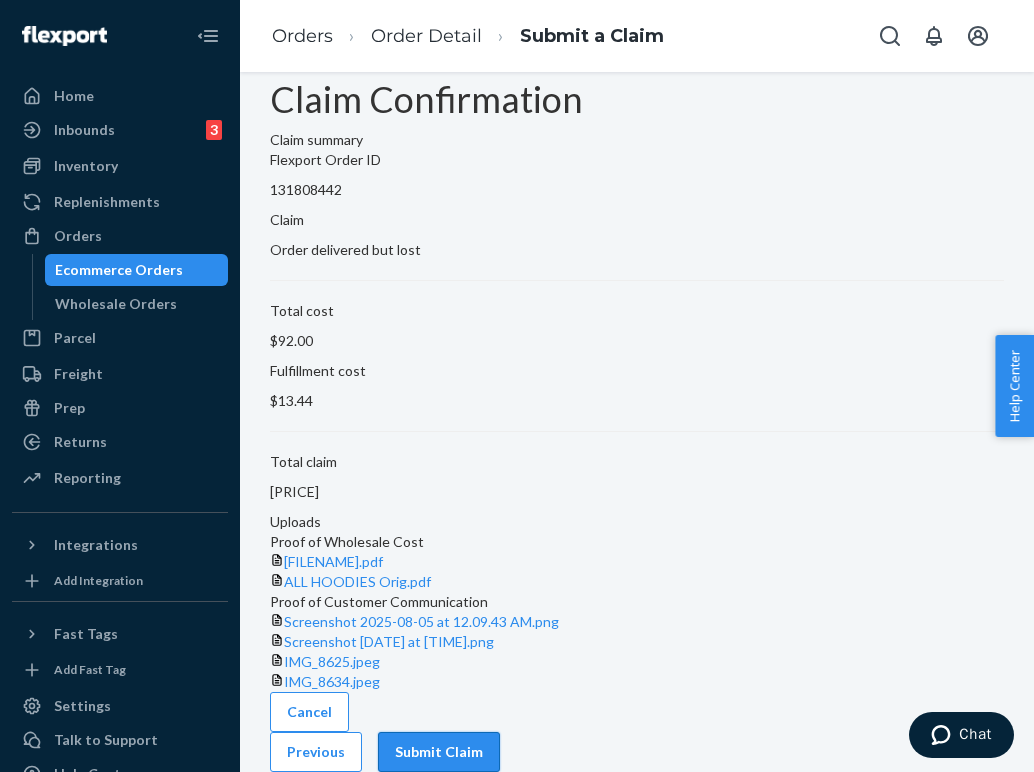 click on "Submit Claim" at bounding box center (439, 752) 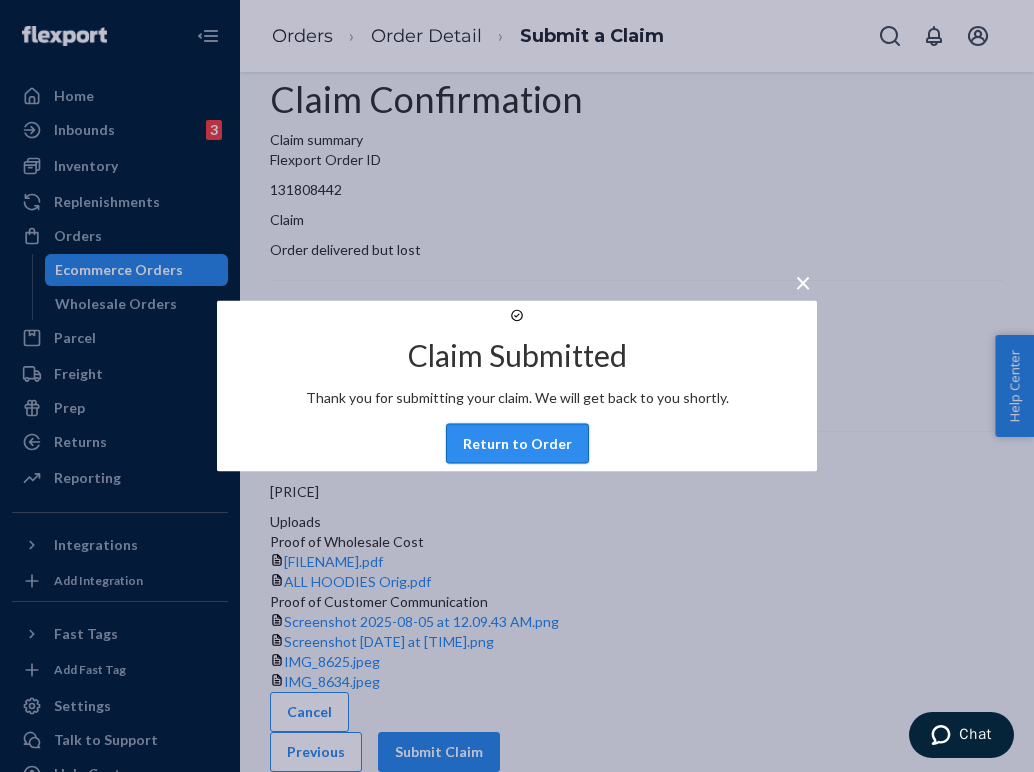 click on "Return to Order" at bounding box center [517, 444] 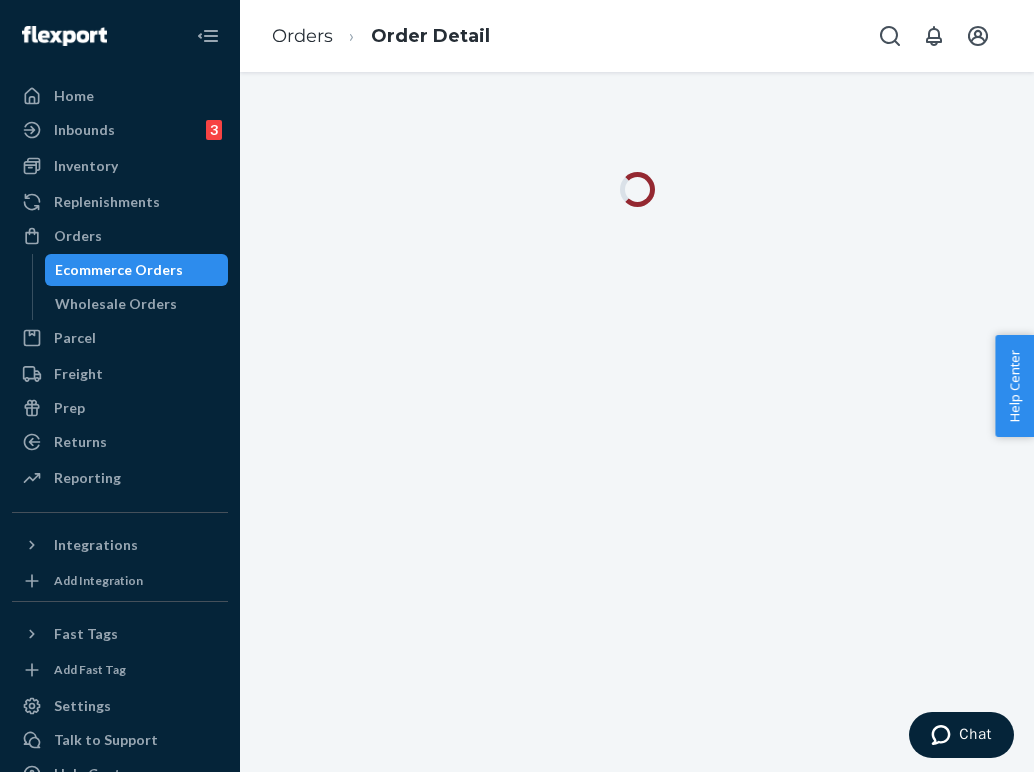 scroll, scrollTop: 0, scrollLeft: 0, axis: both 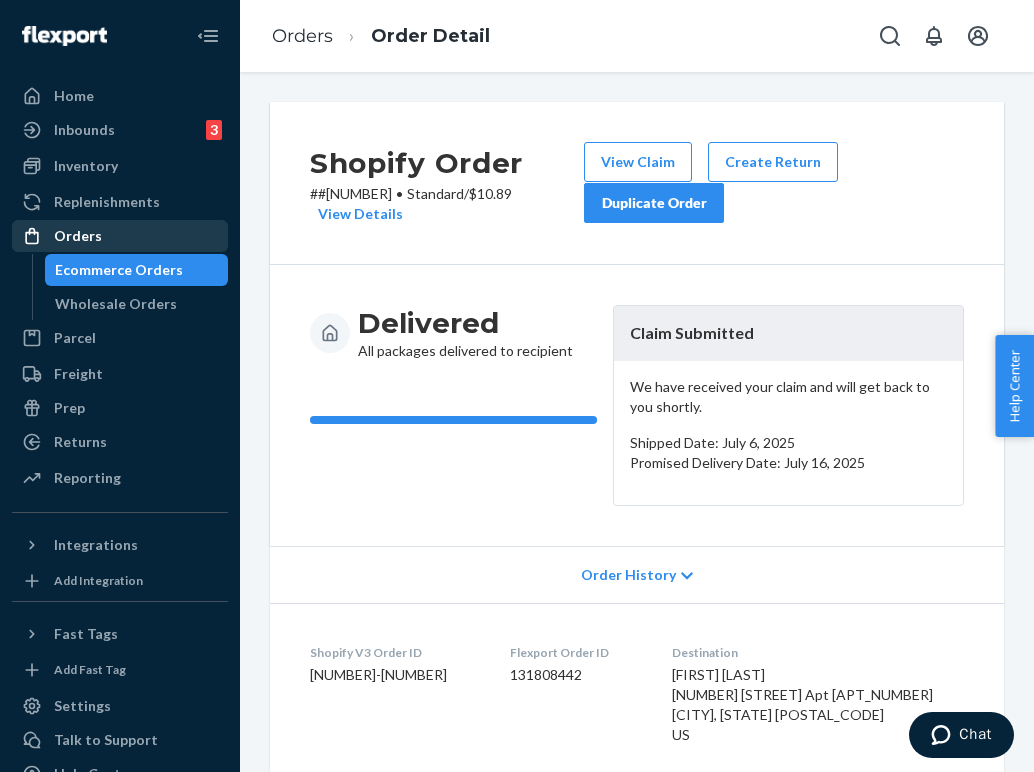 click on "Orders" at bounding box center [120, 236] 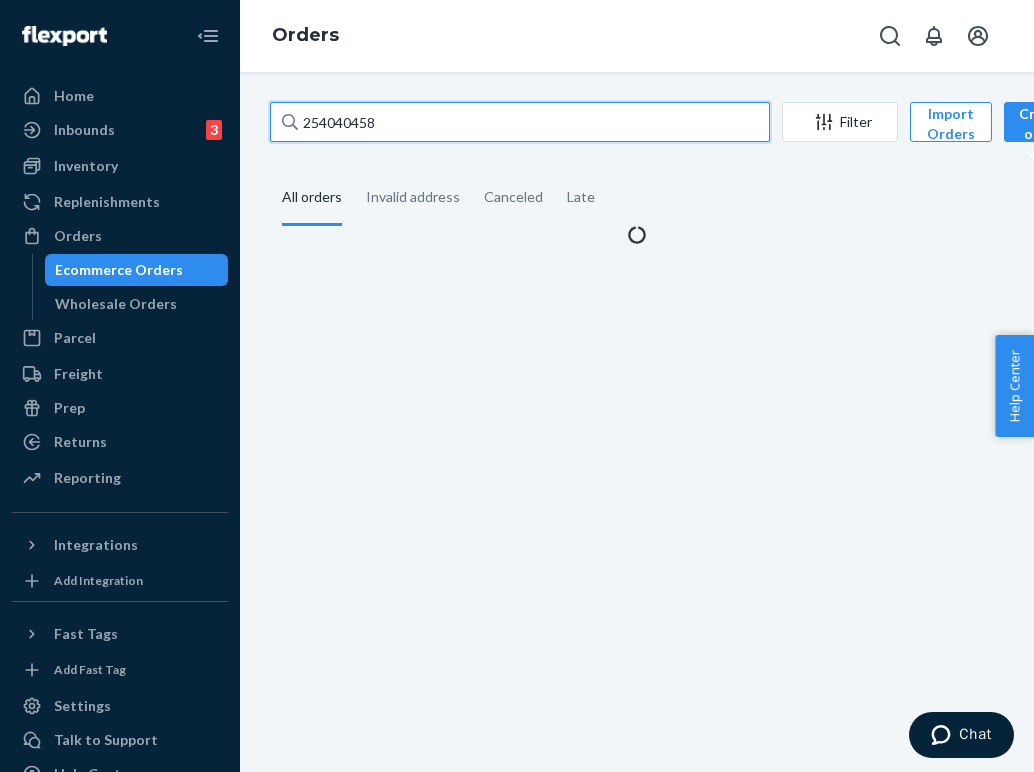click on "254040458" at bounding box center (520, 122) 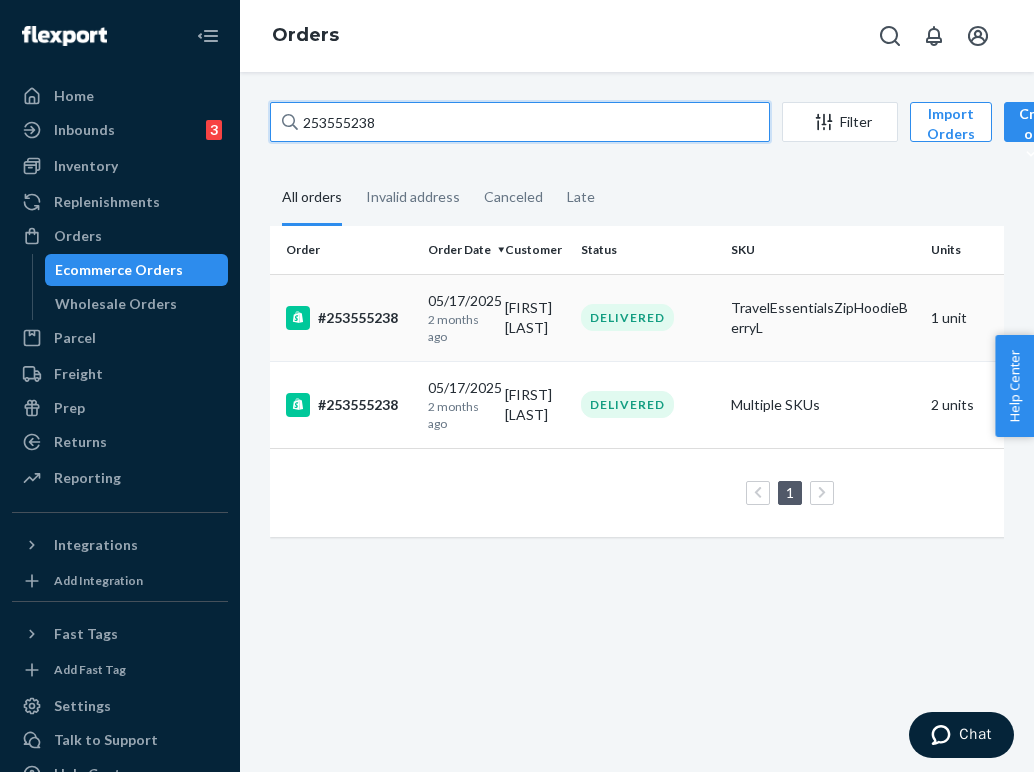 type on "253555238" 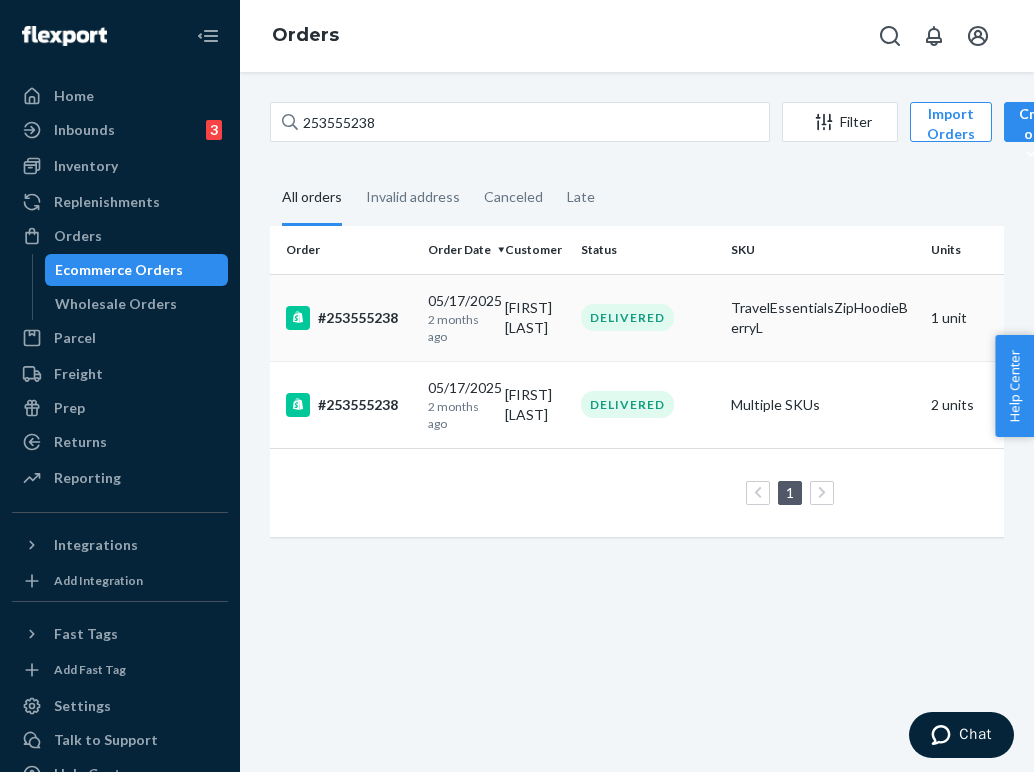 click on "[FIRST] [LAST]" at bounding box center (535, 317) 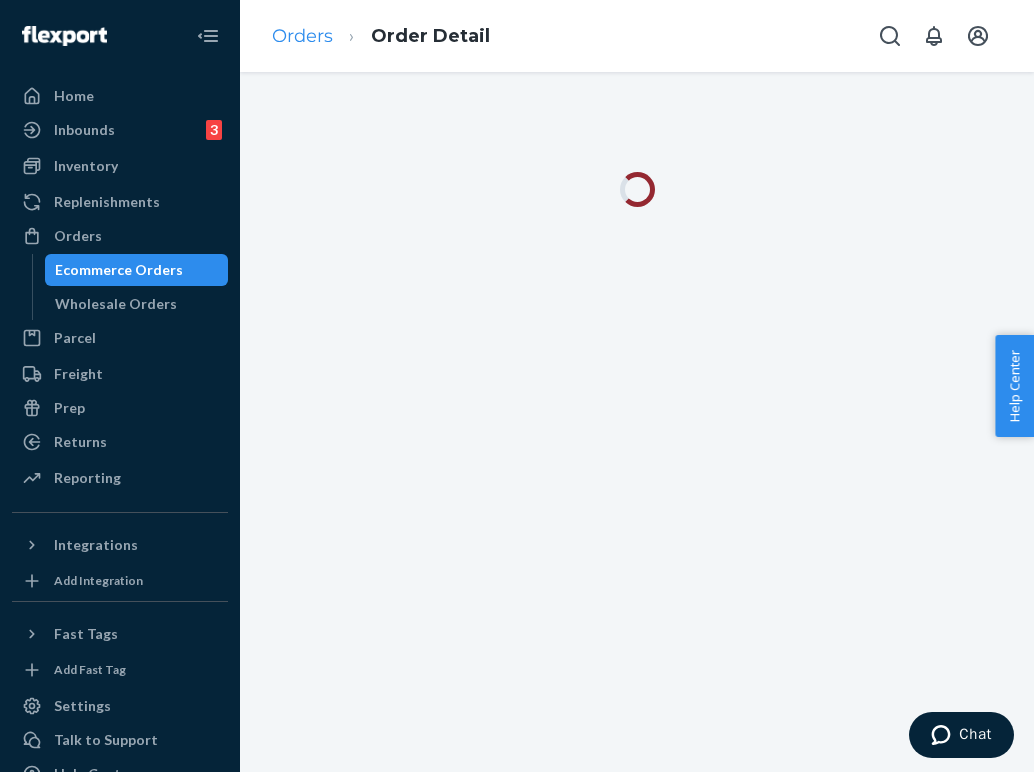 click on "Orders" at bounding box center (302, 36) 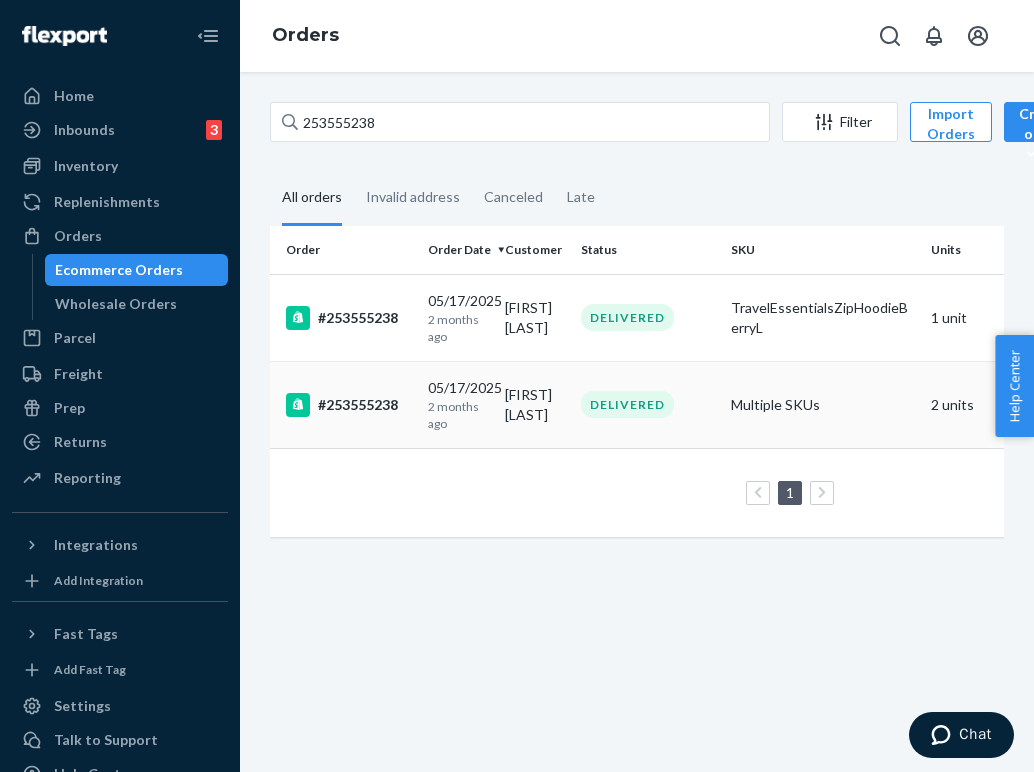 click on "[FIRST] [LAST]" at bounding box center (535, 404) 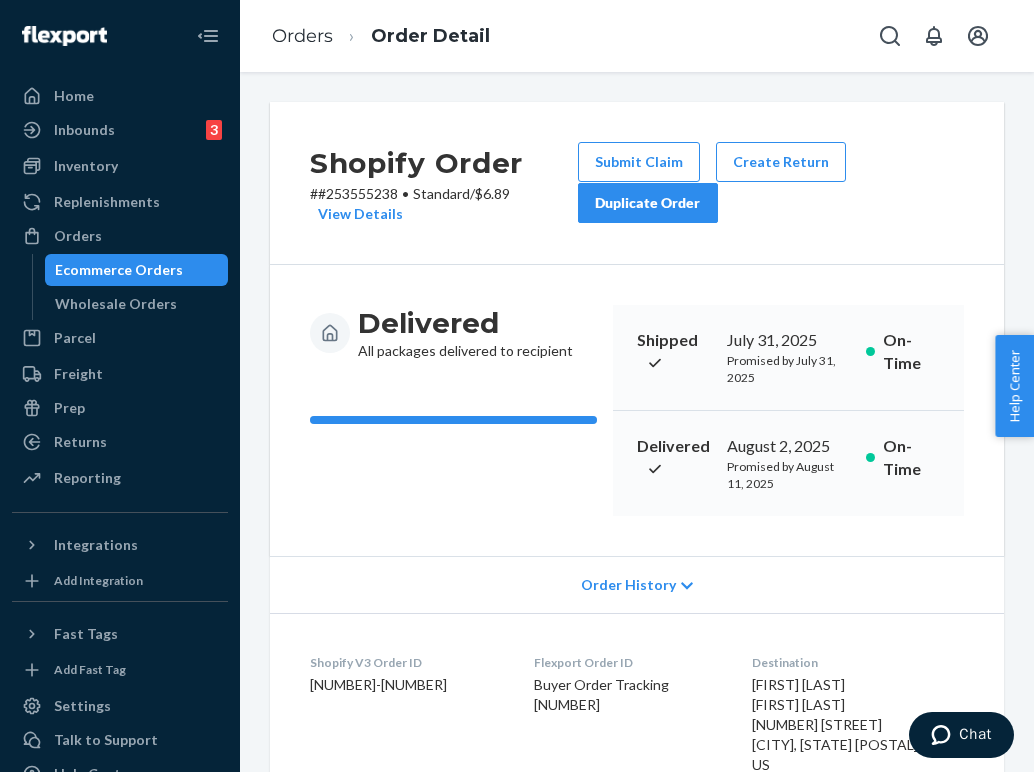 drag, startPoint x: 760, startPoint y: 758, endPoint x: 727, endPoint y: 720, distance: 50.32892 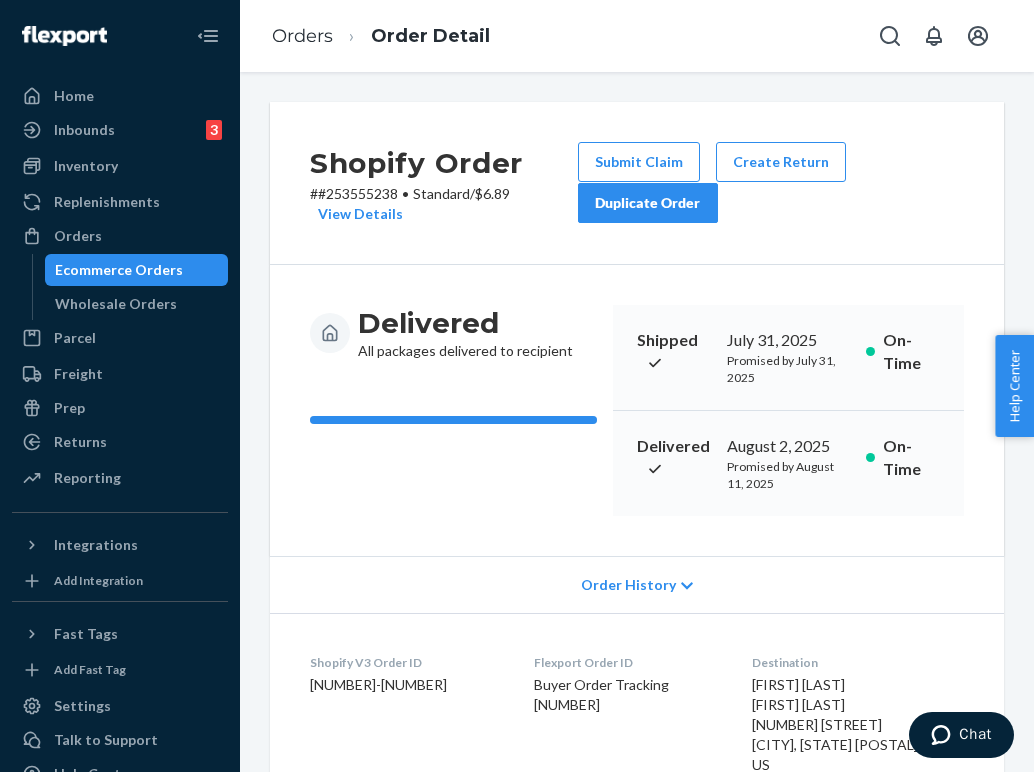 click on "Shopify V3 Order ID [NUMBER]-[NUMBER] Flexport Order ID [NUMBER] Destination [FIRST] [LAST]
[FIRST] [LAST]
[NUMBER] [STREET]
[CITY], [STATE] [POSTAL_CODE]
[COUNTRY] Buyer Order Tracking [NUMBER]" at bounding box center [637, 764] 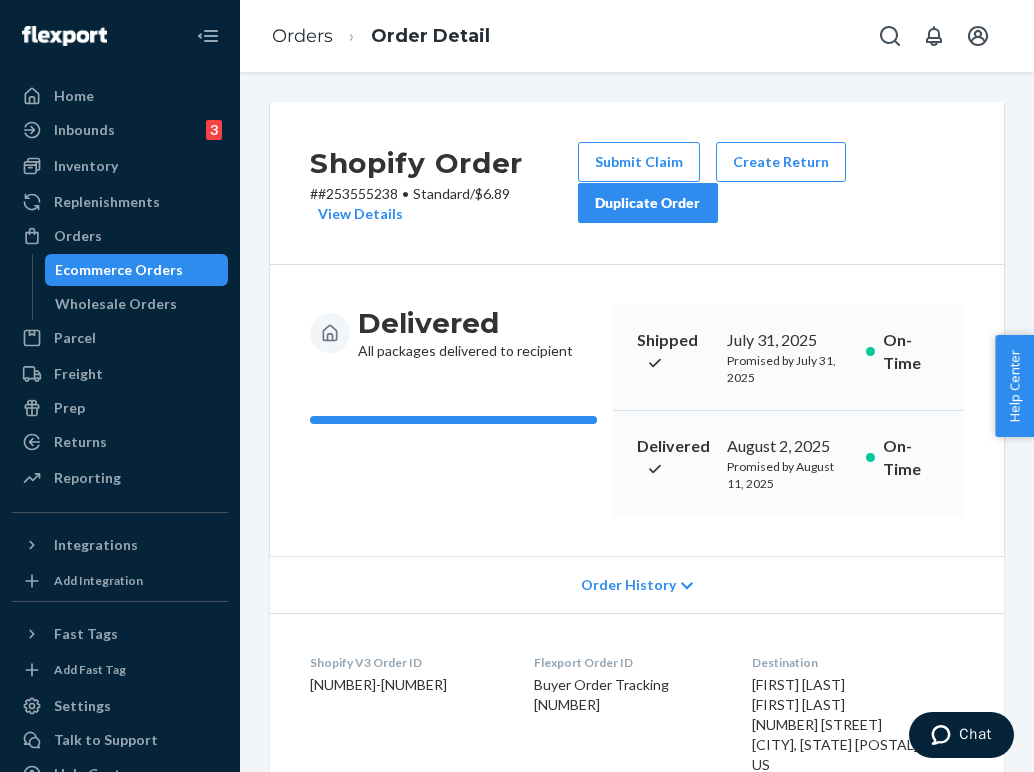 copy on "[NUMBER] [STREET]
[CITY], [STATE] [POSTAL_CODE]
[COUNTRY]" 